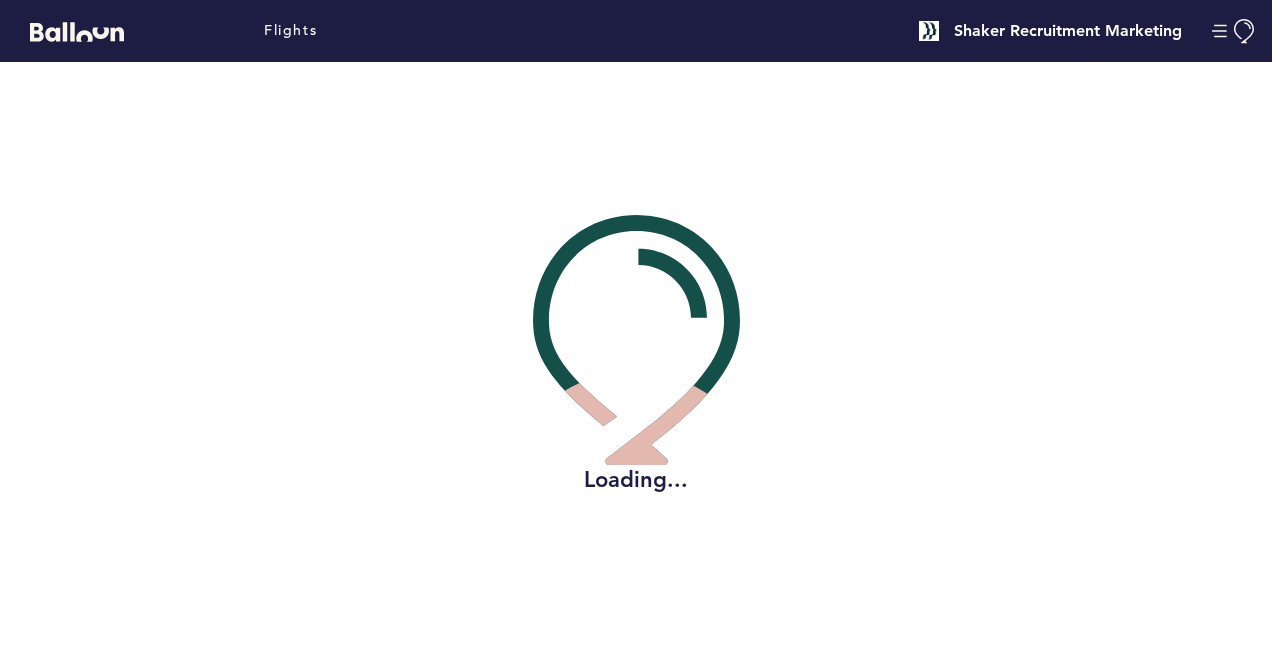 scroll, scrollTop: 0, scrollLeft: 0, axis: both 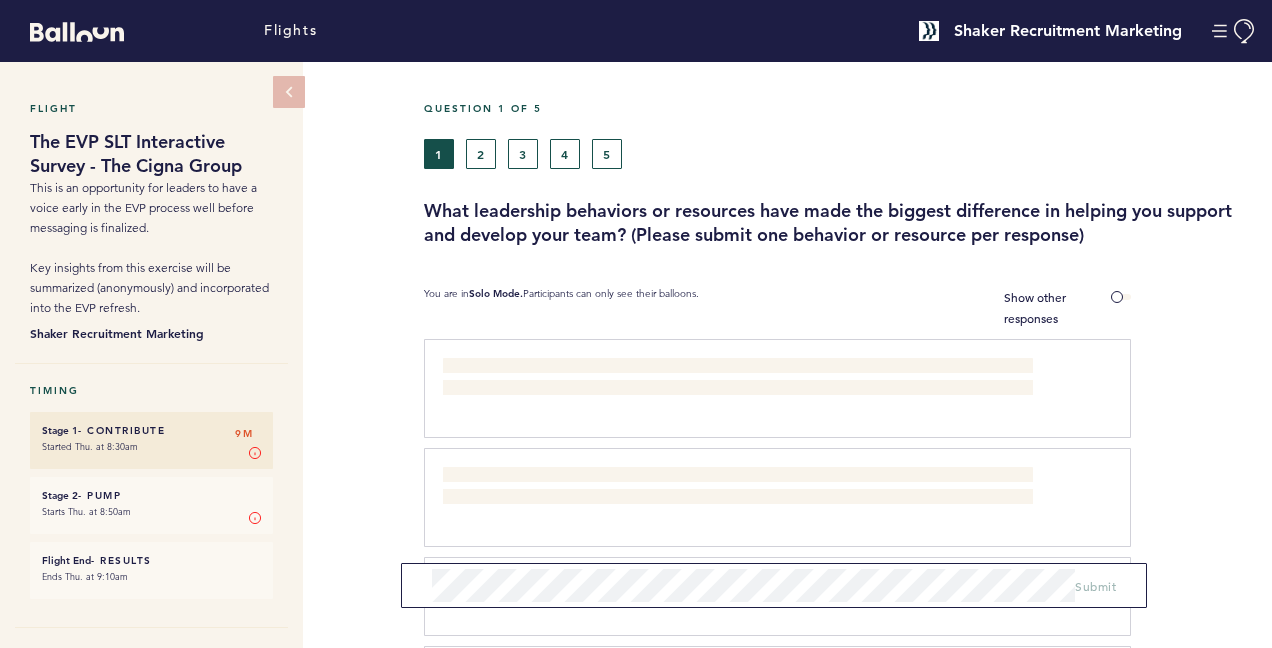 click on "The resource that helps me the most is an incredible HRBP who provides partnership, support and counsel in developing my team." at bounding box center [735, 378] 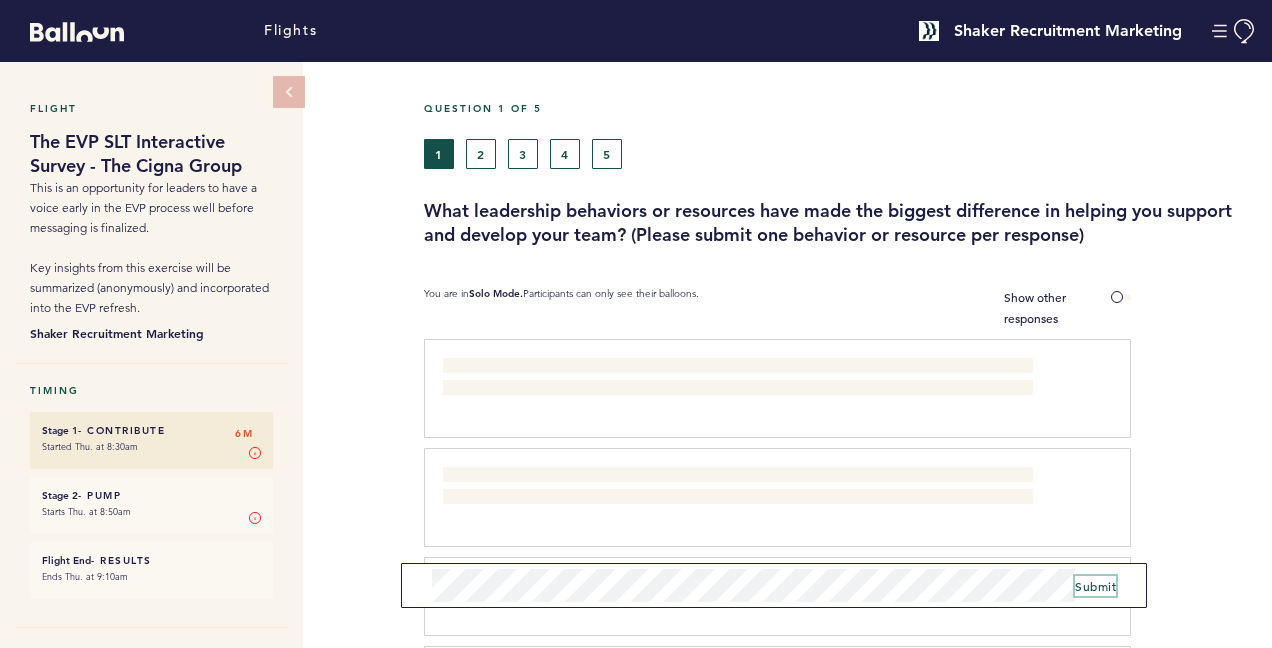 click on "Submit" at bounding box center [1095, 586] 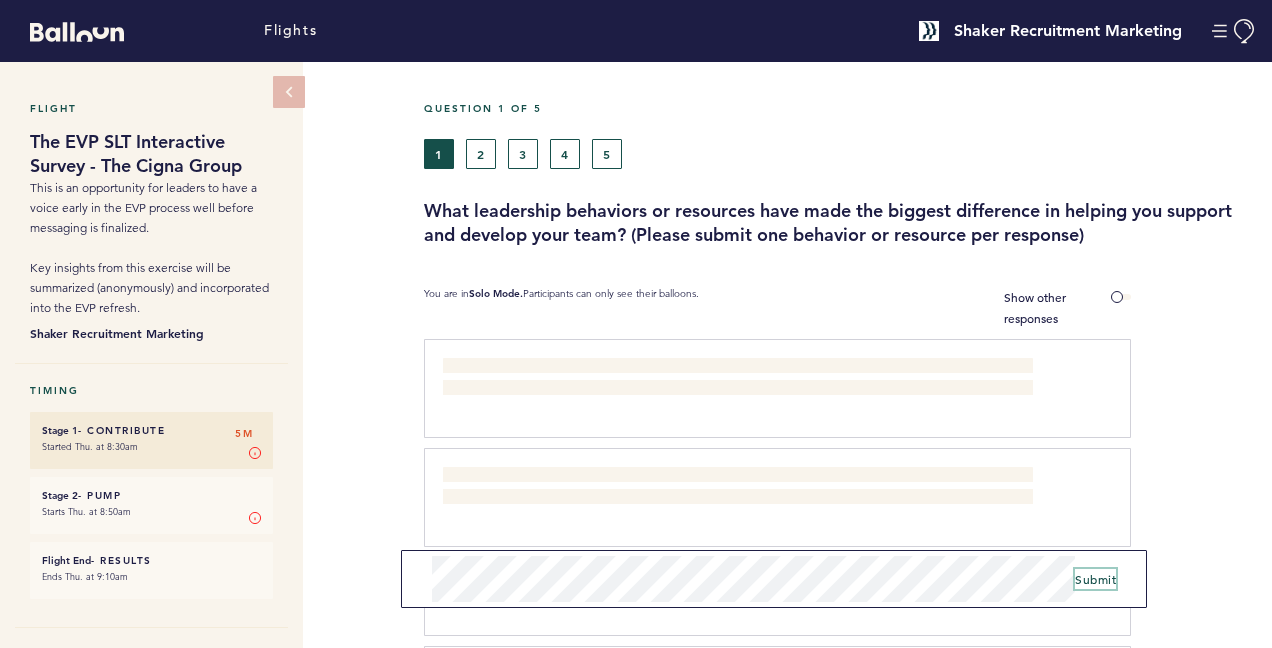 click on "Submit" at bounding box center [1095, 579] 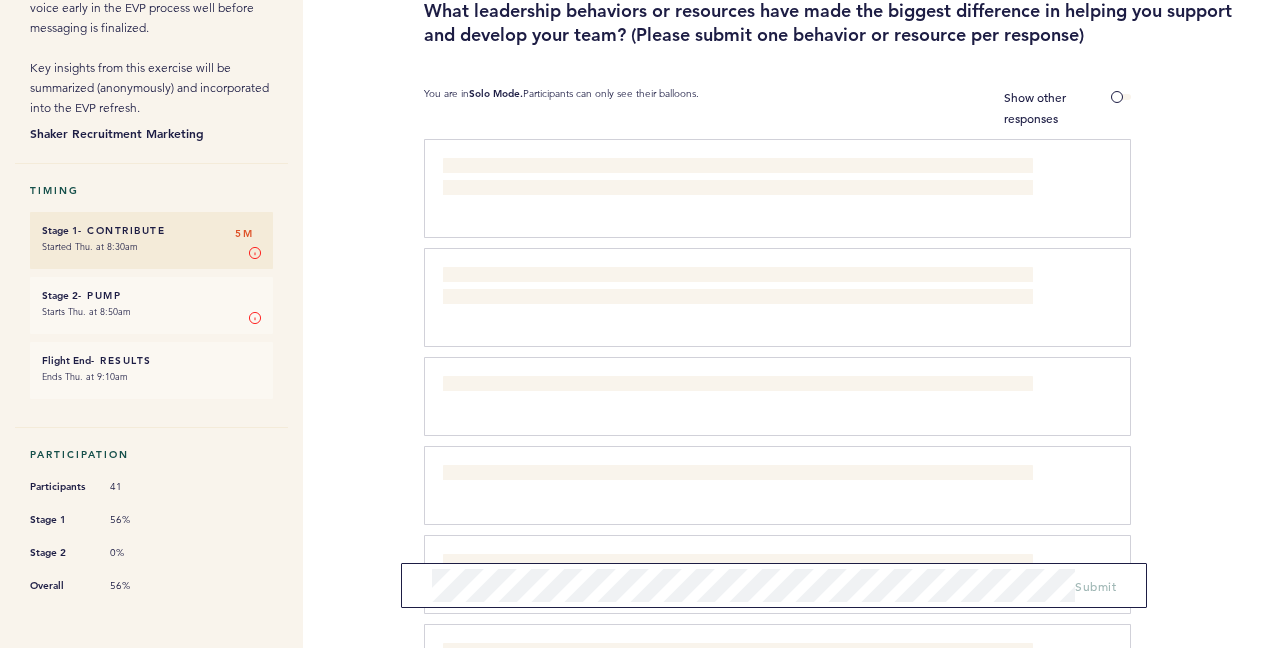 scroll, scrollTop: 100, scrollLeft: 0, axis: vertical 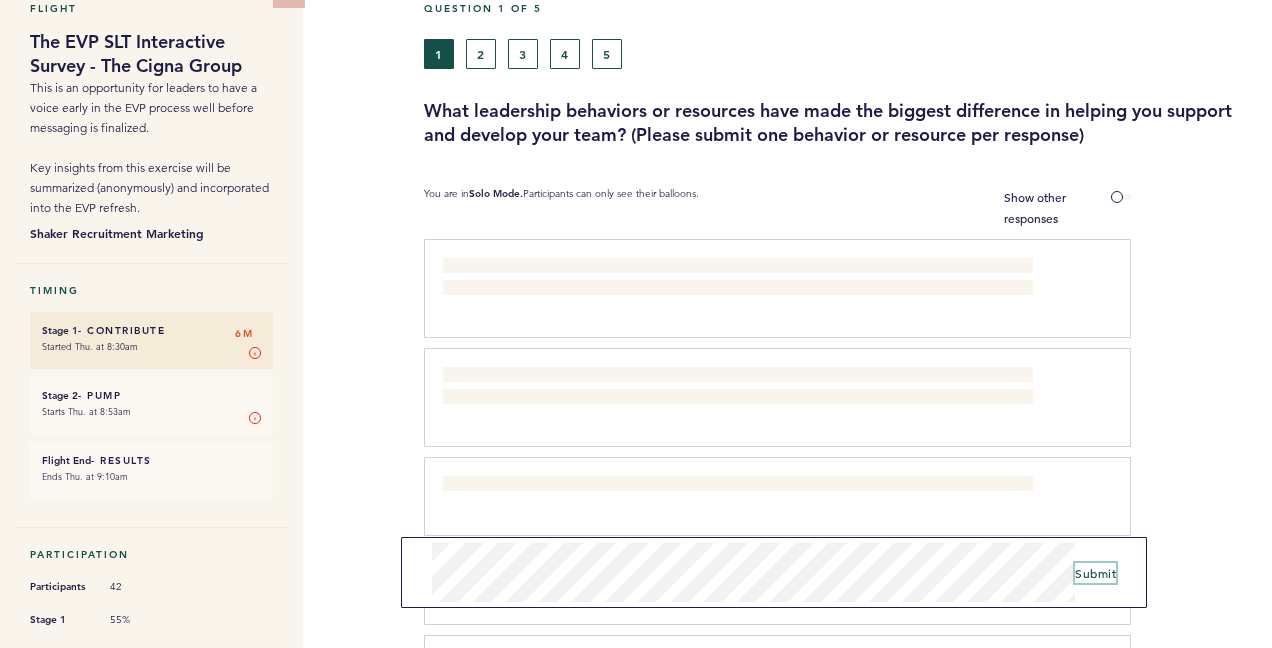 click on "Submit" at bounding box center (1095, 573) 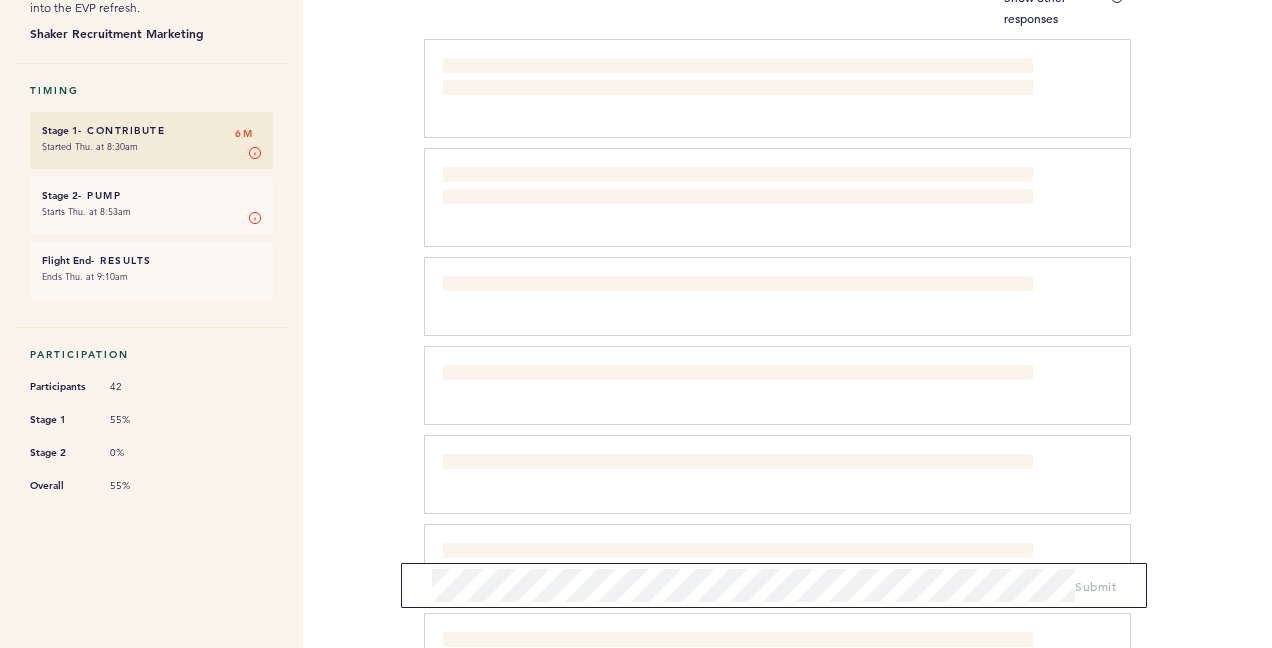scroll, scrollTop: 0, scrollLeft: 0, axis: both 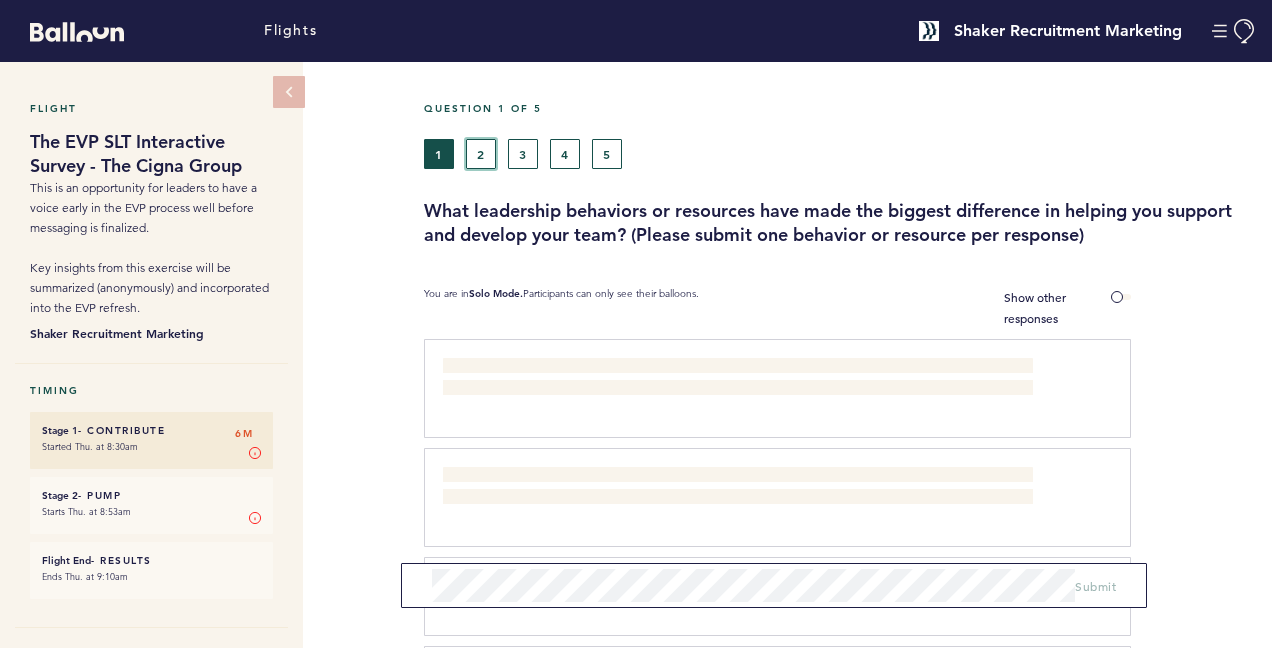 click on "2" at bounding box center [481, 154] 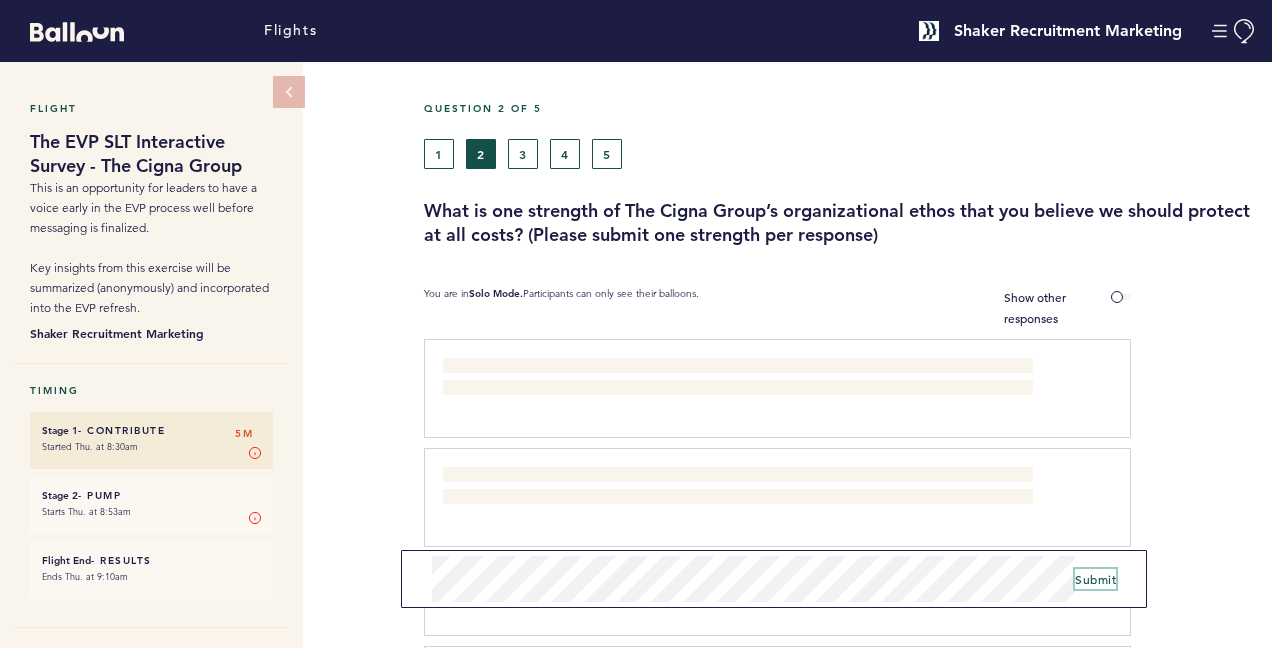click on "Submit" at bounding box center (1095, 579) 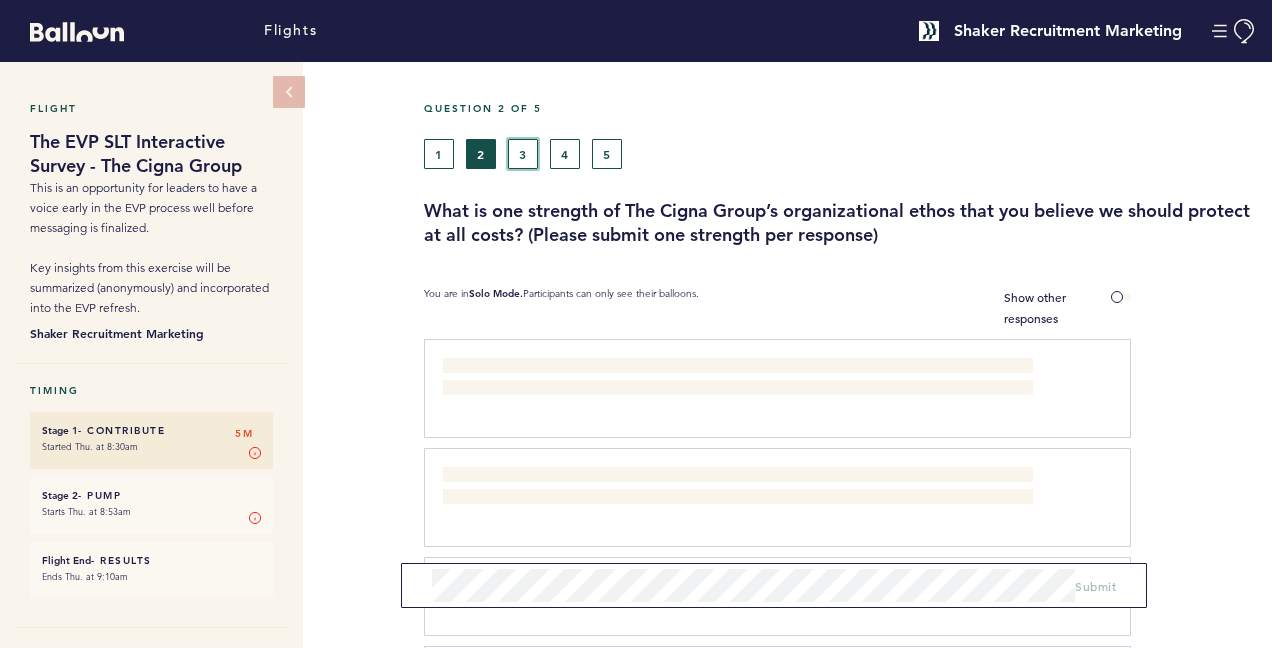 click on "3" at bounding box center (523, 154) 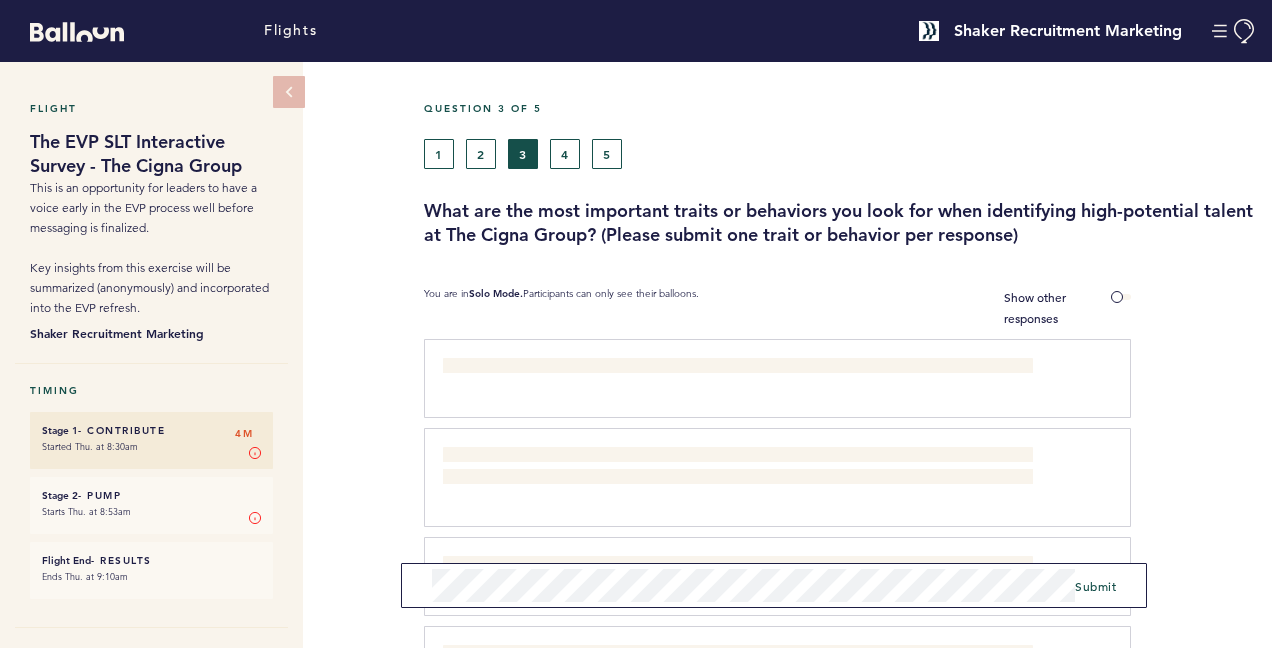 click on "Submit" at bounding box center (774, 585) 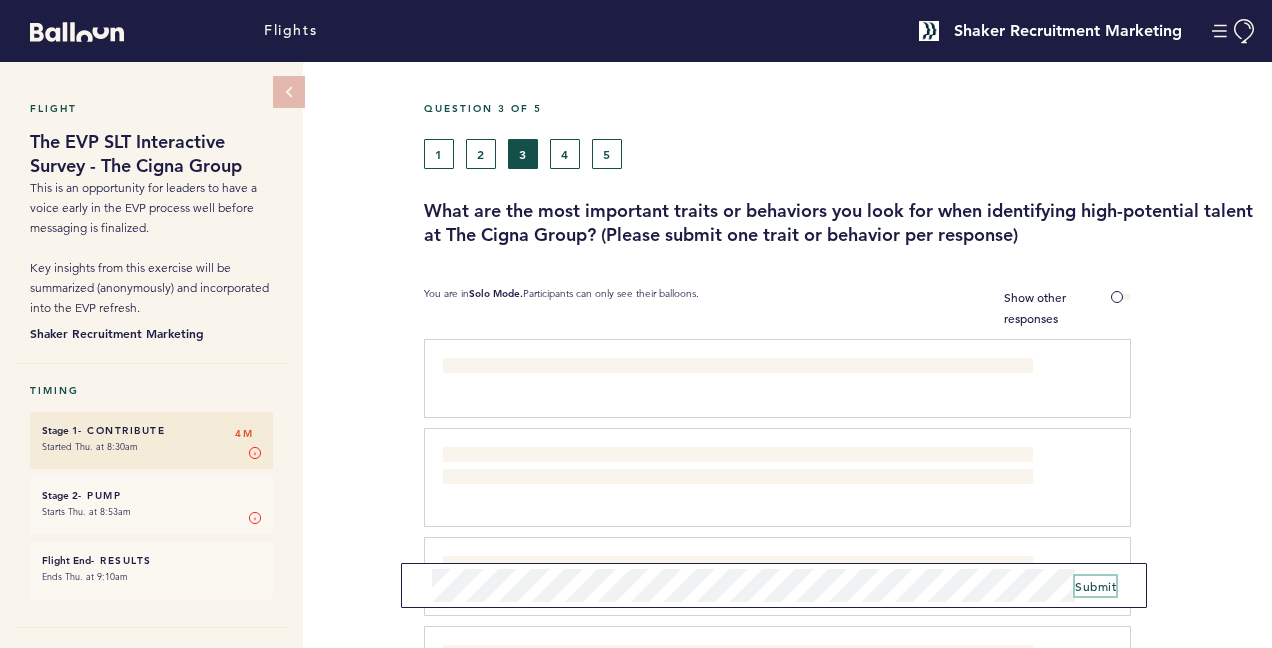 click on "Submit" at bounding box center (1095, 586) 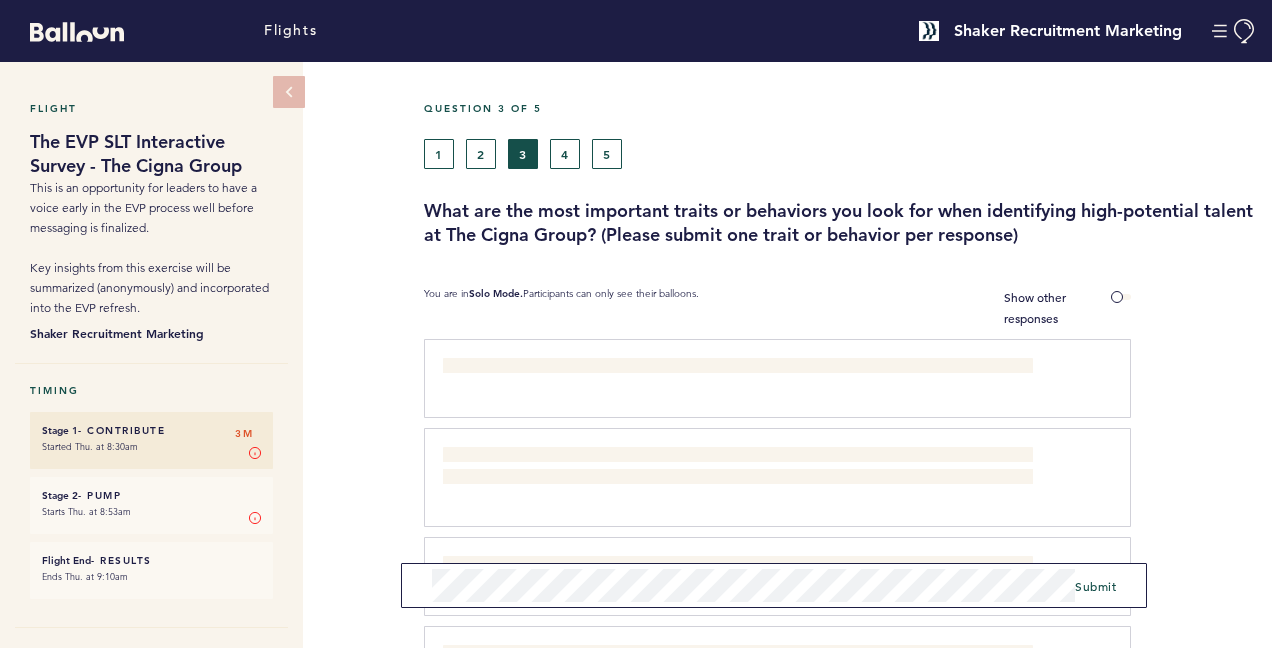 click on "Submit" at bounding box center (774, 585) 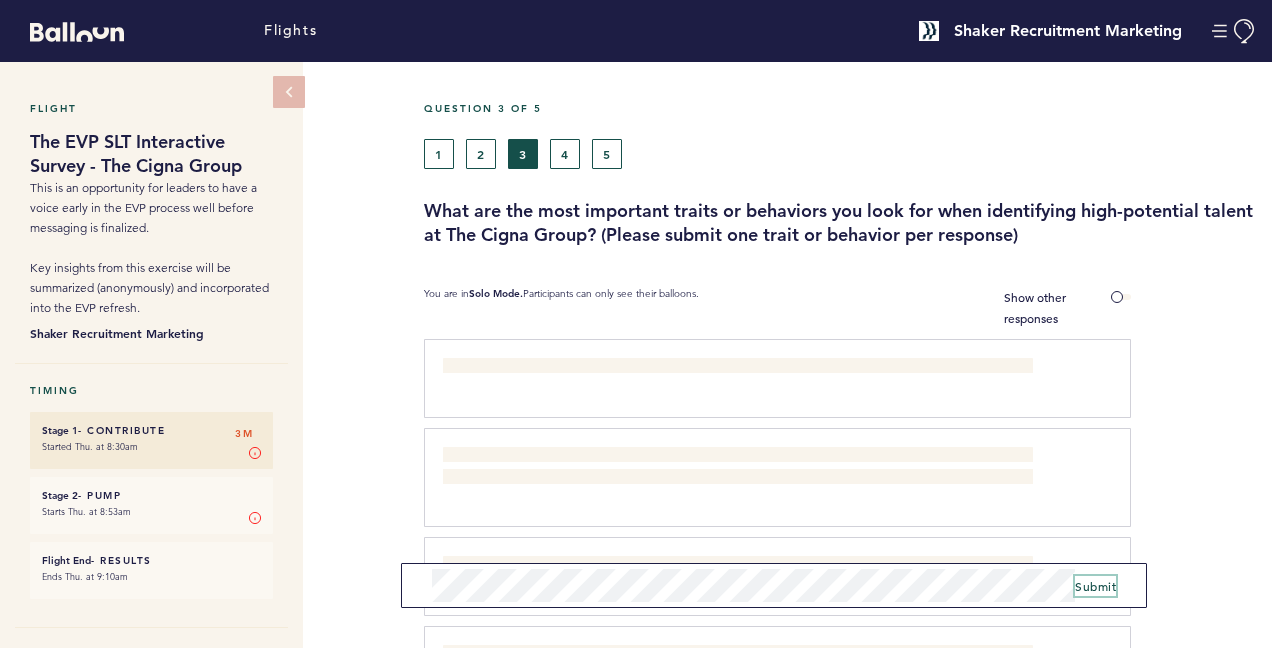 click on "Submit" at bounding box center (1095, 586) 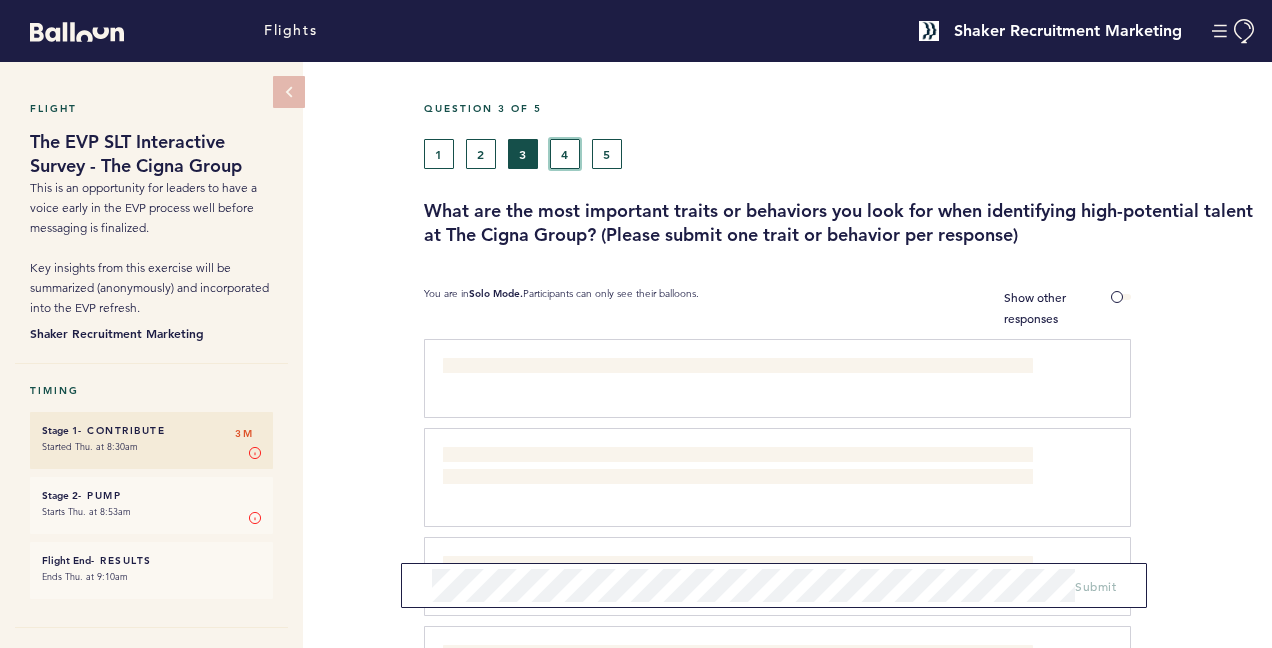 click on "4" at bounding box center [565, 154] 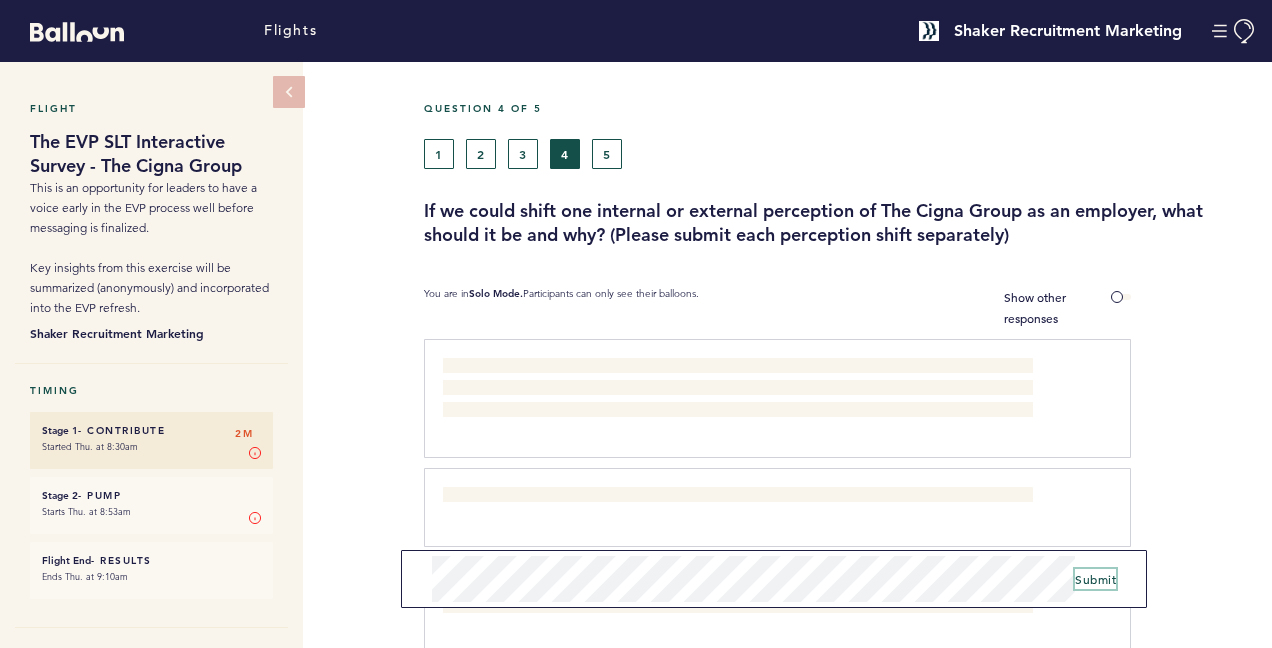 click on "Submit" at bounding box center (1095, 579) 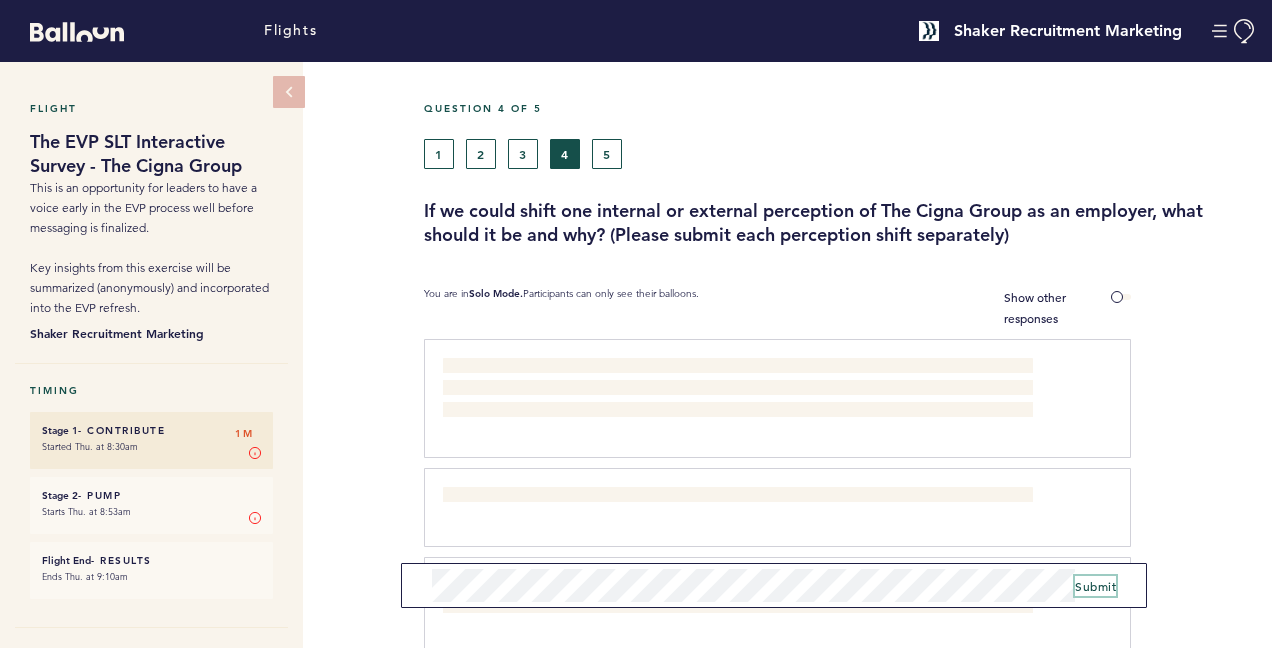 click on "Submit" at bounding box center (1095, 586) 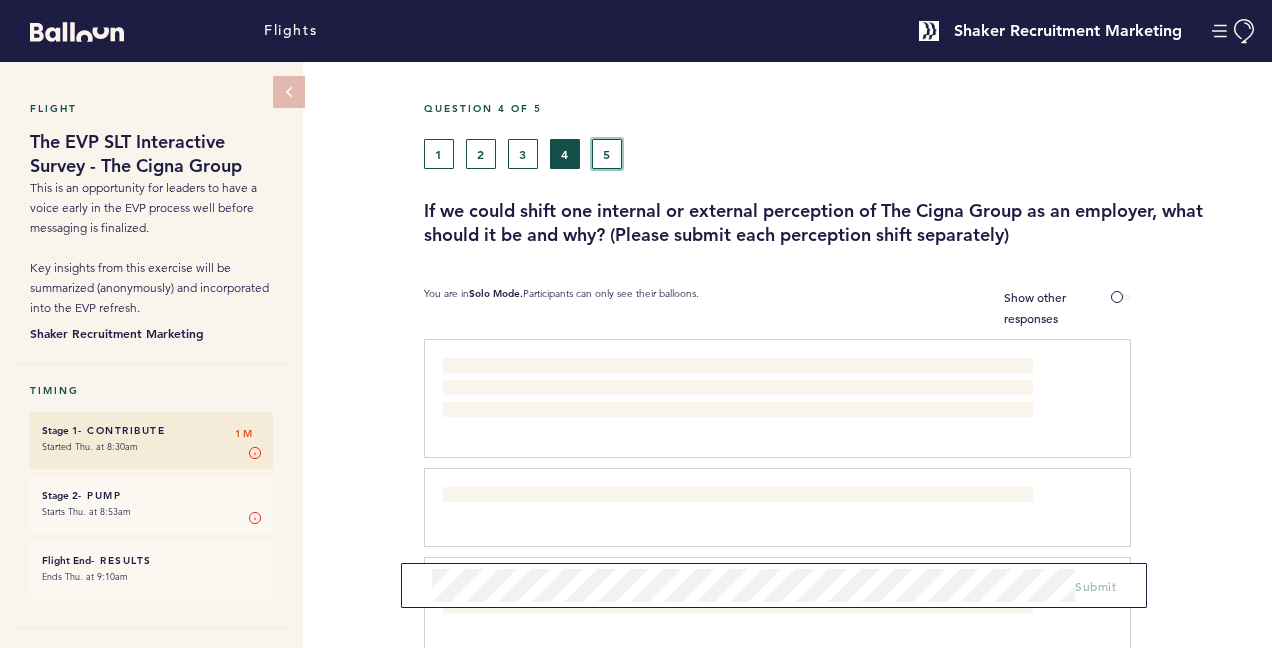 click on "5" at bounding box center [607, 154] 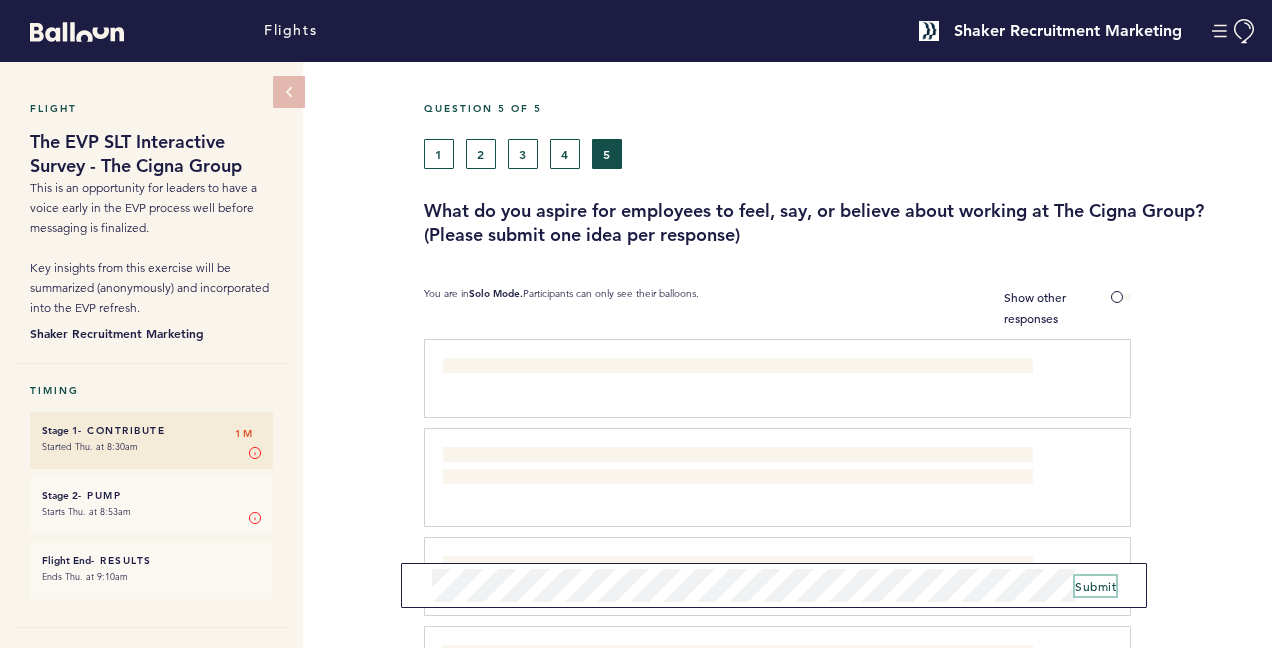 click on "Submit" at bounding box center (1095, 586) 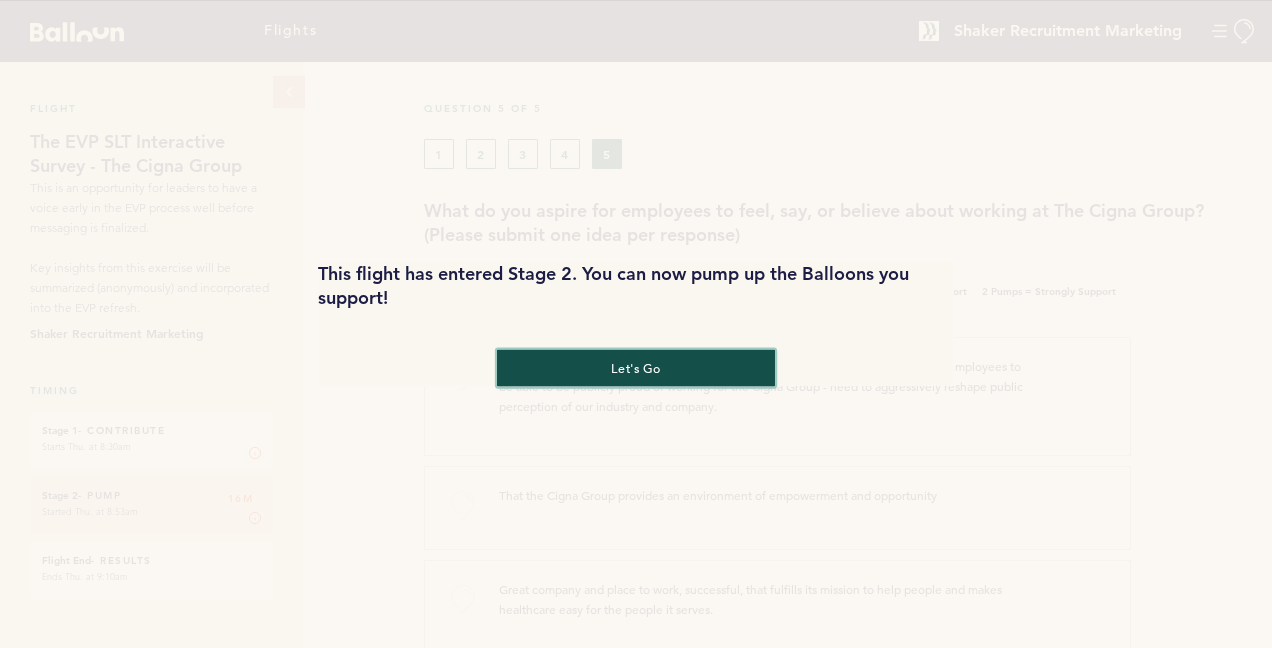 click on "let's go" at bounding box center (636, 367) 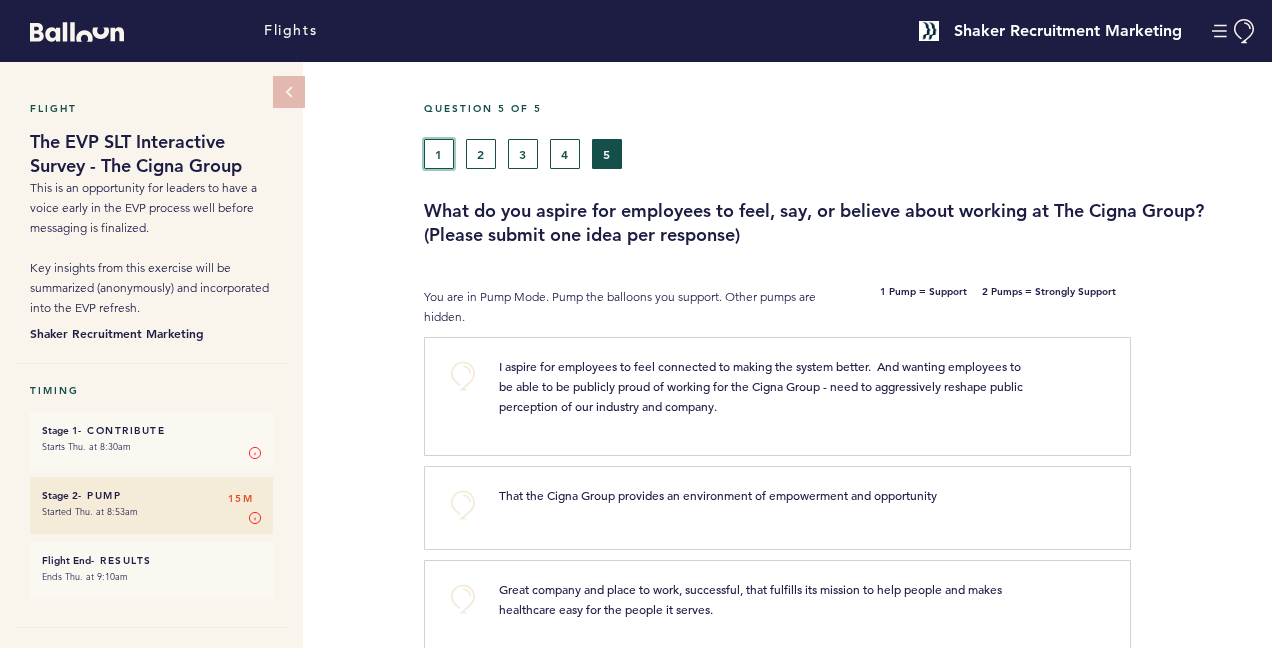 click on "1" at bounding box center (439, 154) 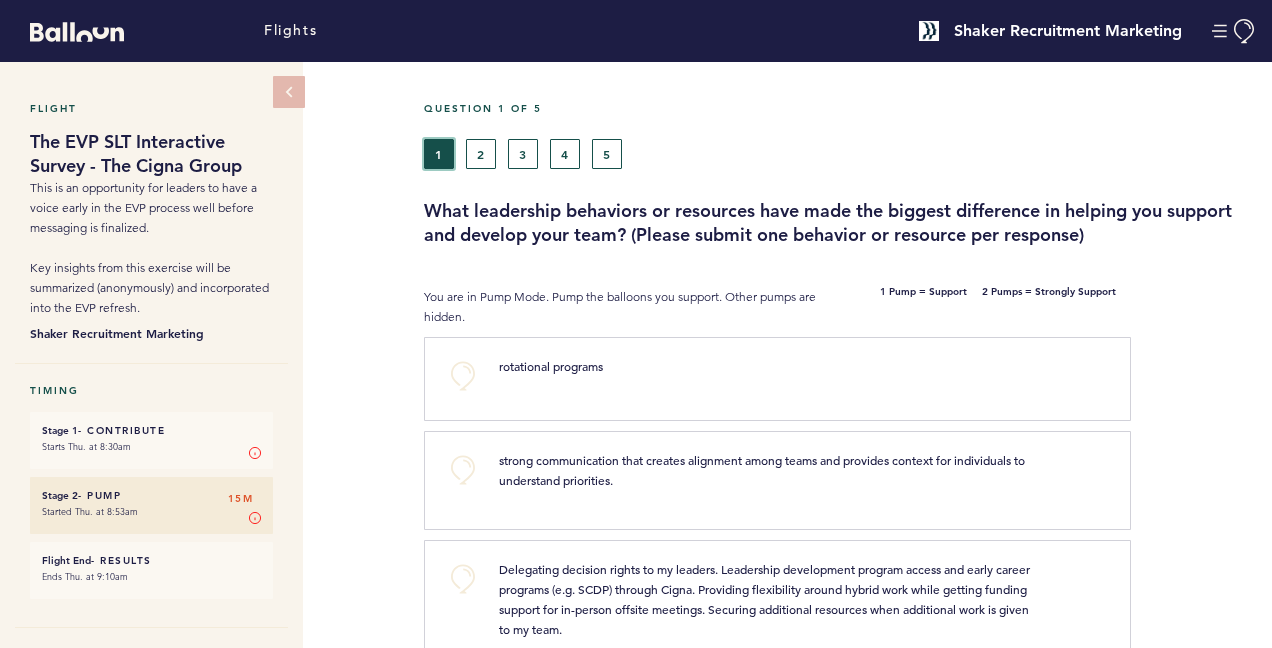 scroll, scrollTop: 100, scrollLeft: 0, axis: vertical 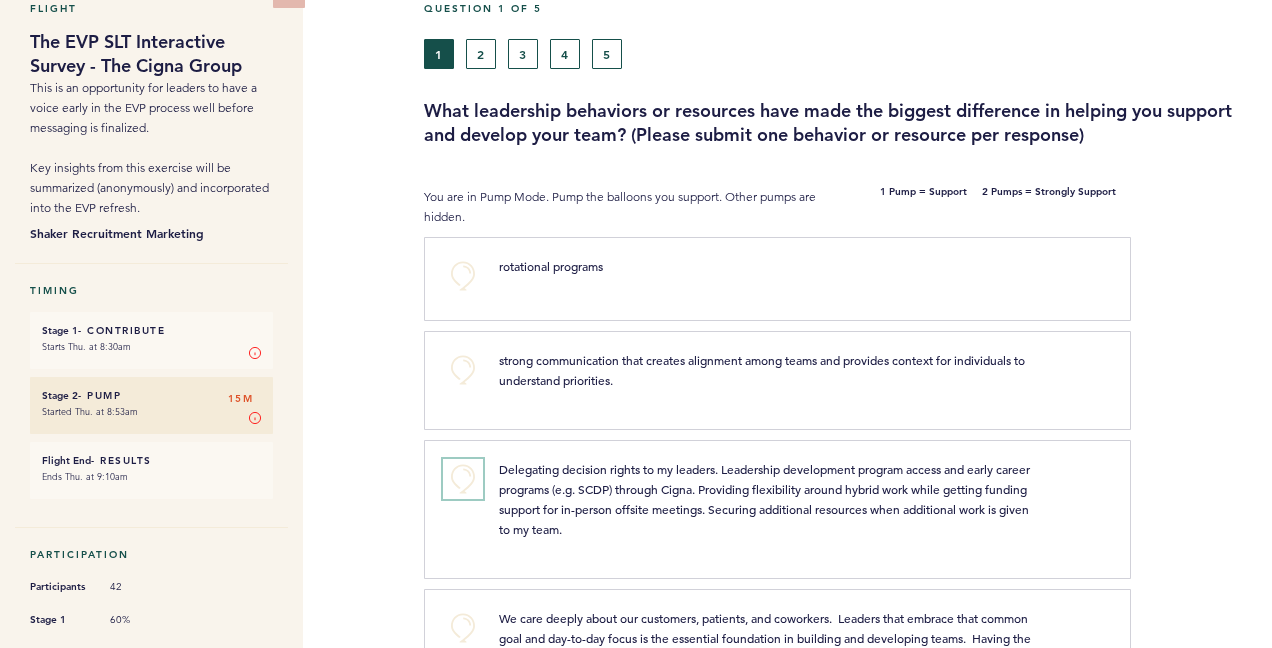 click on "+0" at bounding box center [463, 479] 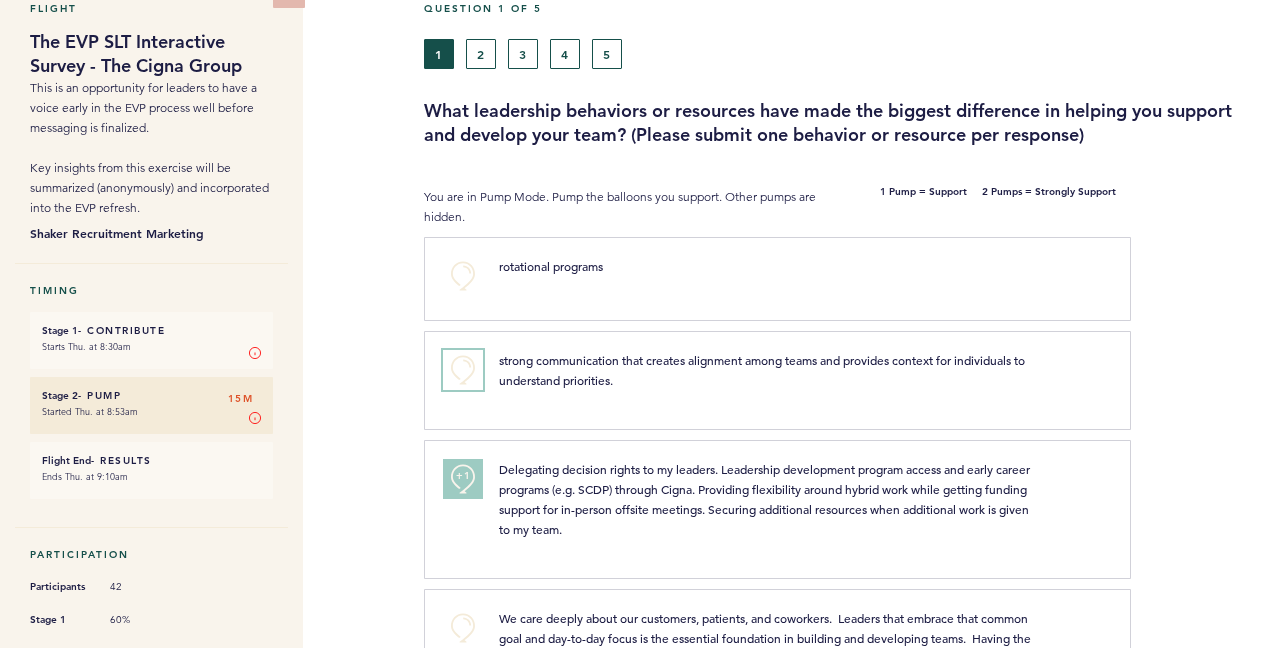 click on "+0" at bounding box center (463, 370) 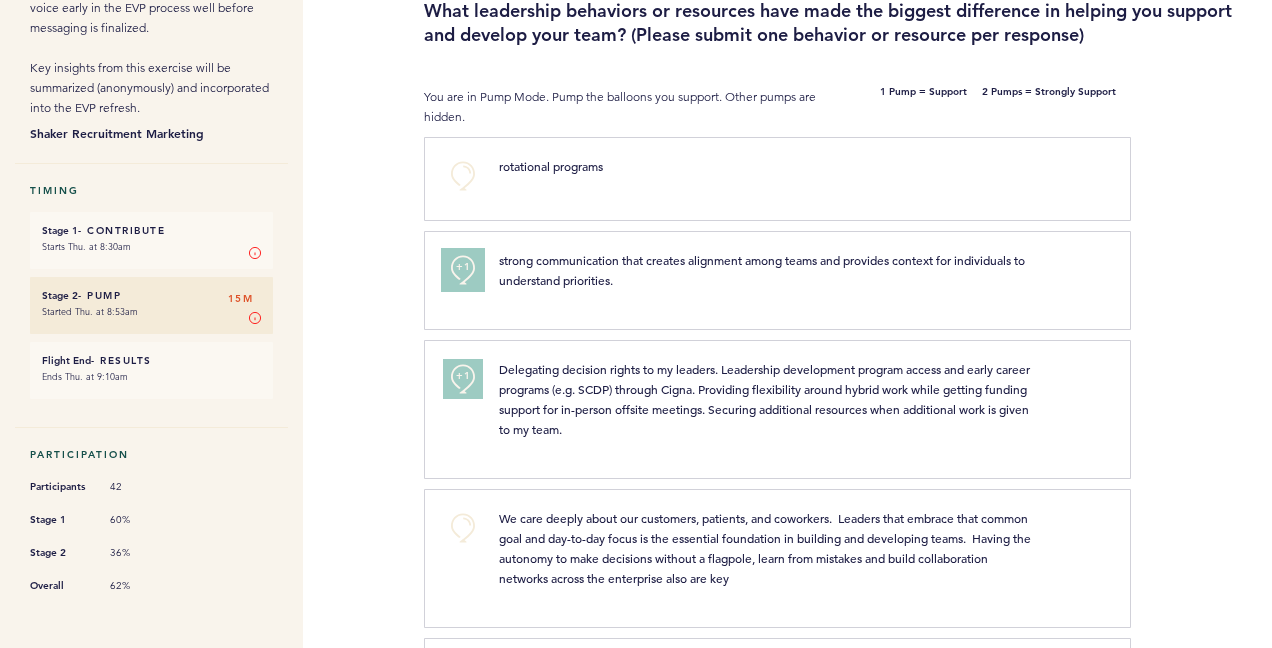 scroll, scrollTop: 300, scrollLeft: 0, axis: vertical 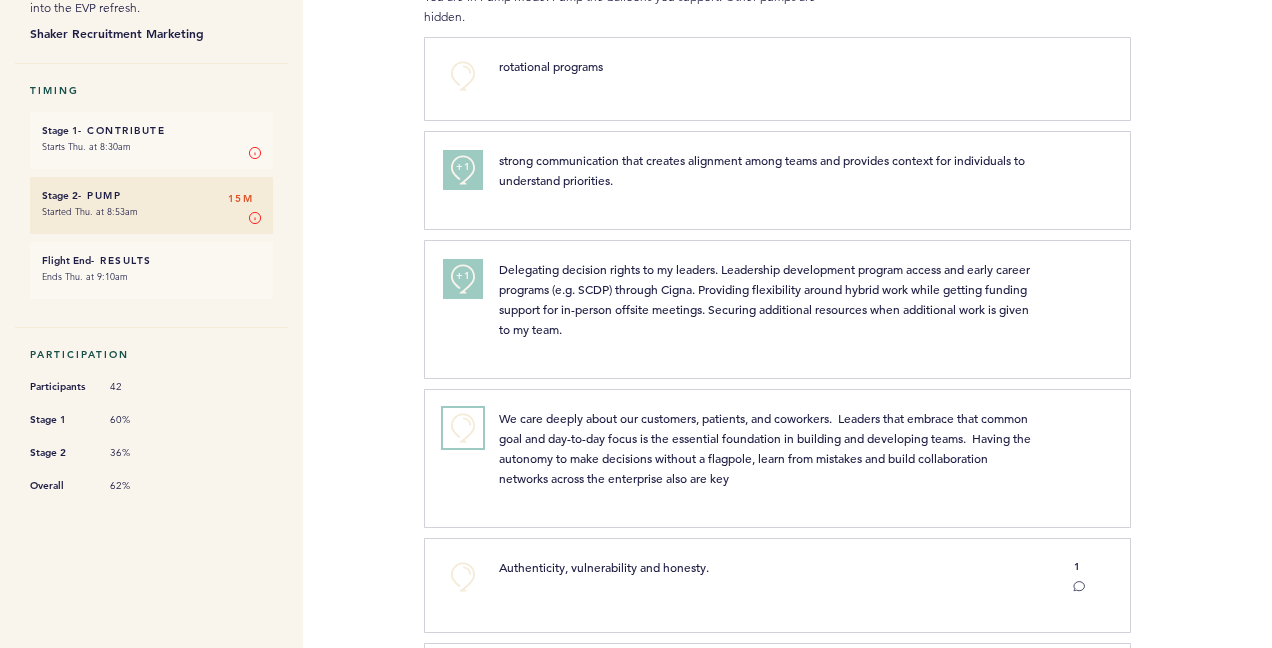 click on "+0" at bounding box center [463, 428] 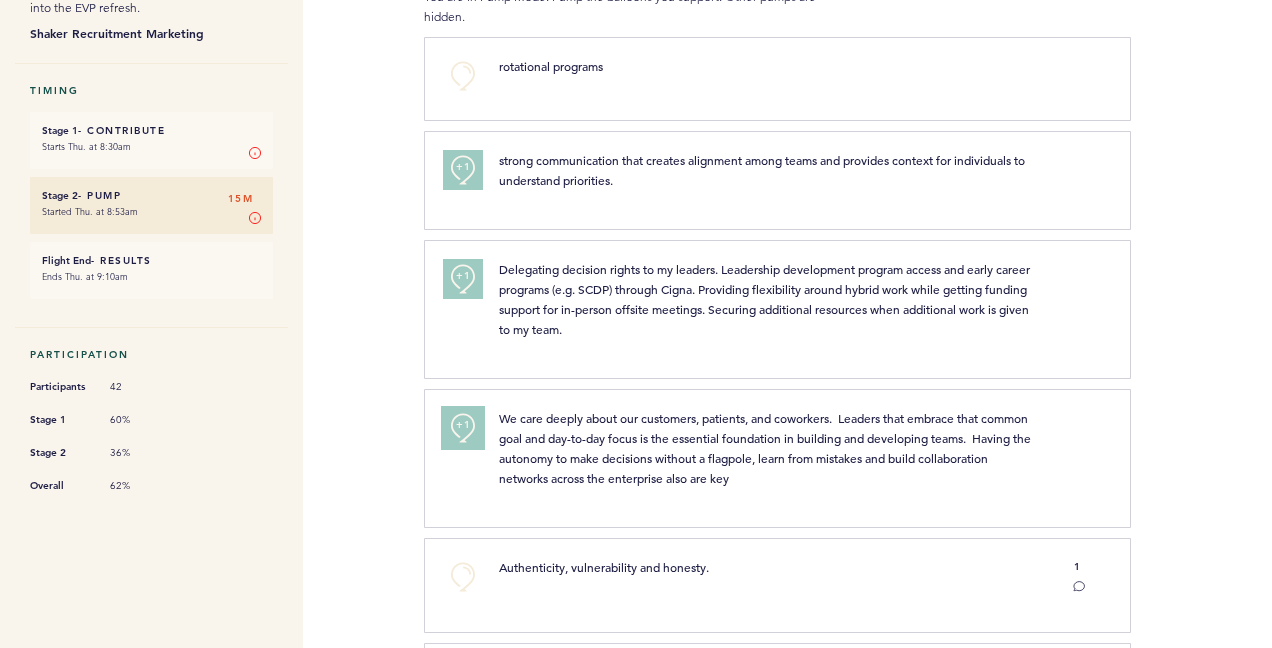 scroll, scrollTop: 400, scrollLeft: 0, axis: vertical 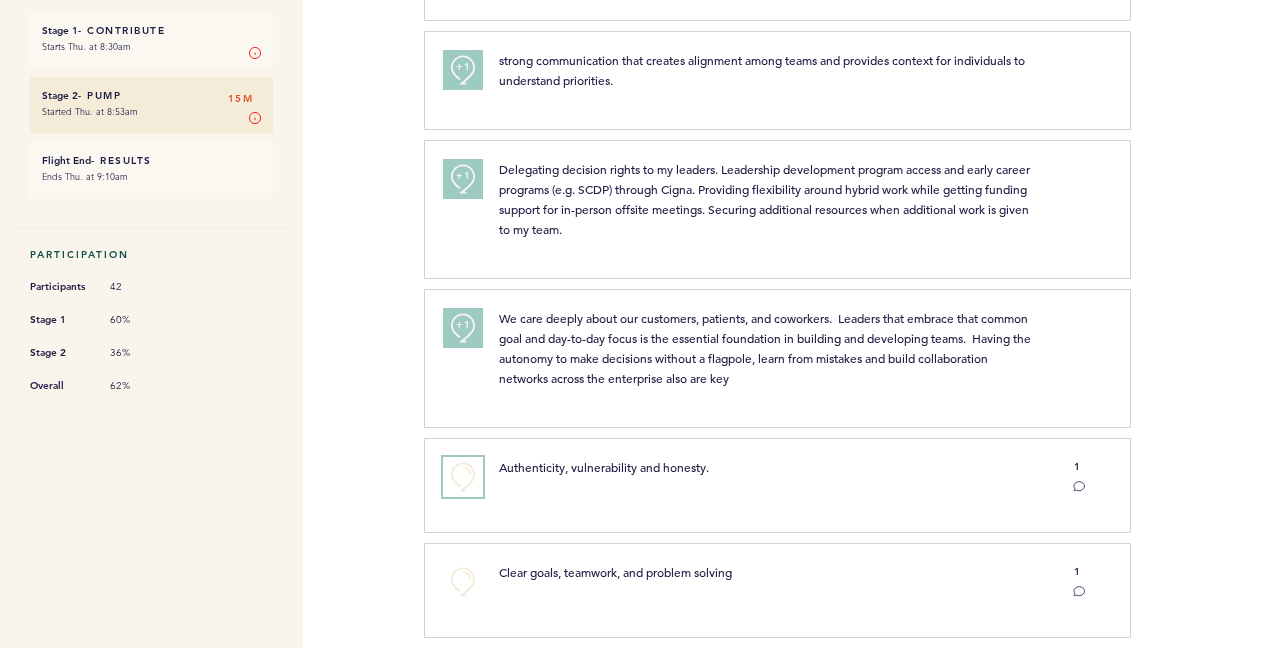 click on "+0" at bounding box center [463, 477] 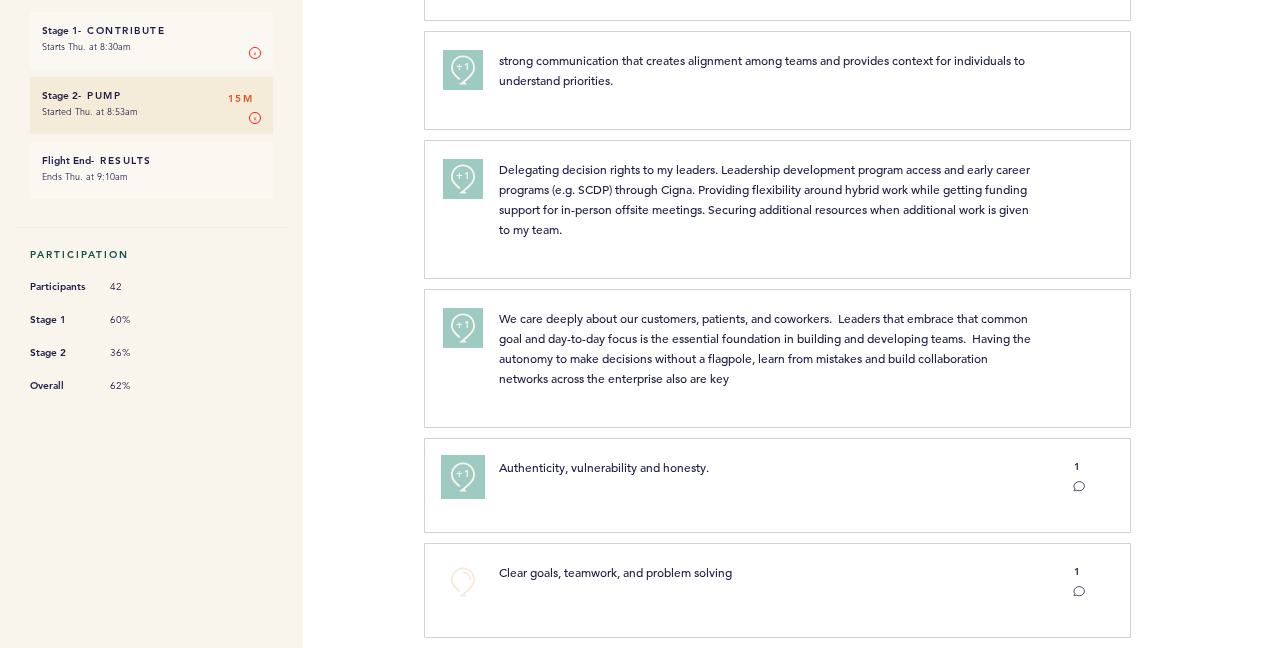 click on "+1" at bounding box center [463, 474] 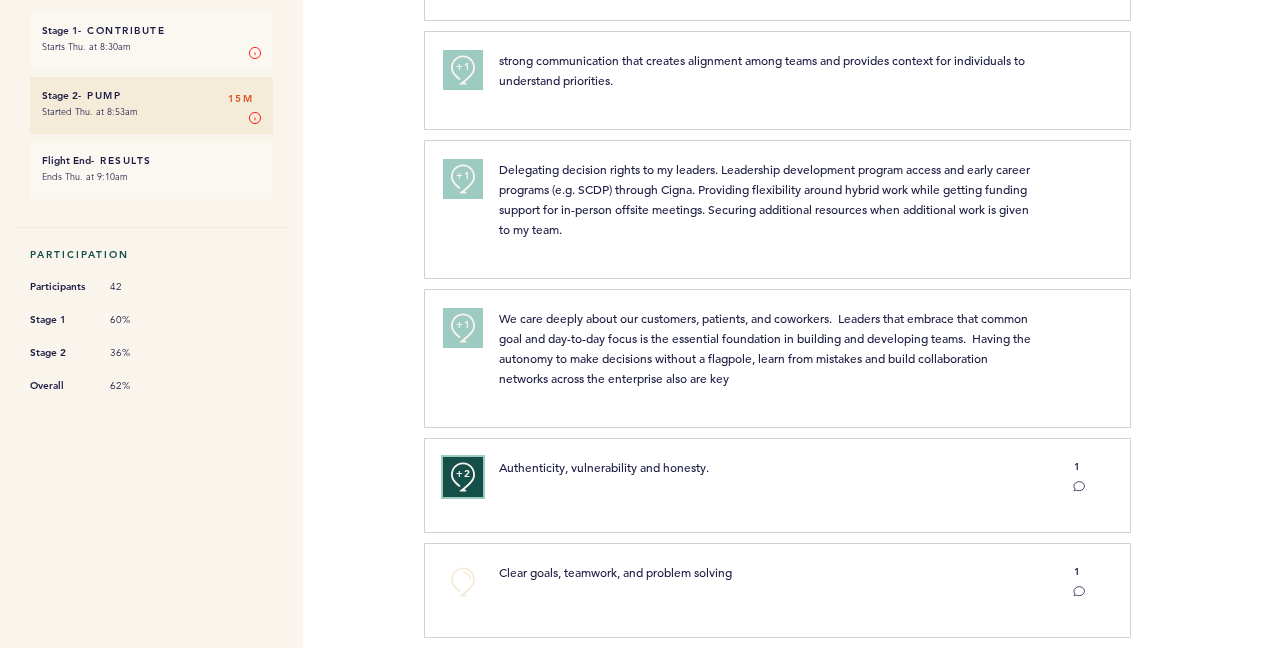 scroll, scrollTop: 600, scrollLeft: 0, axis: vertical 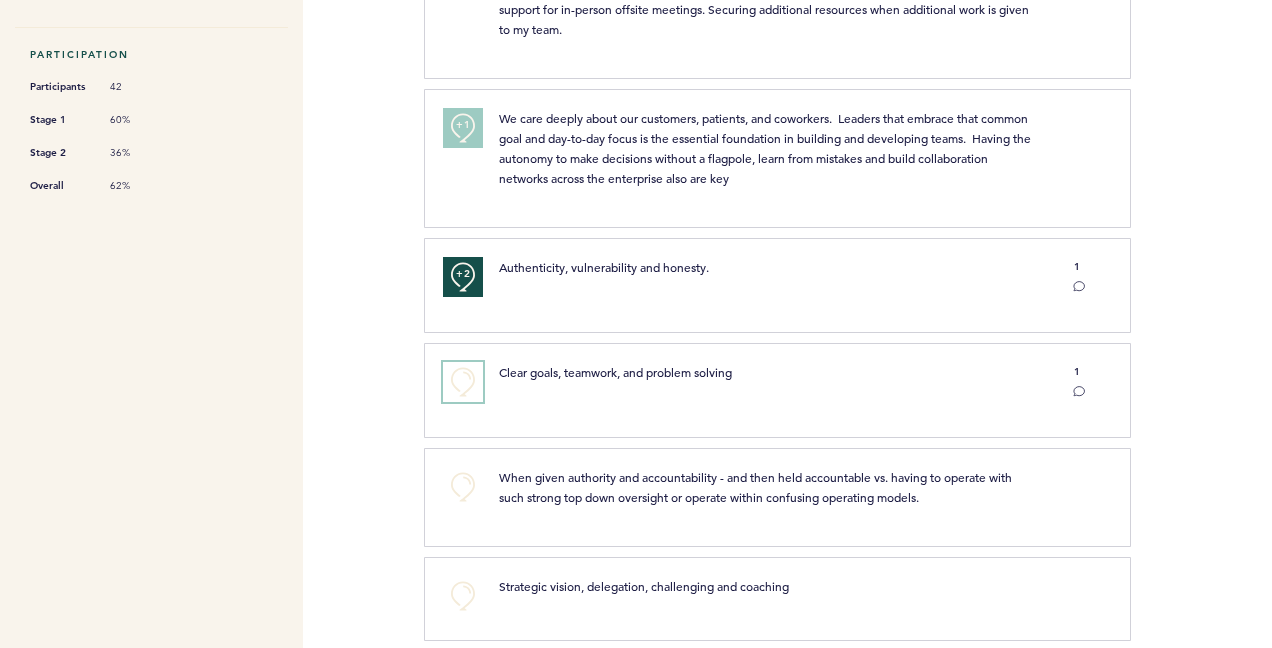 click on "+0" at bounding box center (463, 382) 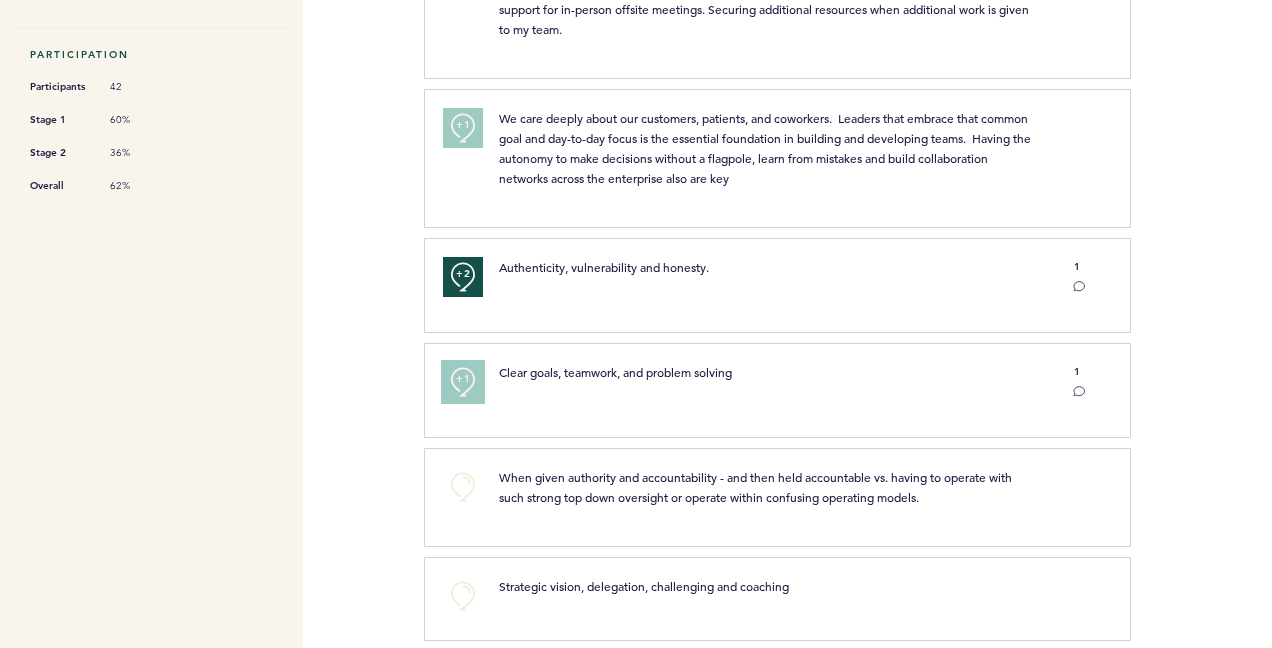 scroll, scrollTop: 700, scrollLeft: 0, axis: vertical 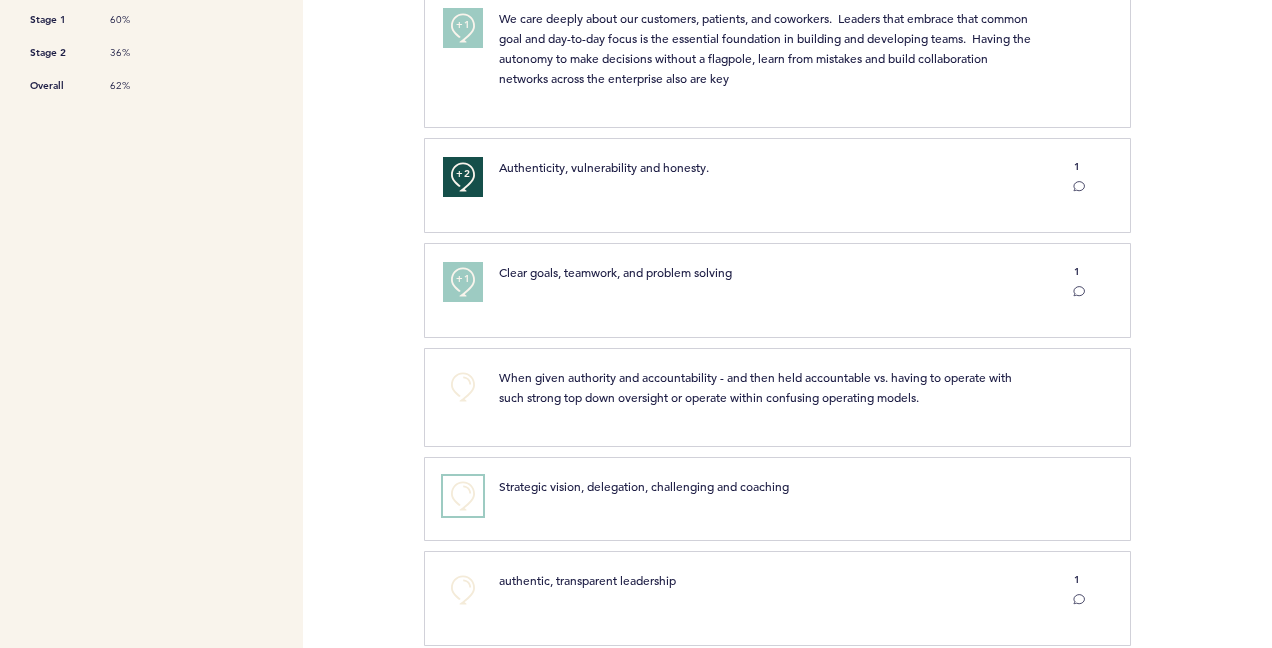 click on "+0" at bounding box center (463, 496) 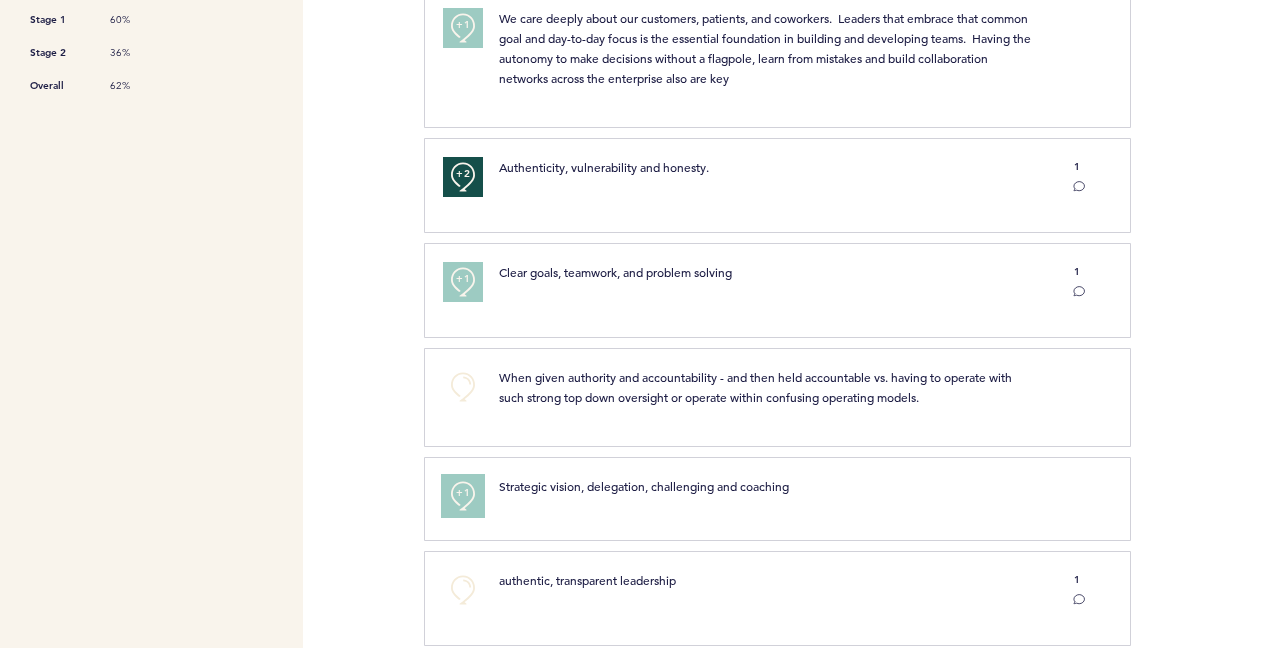 scroll, scrollTop: 800, scrollLeft: 0, axis: vertical 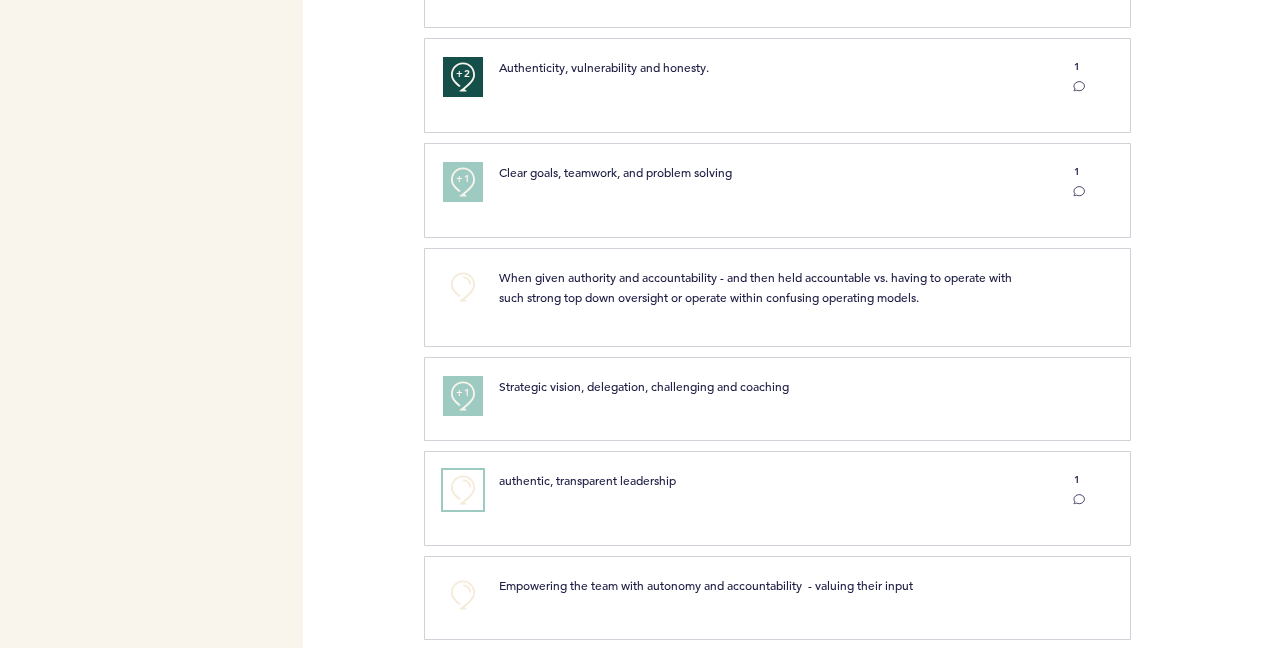 click on "+0" at bounding box center [463, 490] 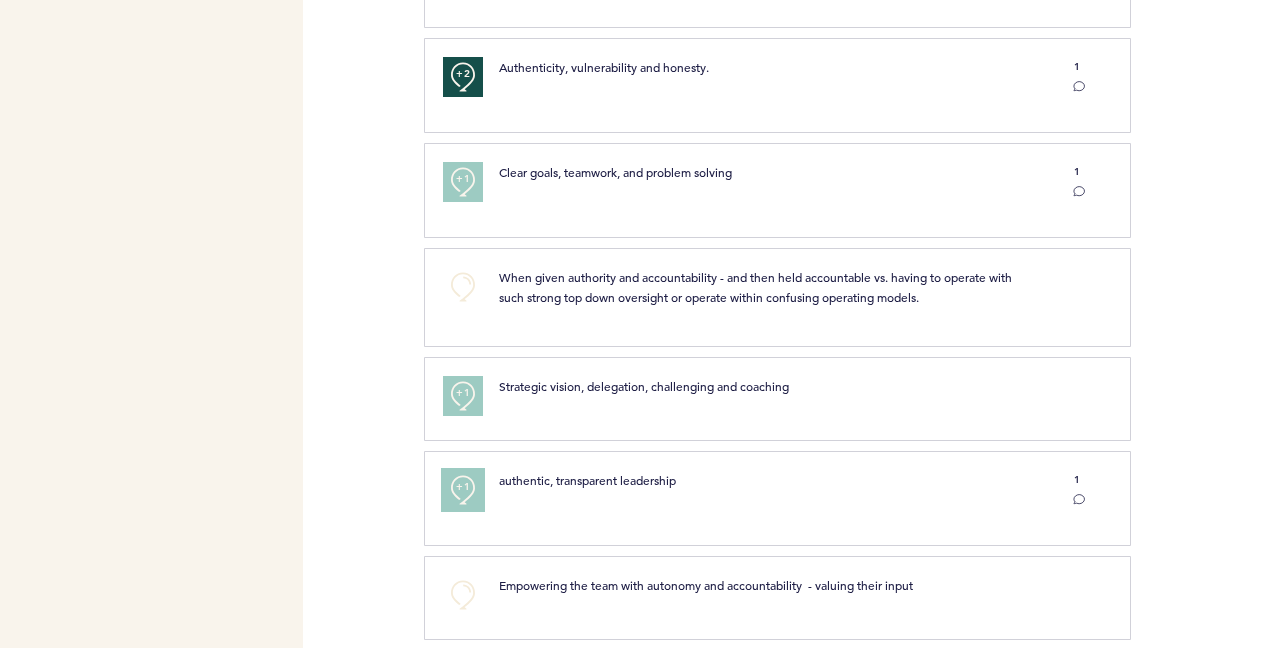 click on "+1" at bounding box center (463, 490) 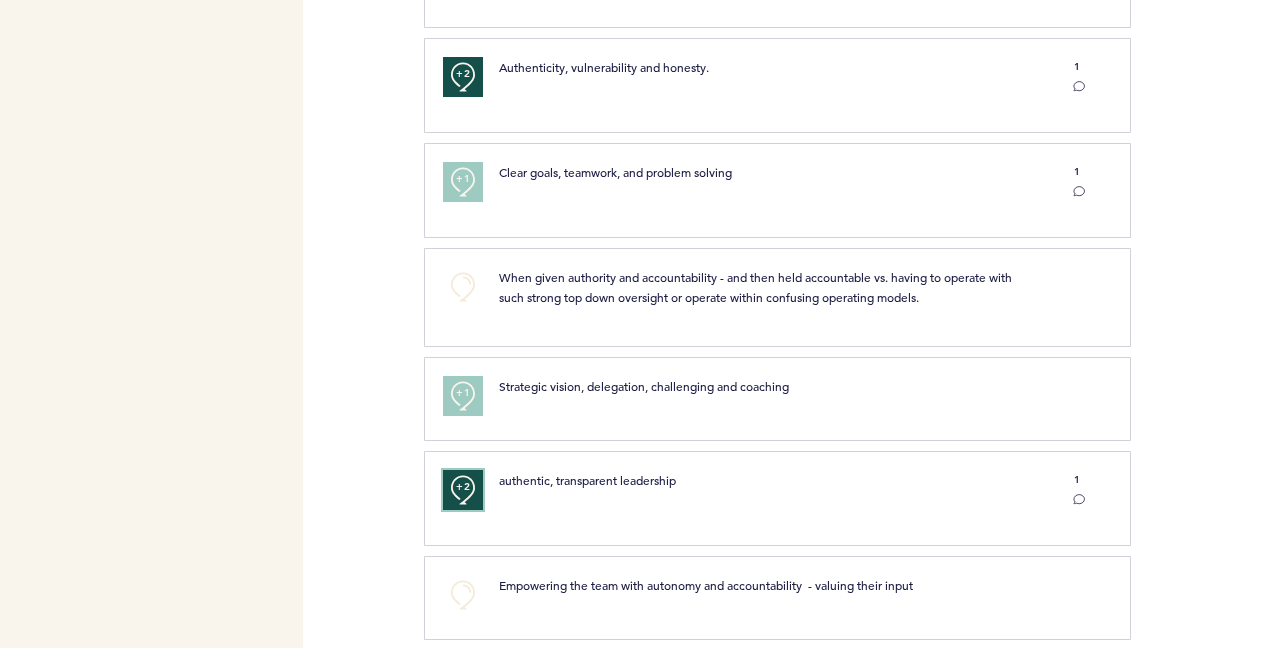 scroll, scrollTop: 900, scrollLeft: 0, axis: vertical 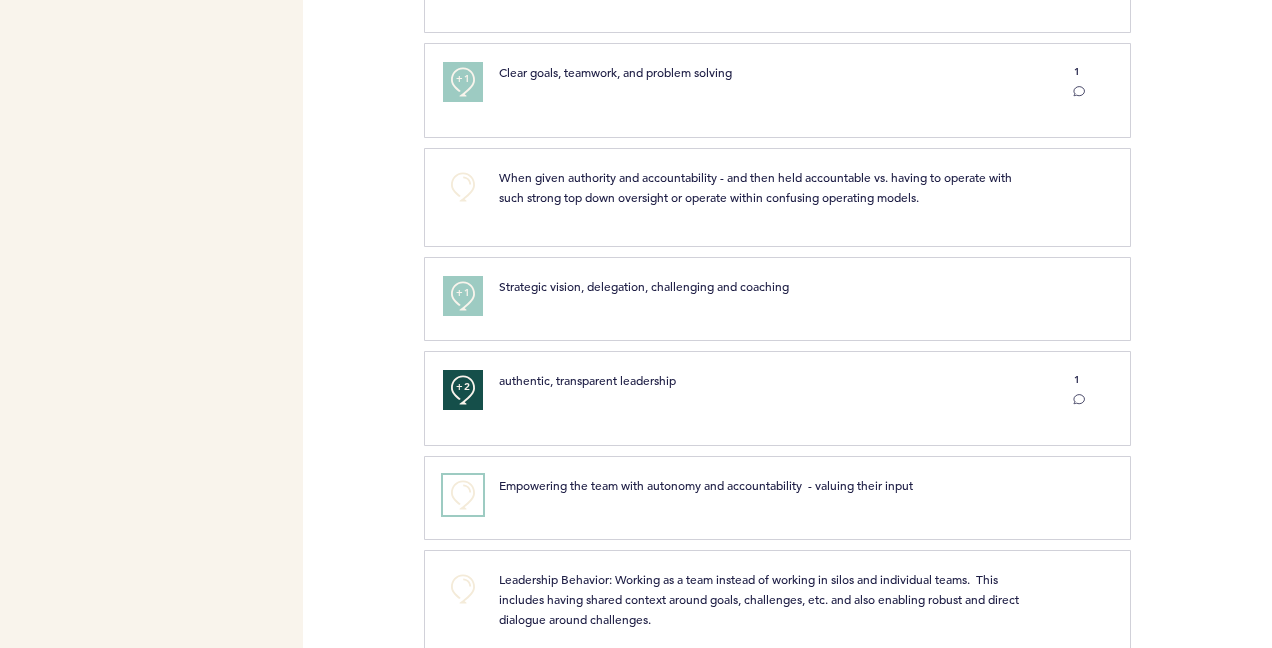 click on "+0" at bounding box center [463, 495] 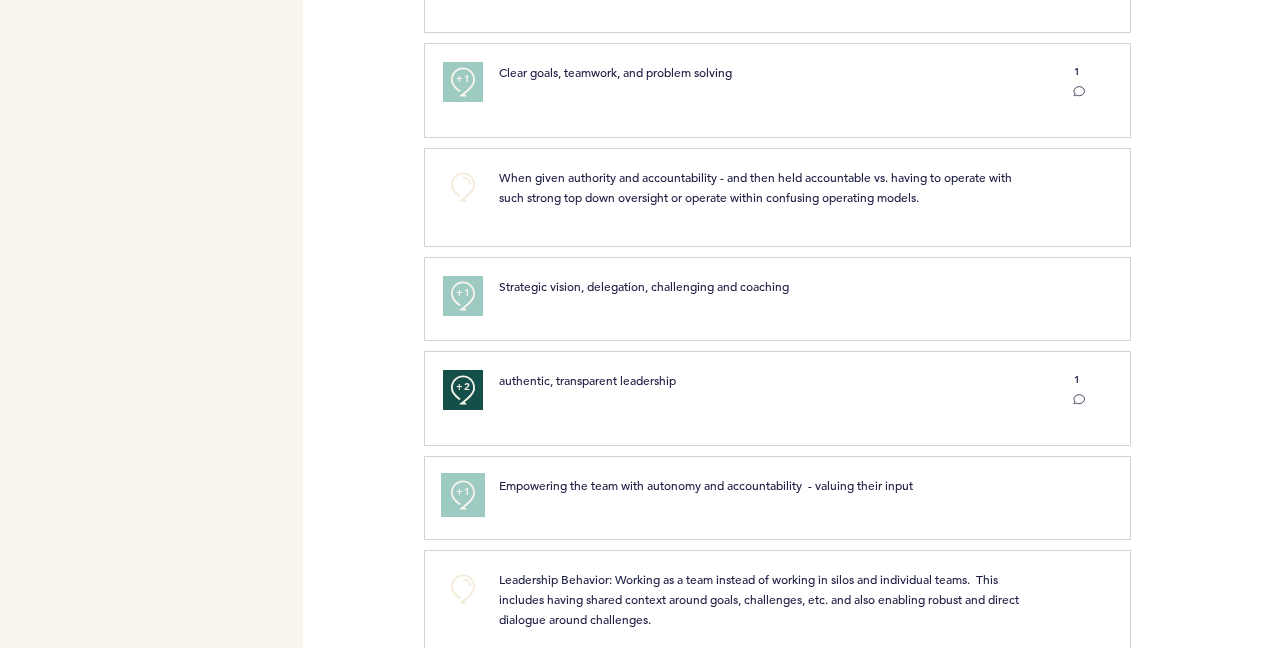 click on "+1" at bounding box center (463, 492) 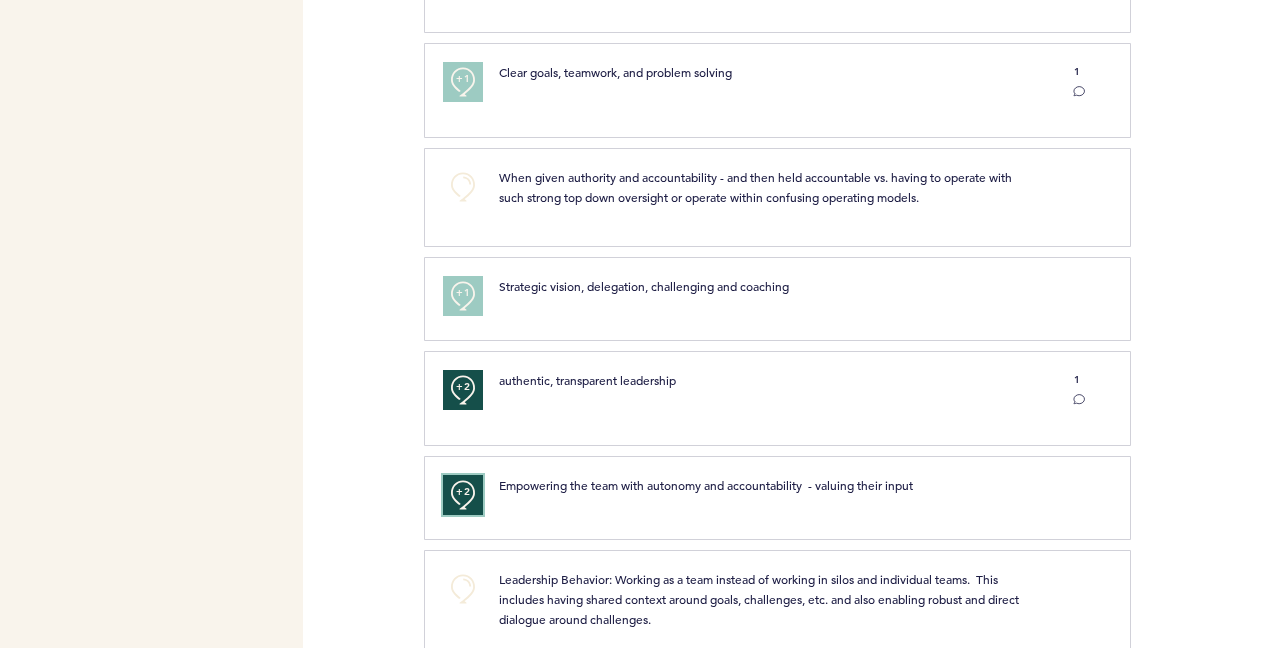 scroll, scrollTop: 1000, scrollLeft: 0, axis: vertical 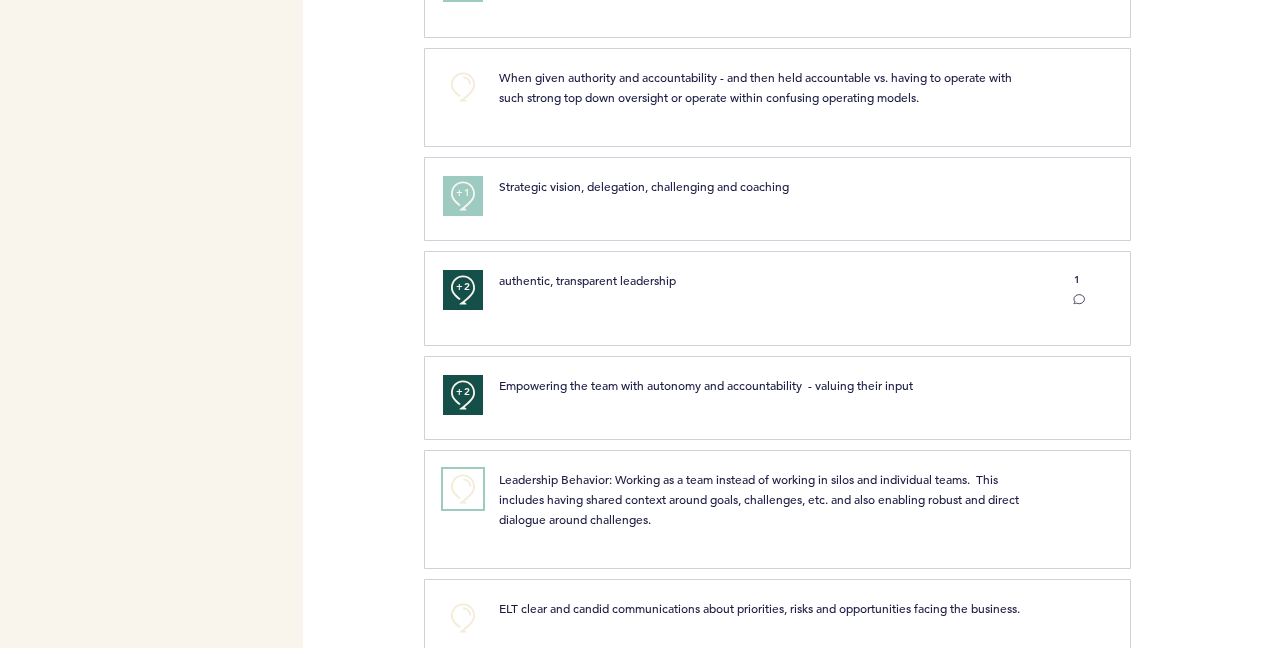 click on "+0" at bounding box center (463, 489) 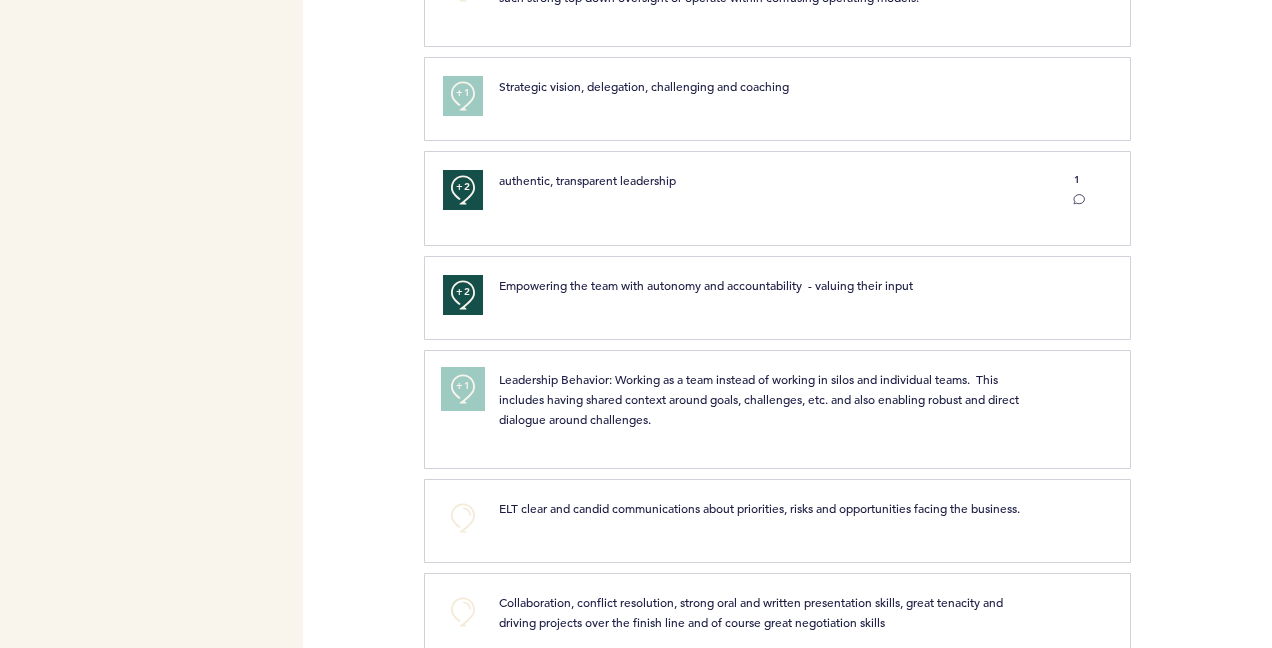 scroll, scrollTop: 1200, scrollLeft: 0, axis: vertical 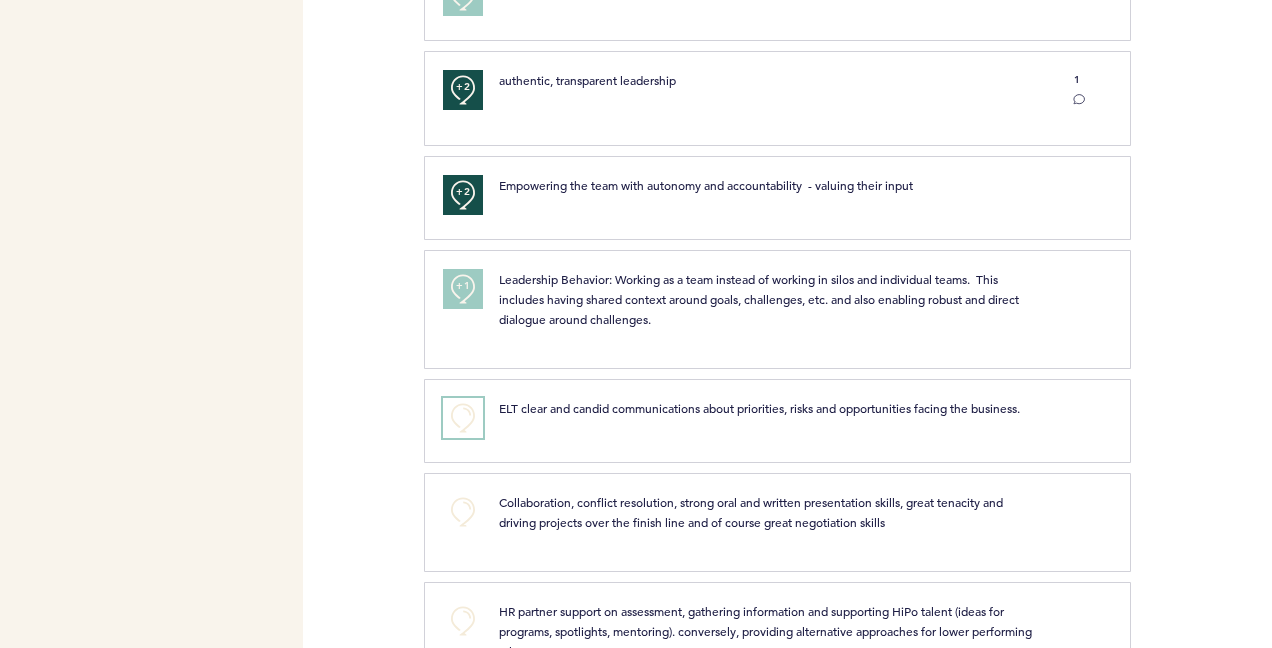 click on "+0" at bounding box center [463, 418] 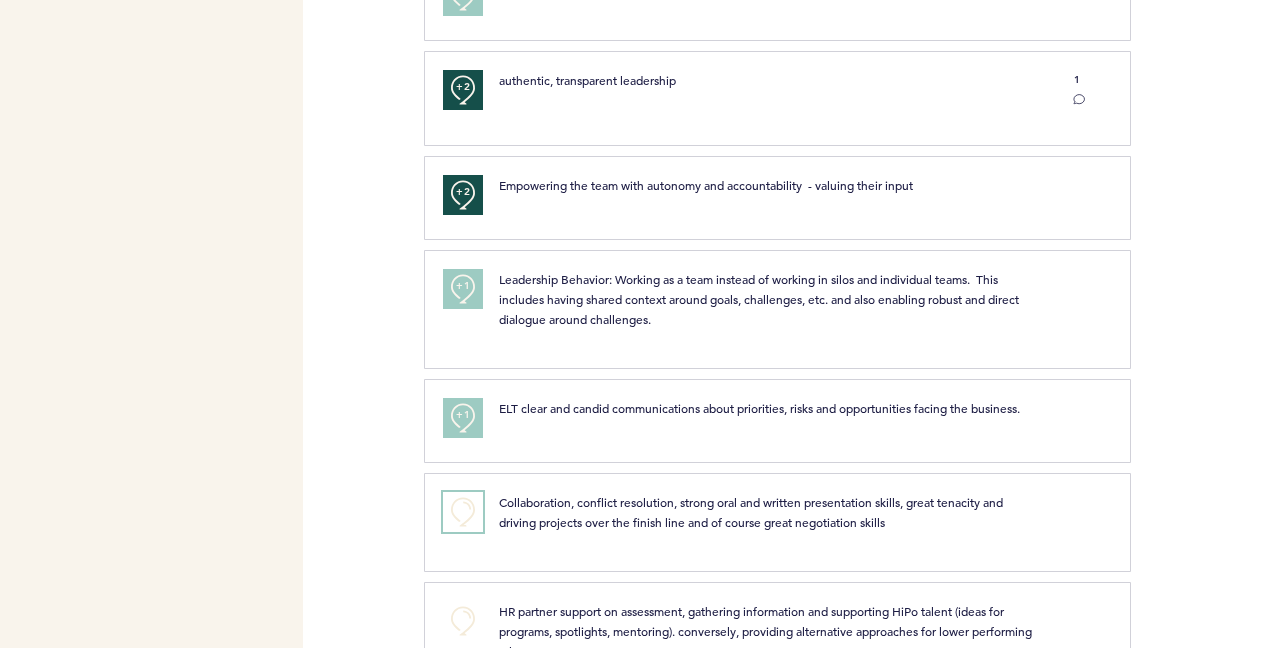 click on "+0" at bounding box center (463, 512) 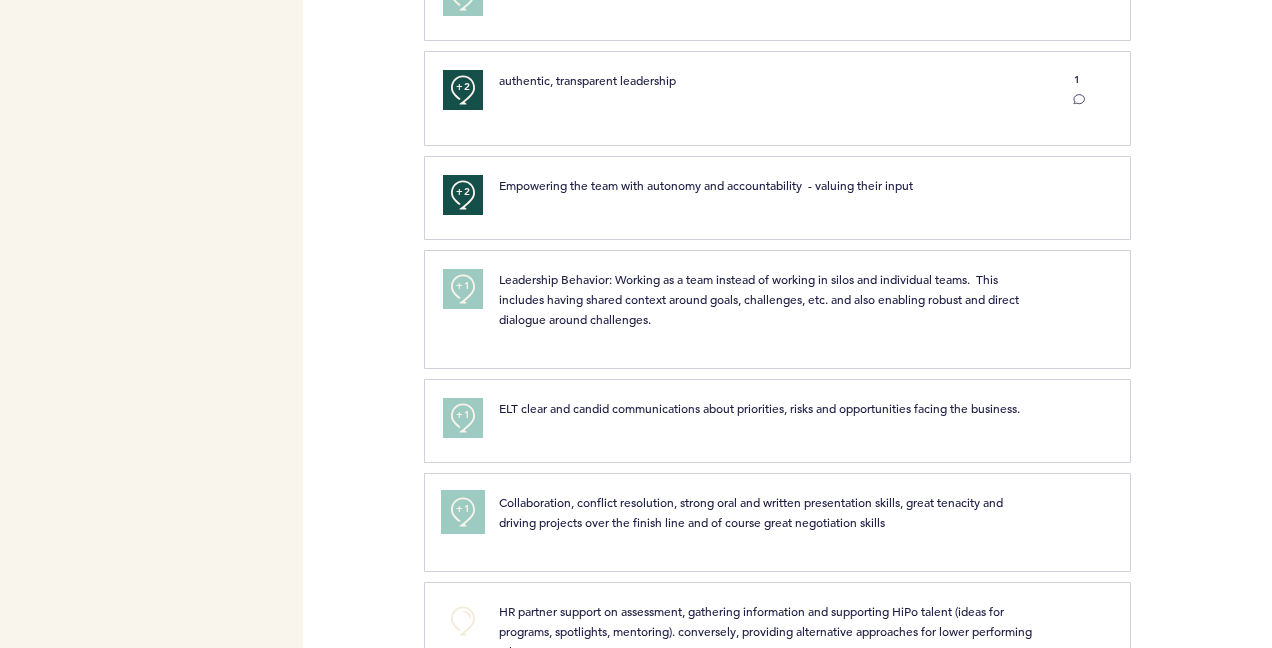 click on "+1" at bounding box center [463, 509] 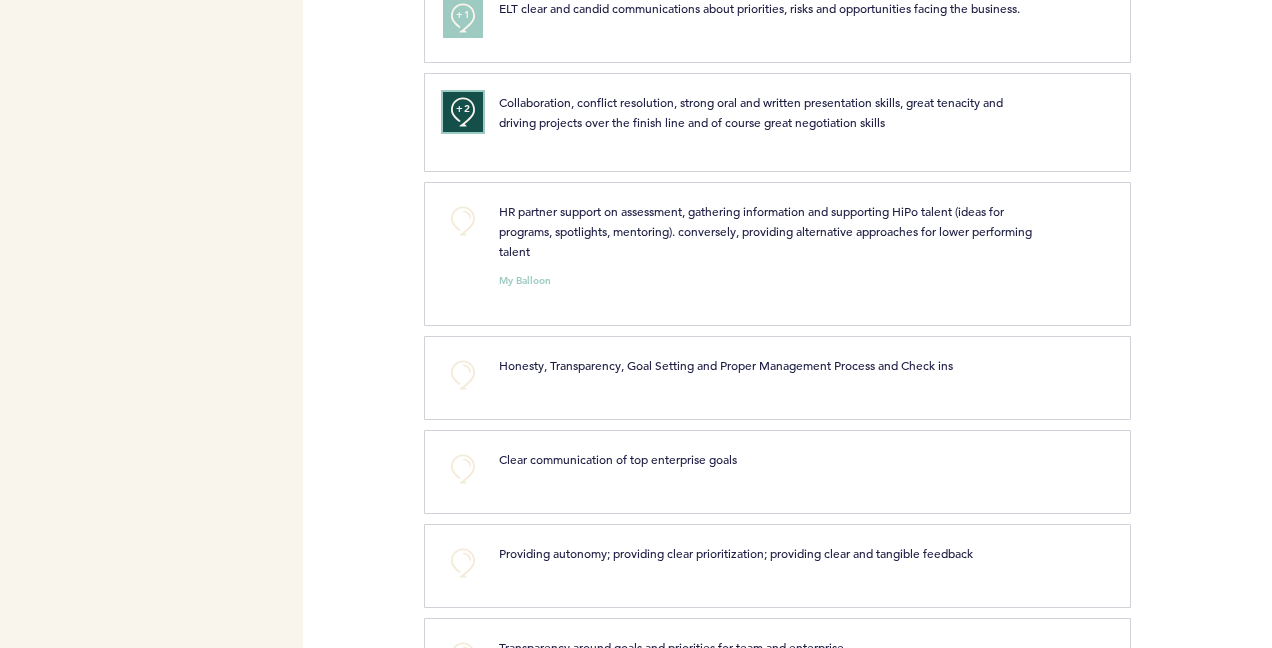 scroll, scrollTop: 1400, scrollLeft: 0, axis: vertical 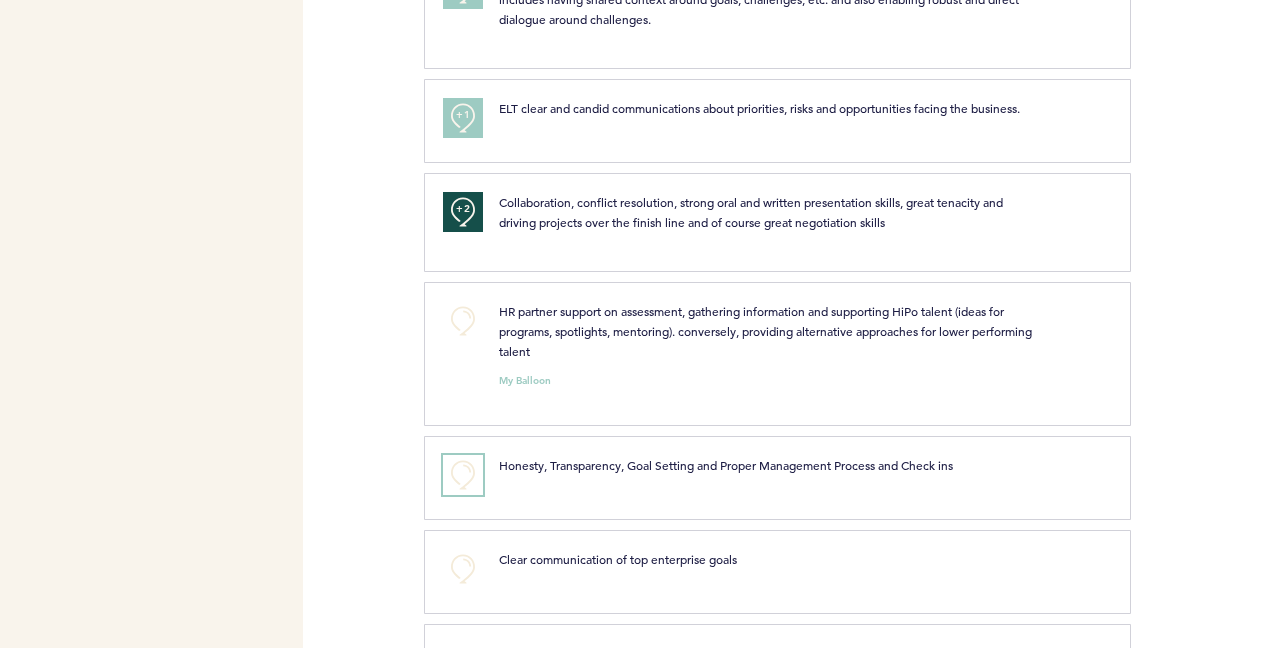 click on "+0" at bounding box center [463, 475] 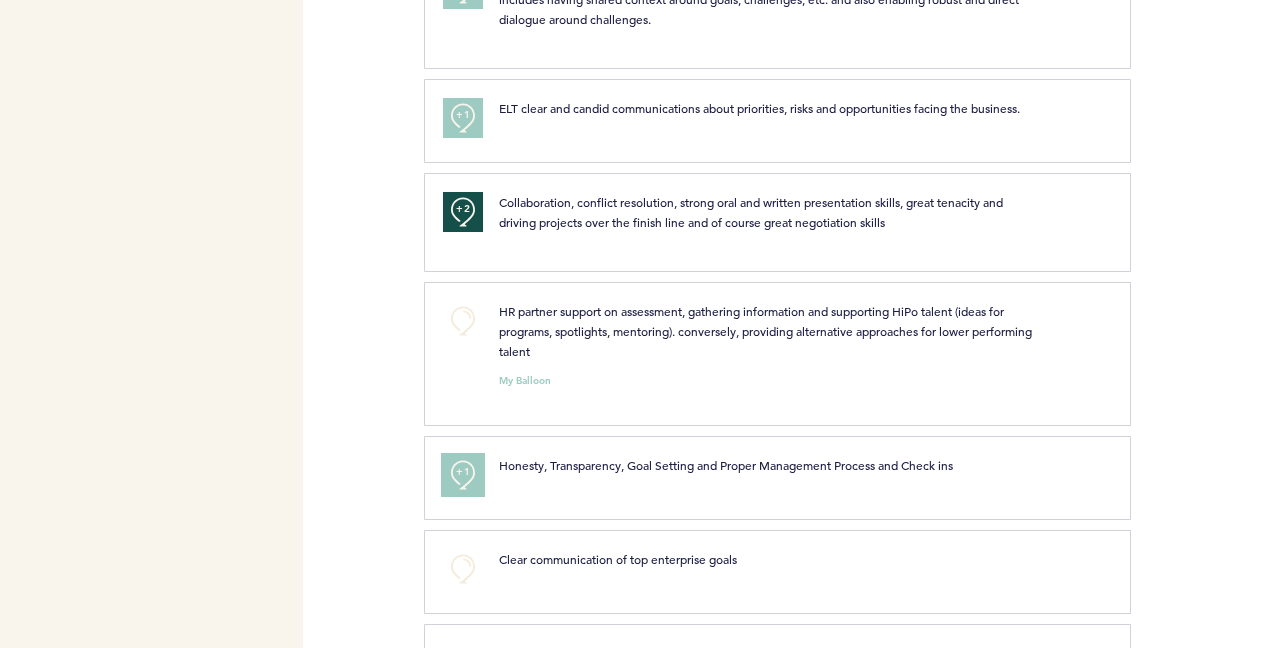 click on "+1" at bounding box center (463, 472) 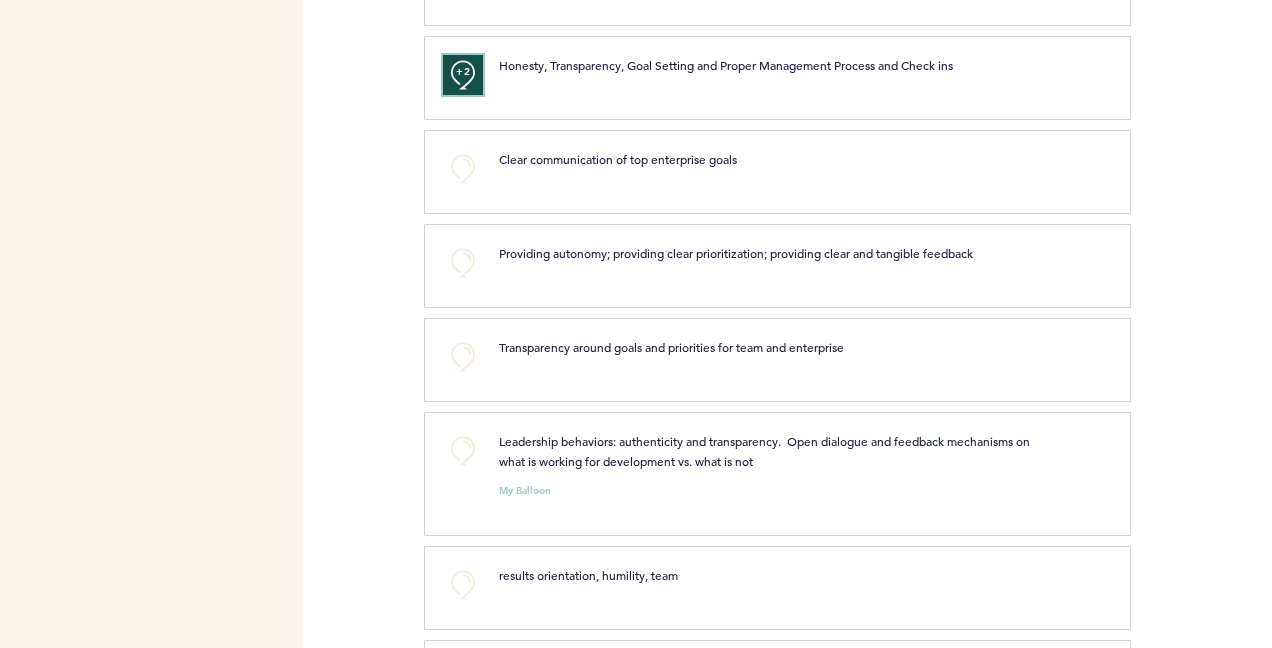 scroll, scrollTop: 2000, scrollLeft: 0, axis: vertical 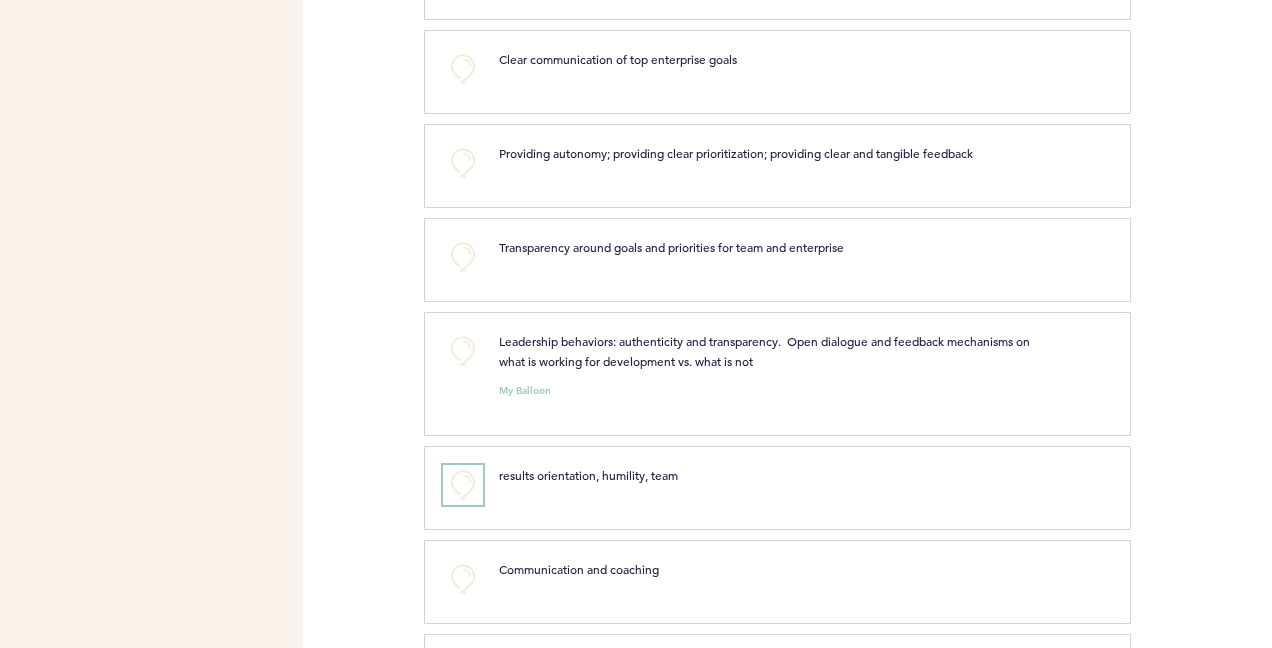click on "+0" at bounding box center (463, 485) 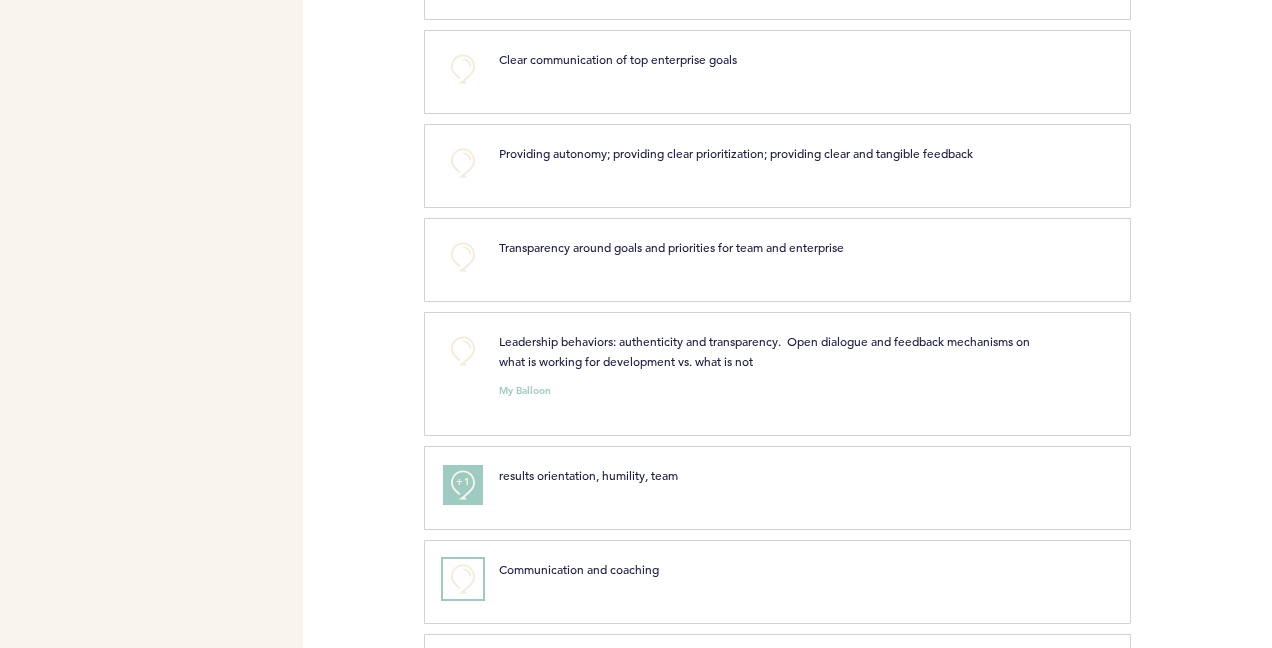 click on "+0" at bounding box center (463, 579) 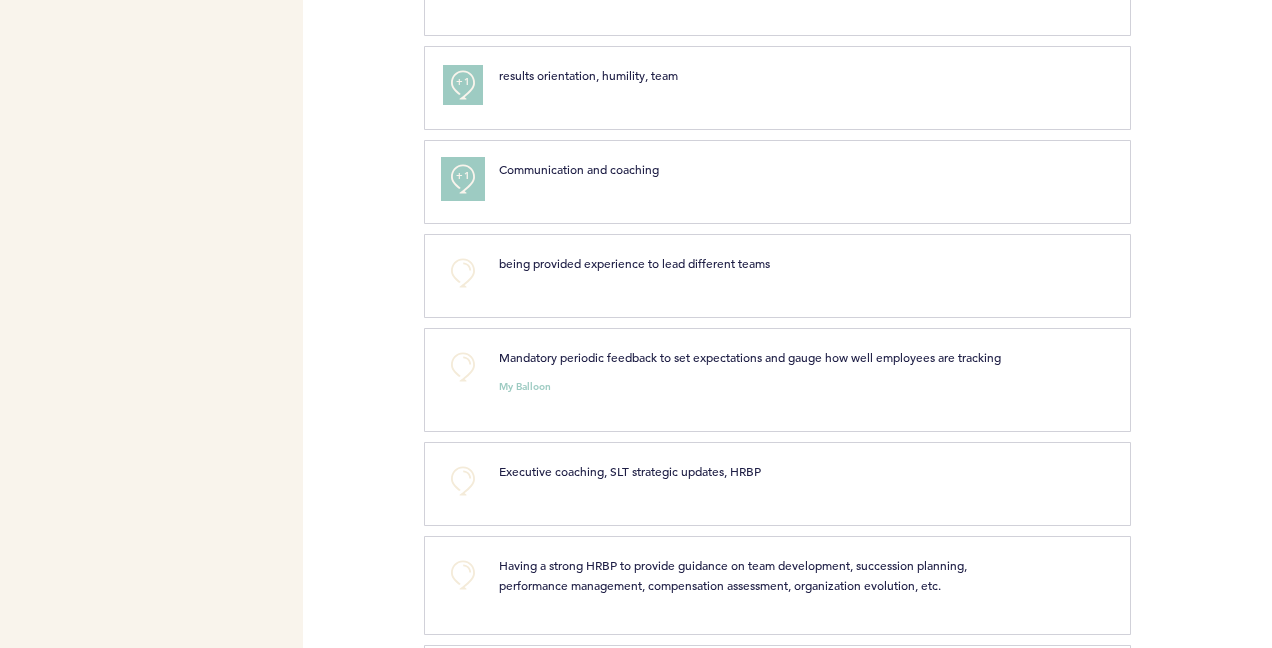 scroll, scrollTop: 2500, scrollLeft: 0, axis: vertical 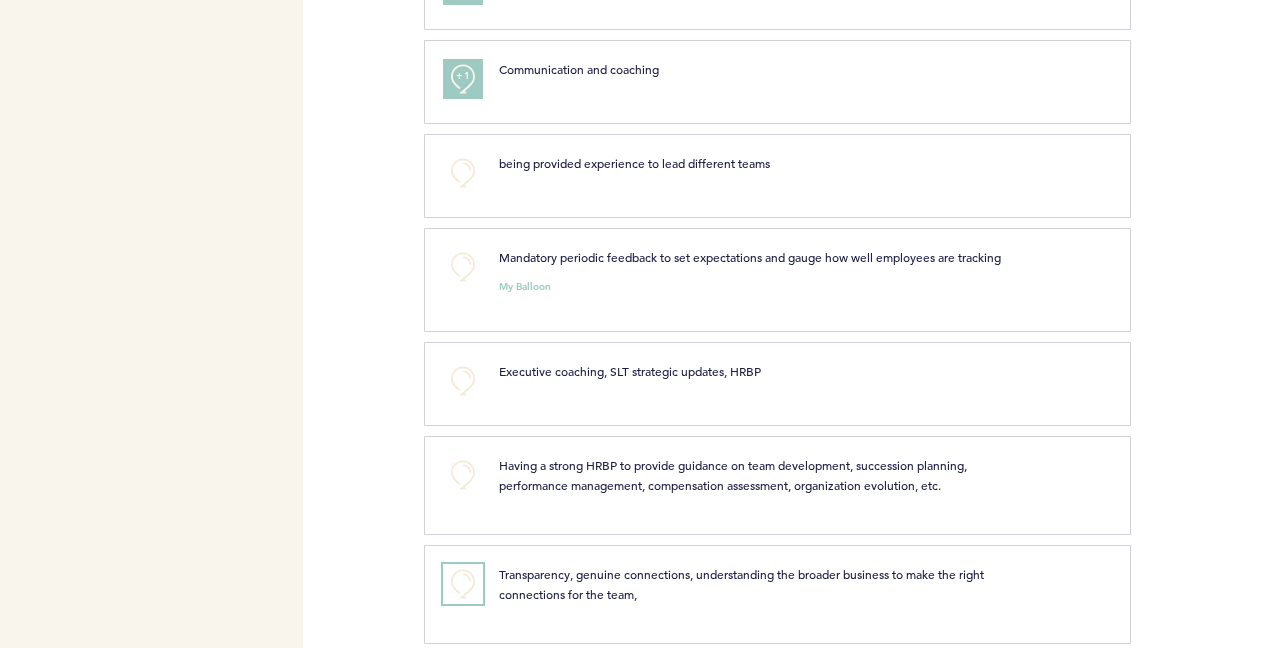 click on "+0" at bounding box center [463, 584] 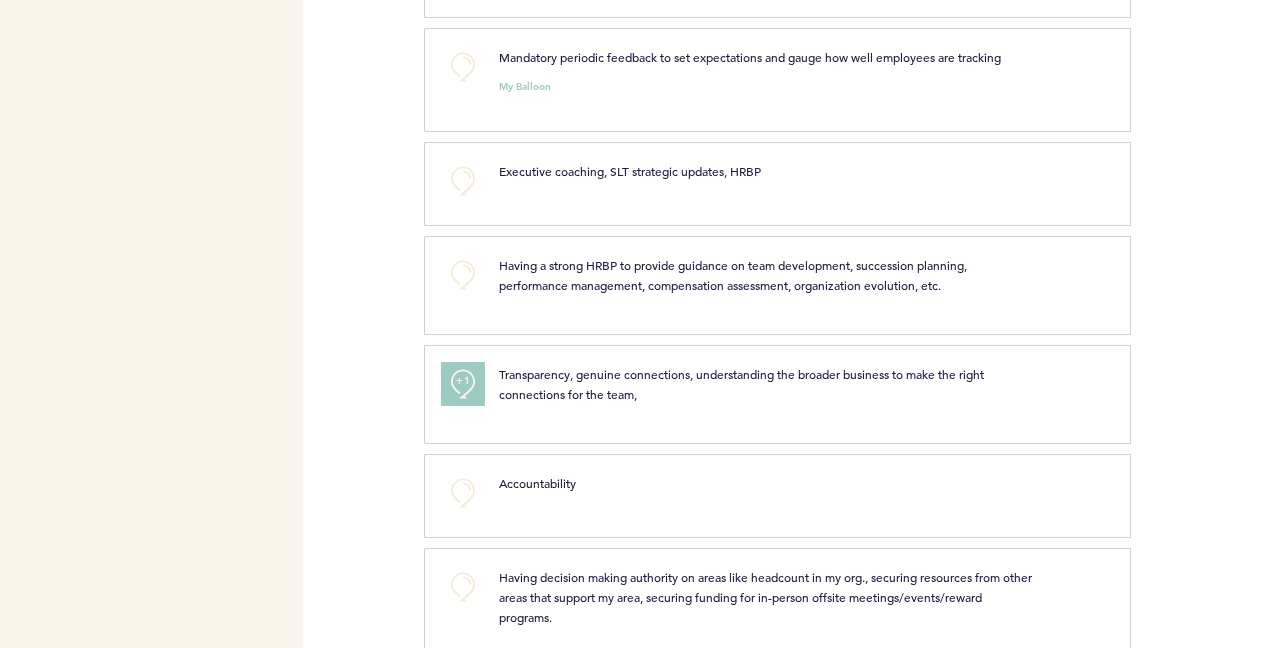 scroll, scrollTop: 2893, scrollLeft: 0, axis: vertical 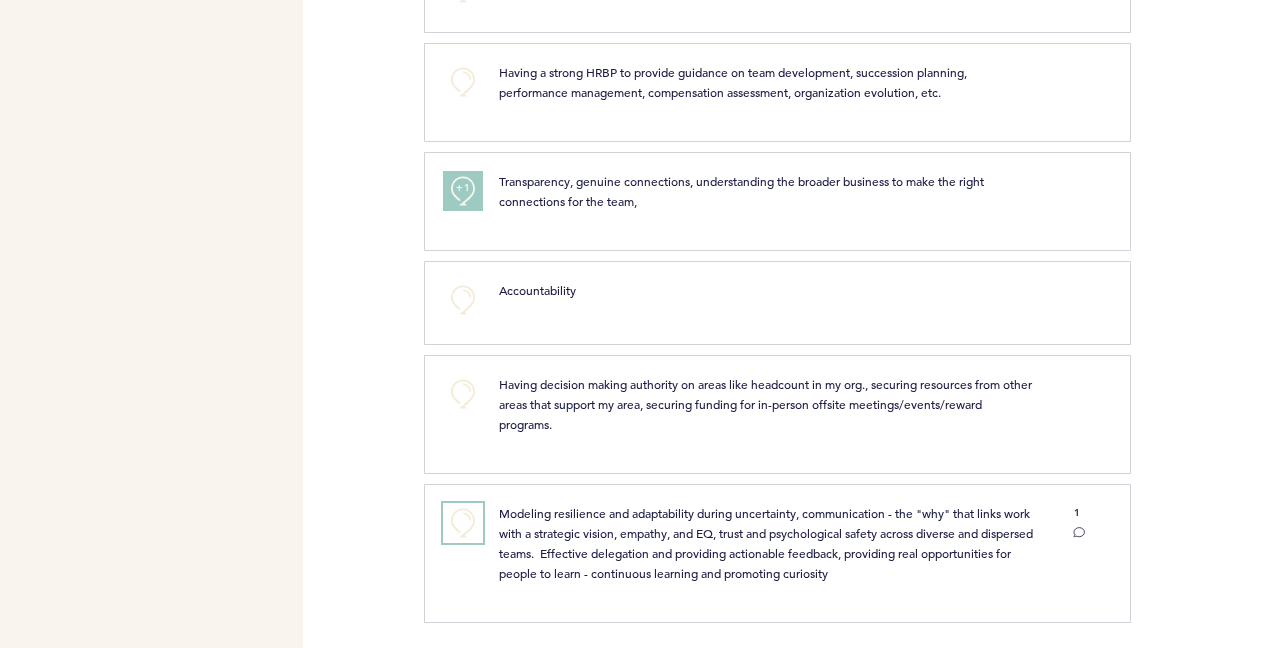 click on "+0" at bounding box center [463, 523] 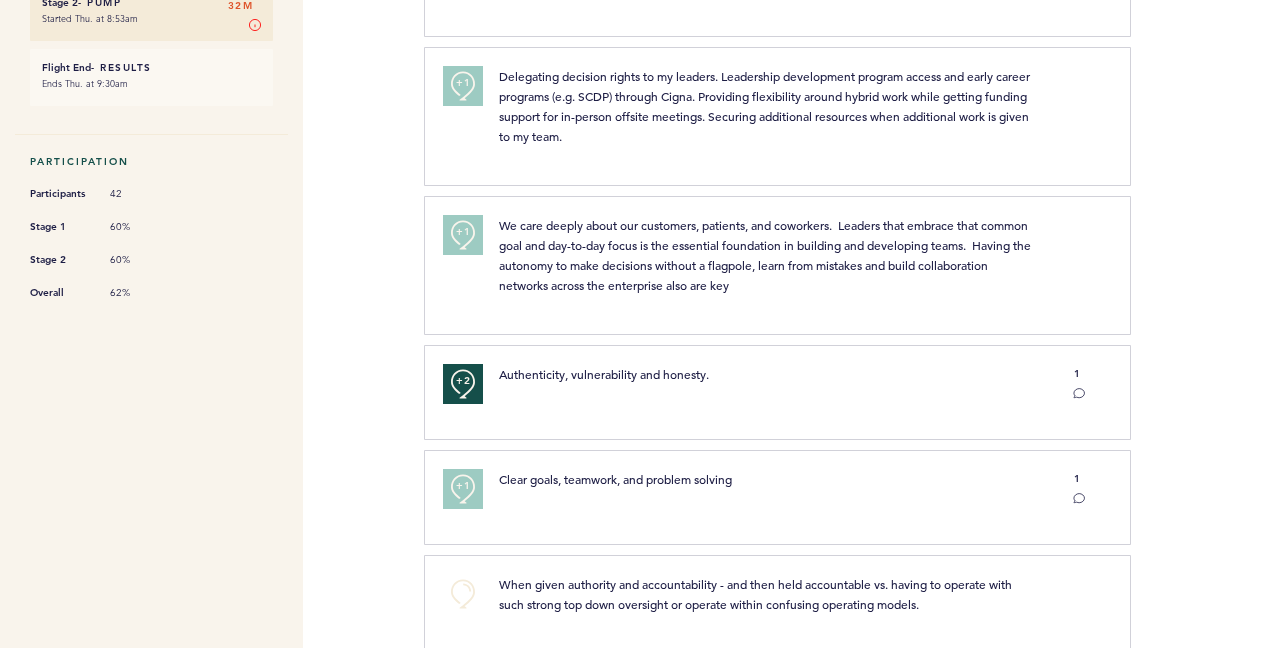 scroll, scrollTop: 0, scrollLeft: 0, axis: both 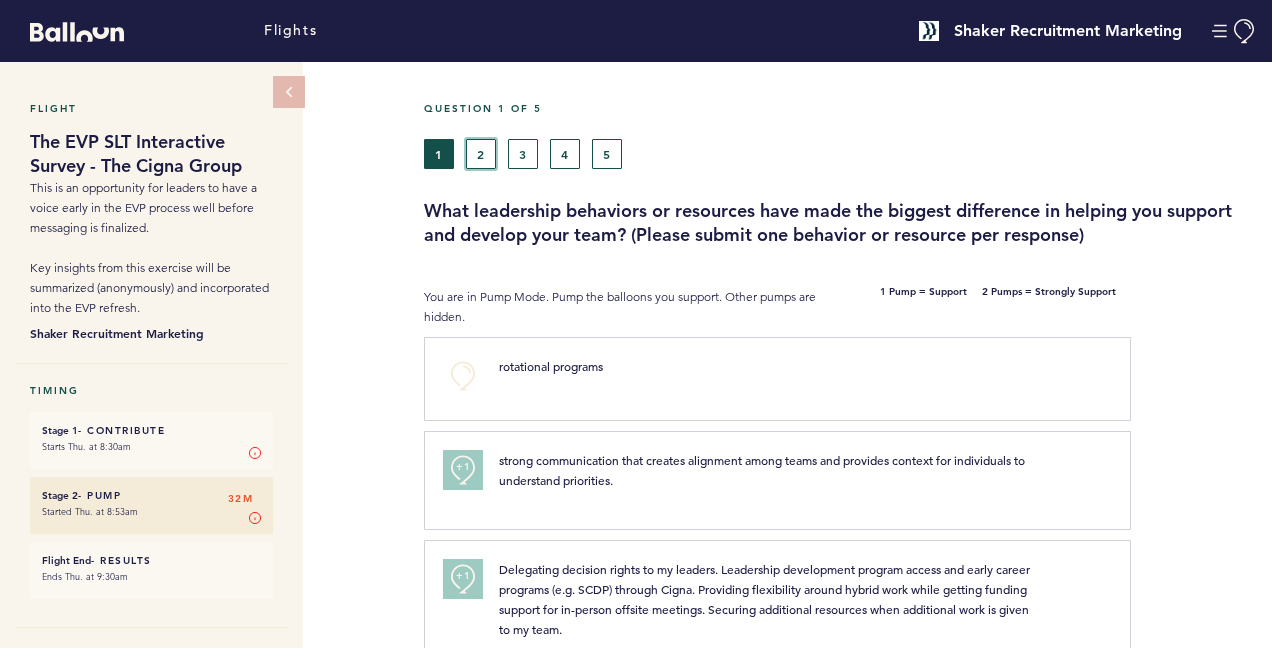 click on "2" at bounding box center [481, 154] 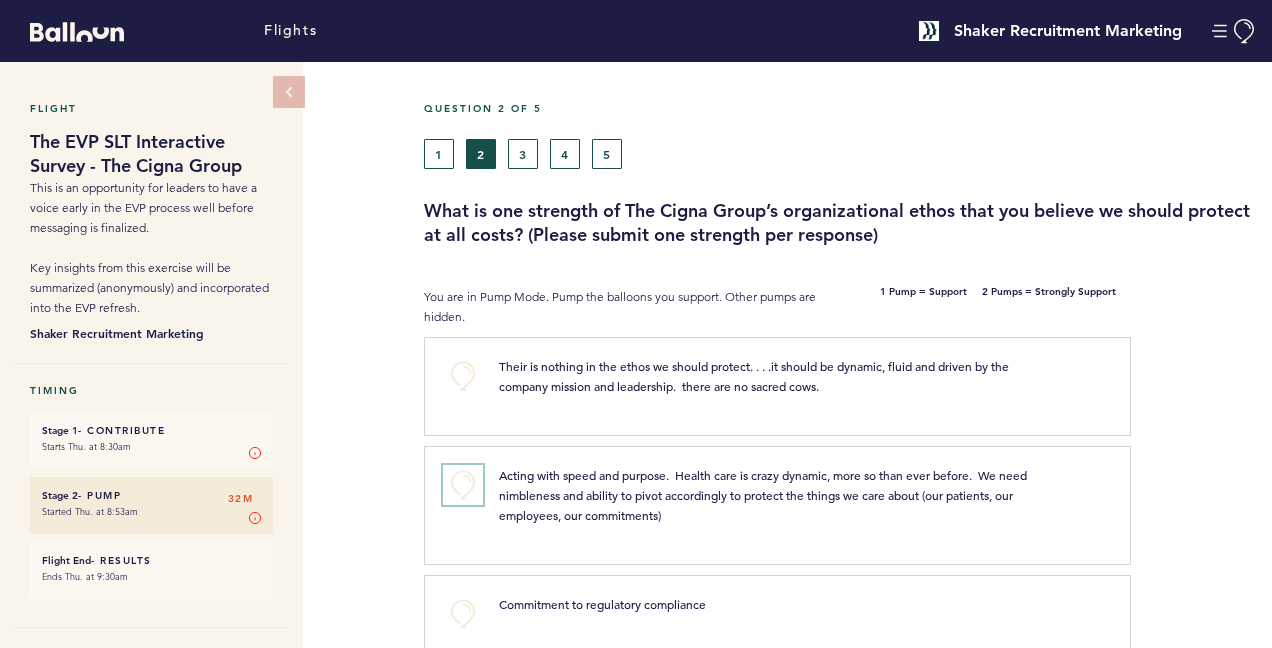 click on "+0" at bounding box center (463, 485) 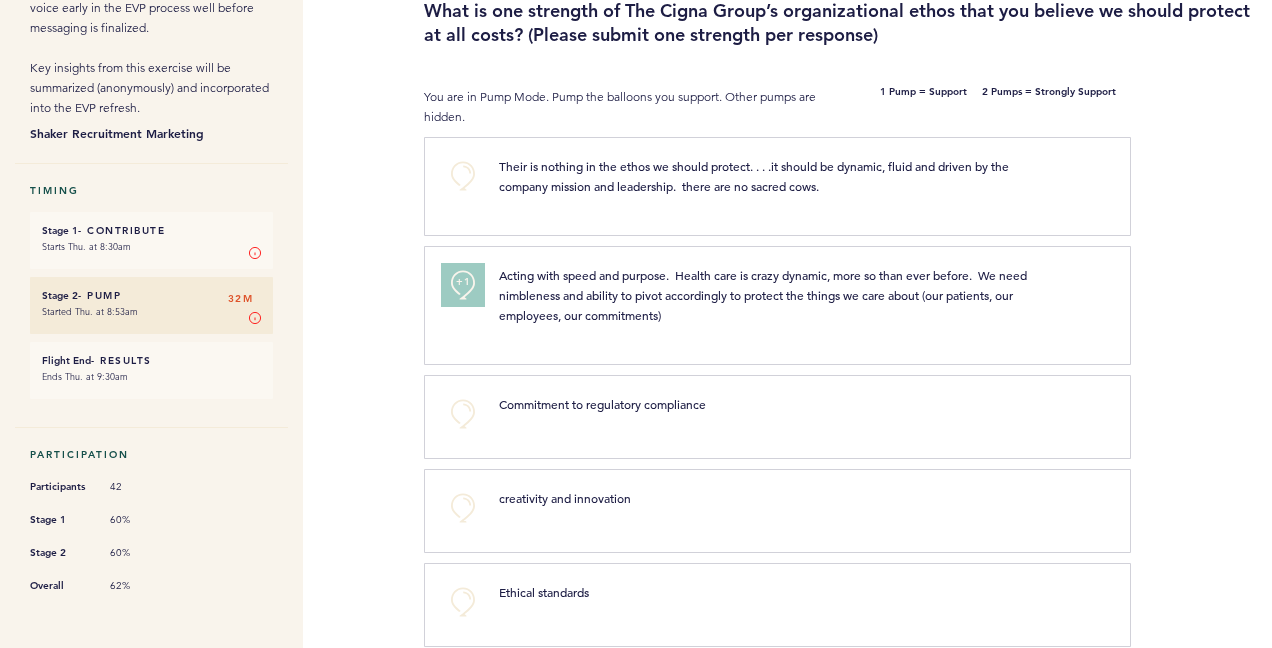 scroll, scrollTop: 300, scrollLeft: 0, axis: vertical 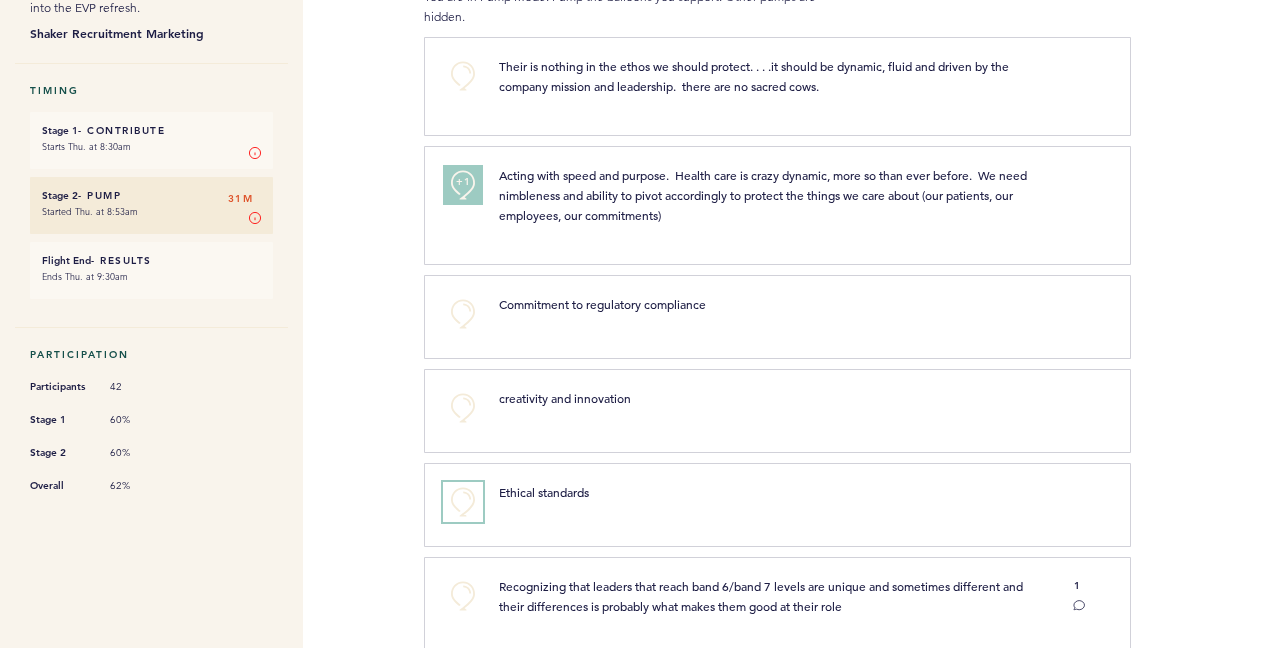 click on "+0" at bounding box center (463, 502) 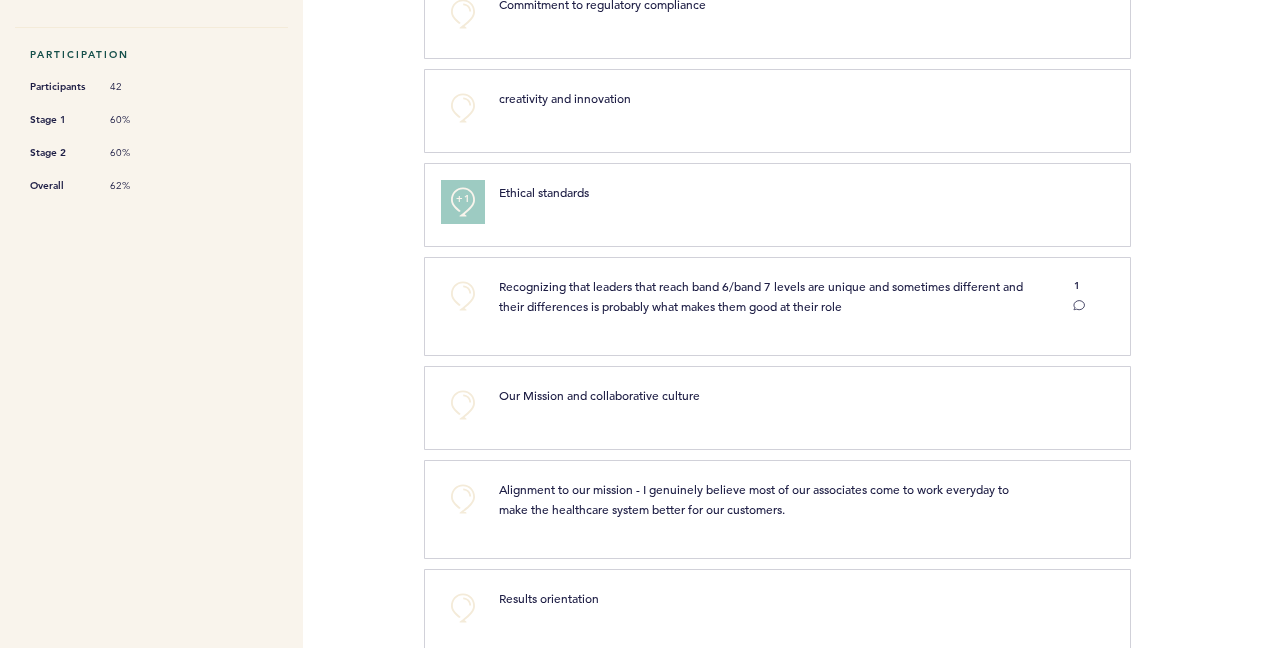 scroll, scrollTop: 700, scrollLeft: 0, axis: vertical 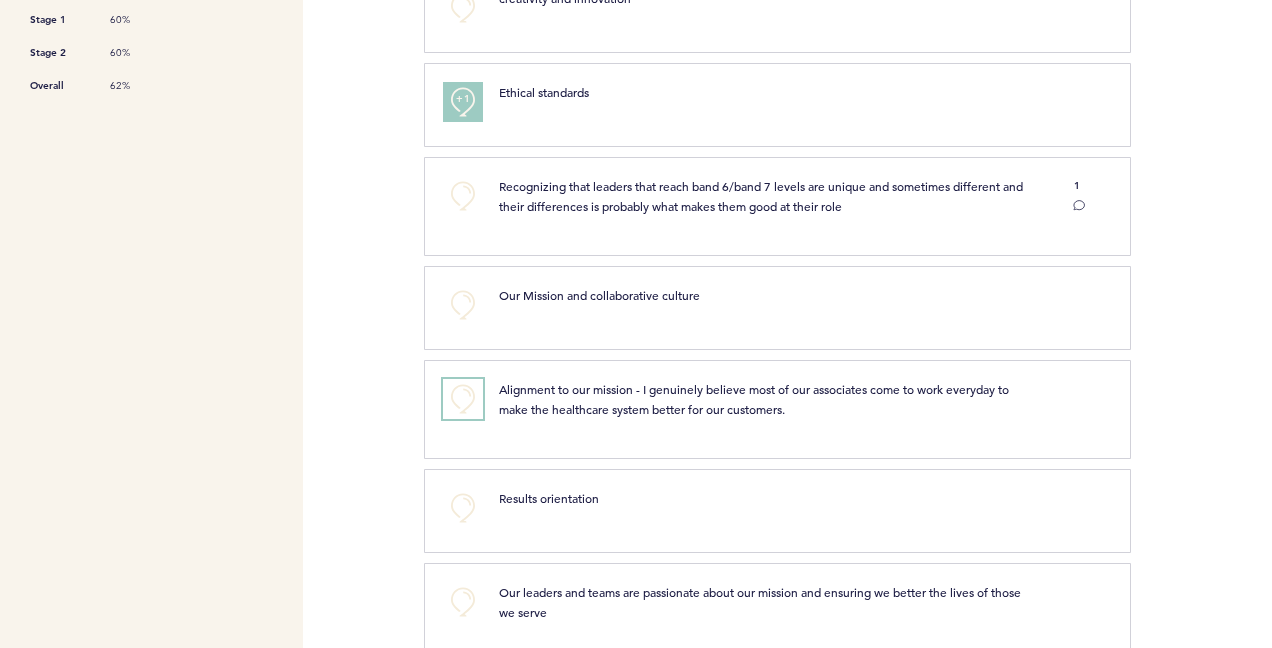 click on "+0" at bounding box center [463, 399] 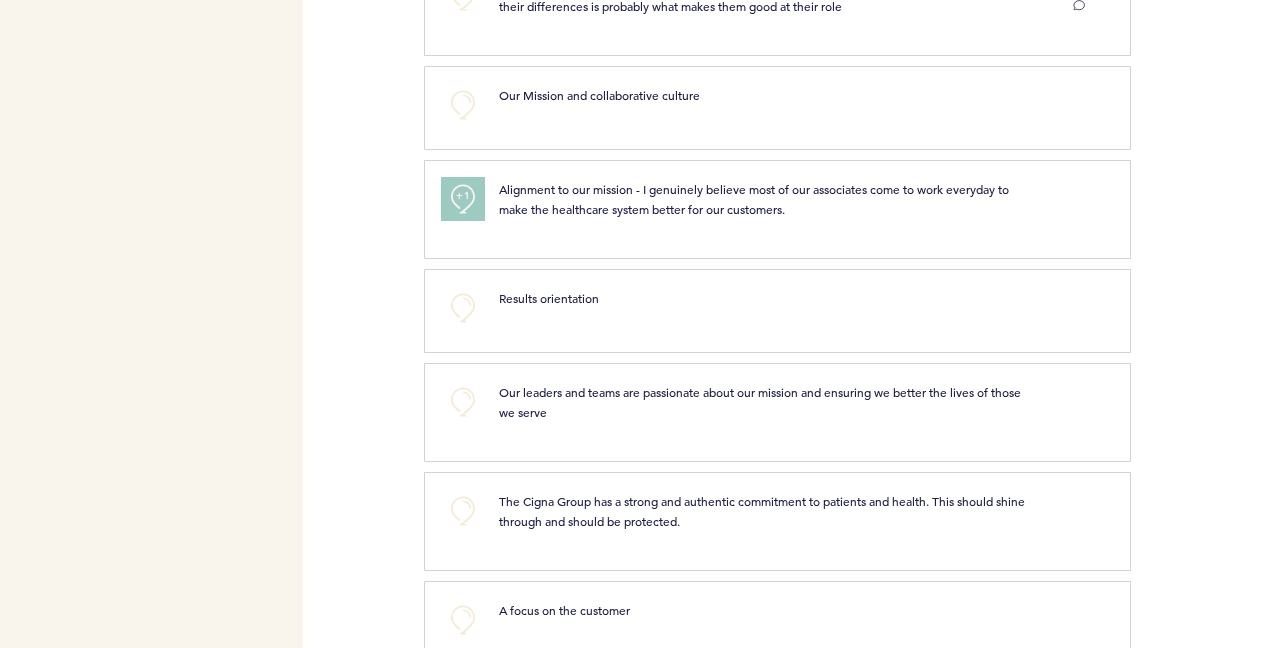 scroll, scrollTop: 1000, scrollLeft: 0, axis: vertical 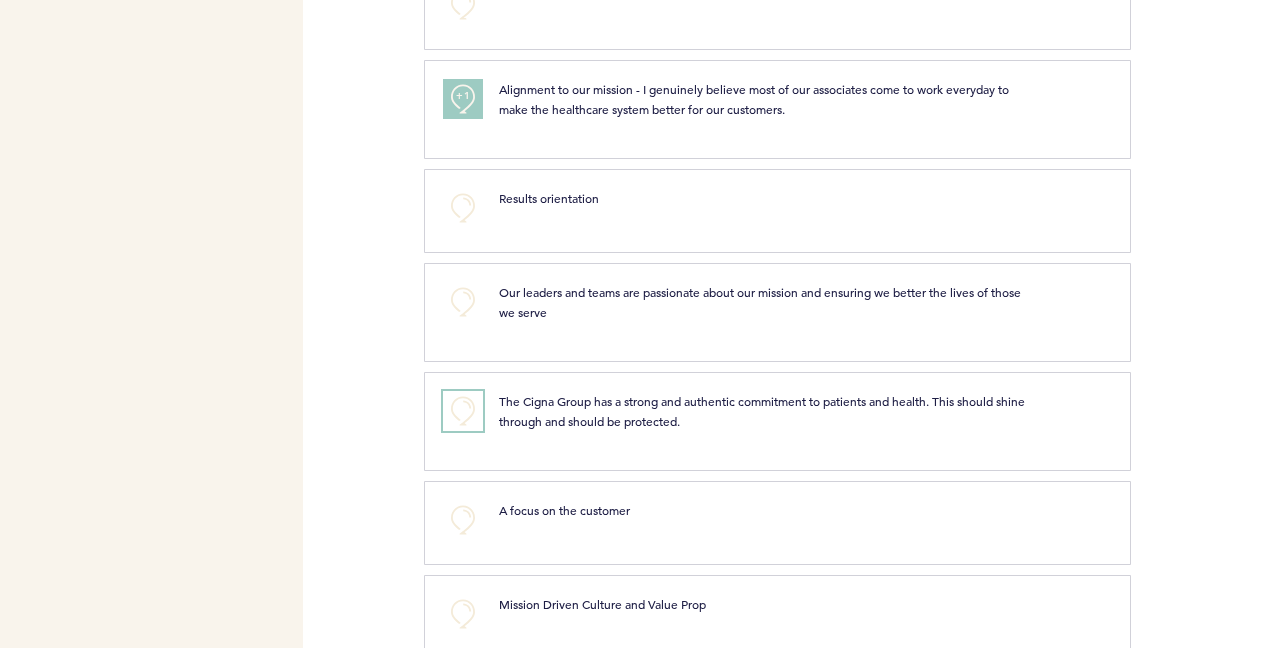 click on "+0" at bounding box center [463, 411] 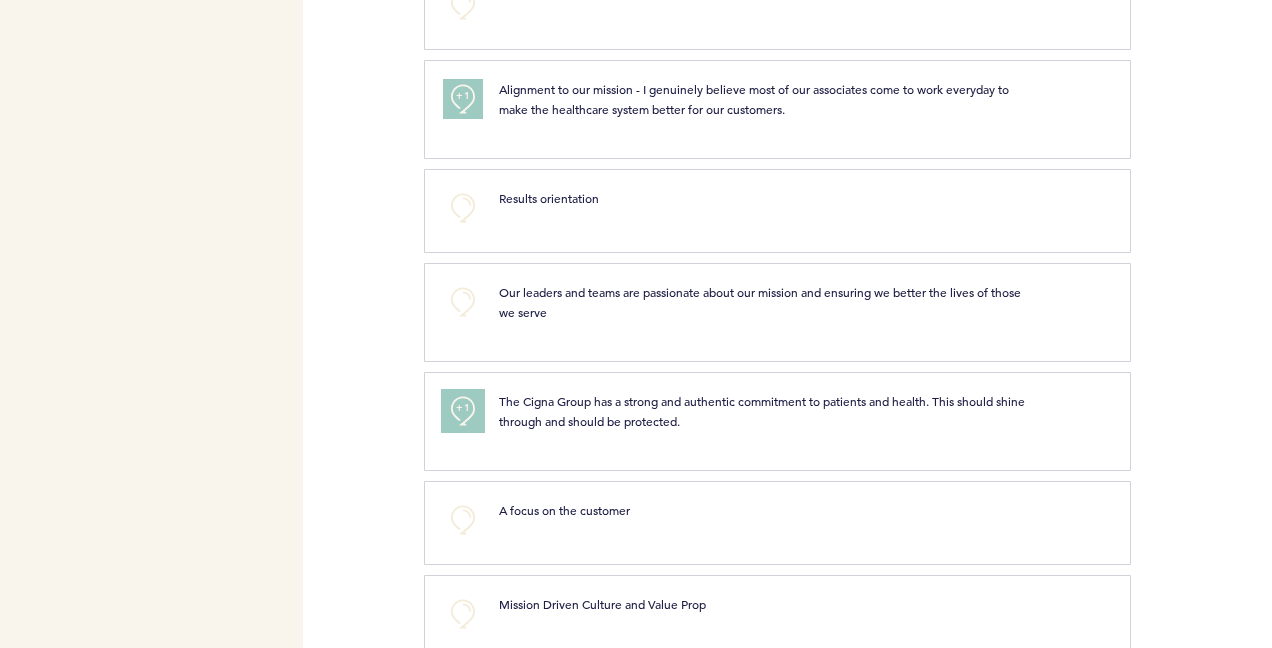 click on "+1" at bounding box center (463, 411) 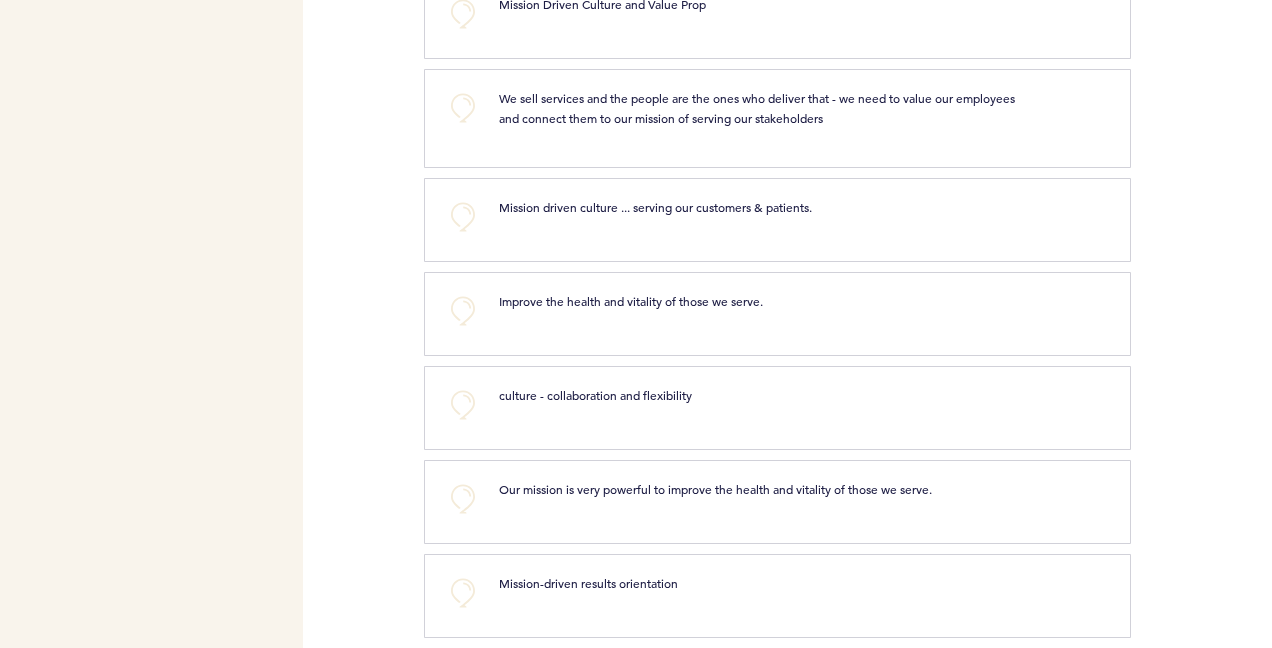 scroll, scrollTop: 1700, scrollLeft: 0, axis: vertical 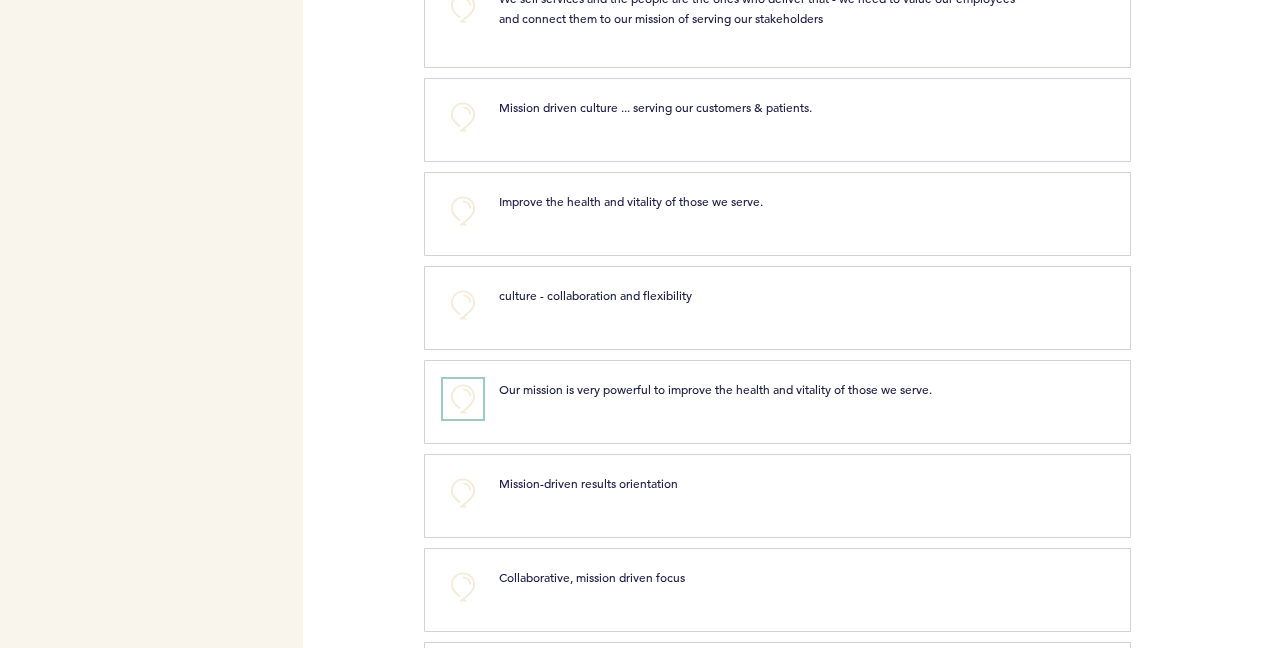 click on "+0" at bounding box center (463, 399) 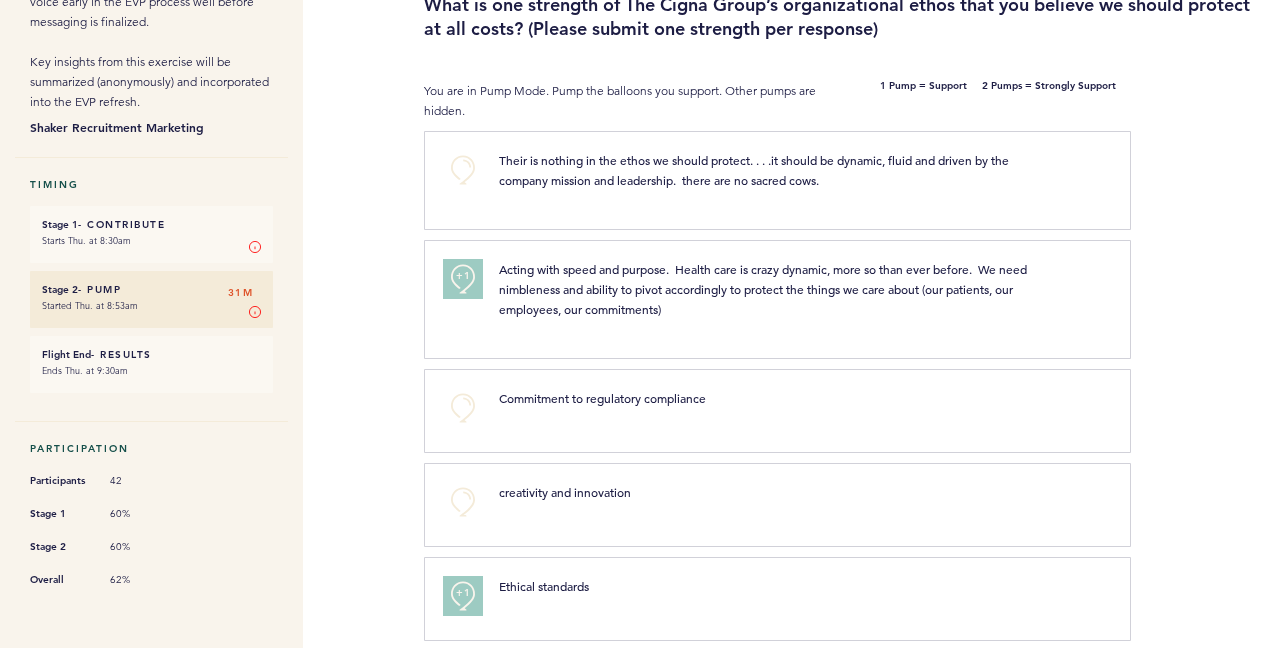 scroll, scrollTop: 0, scrollLeft: 0, axis: both 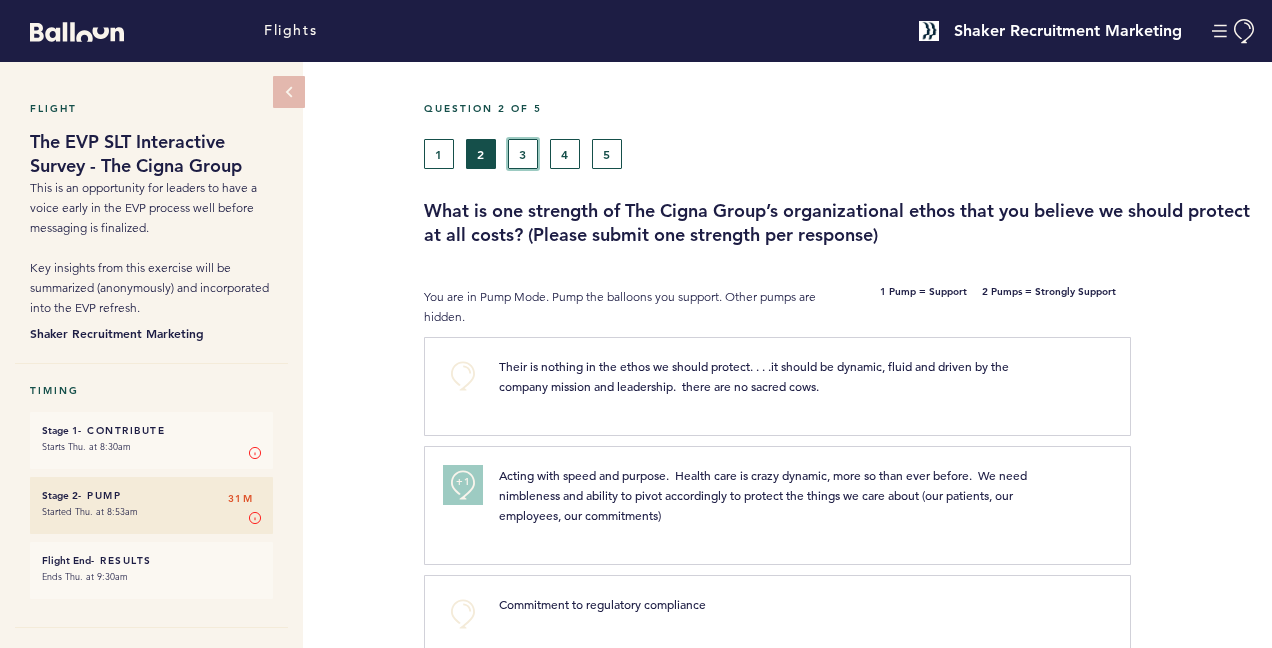 click on "3" at bounding box center [523, 154] 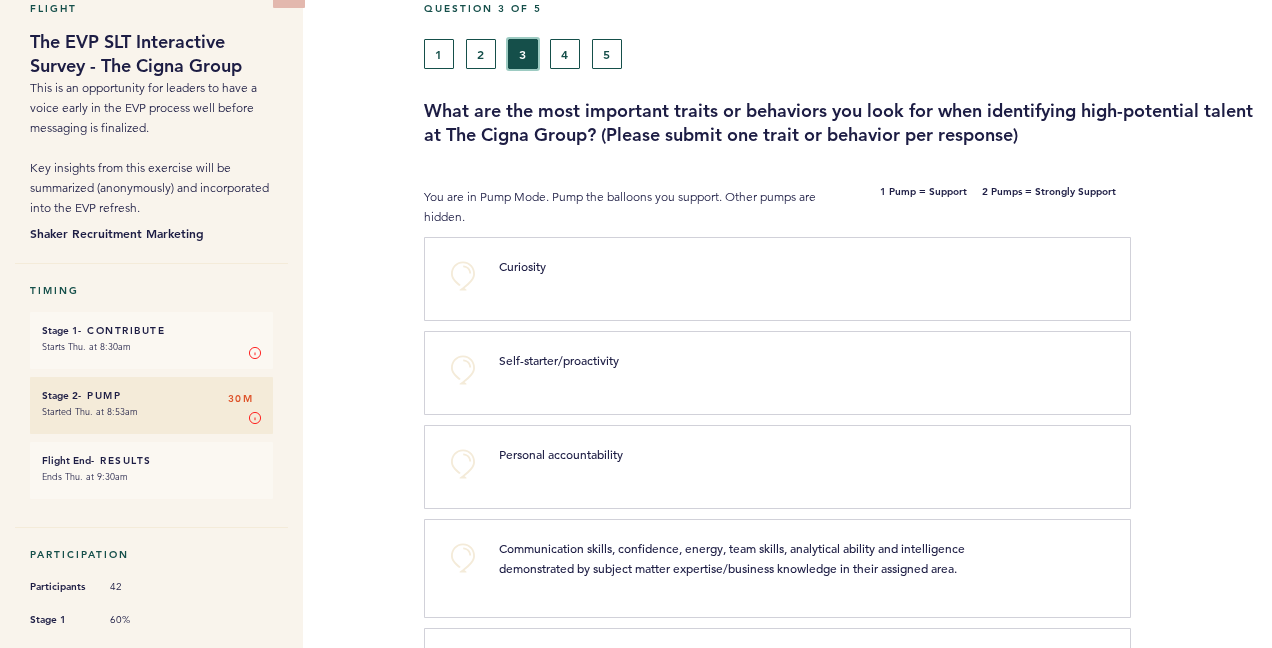 scroll, scrollTop: 200, scrollLeft: 0, axis: vertical 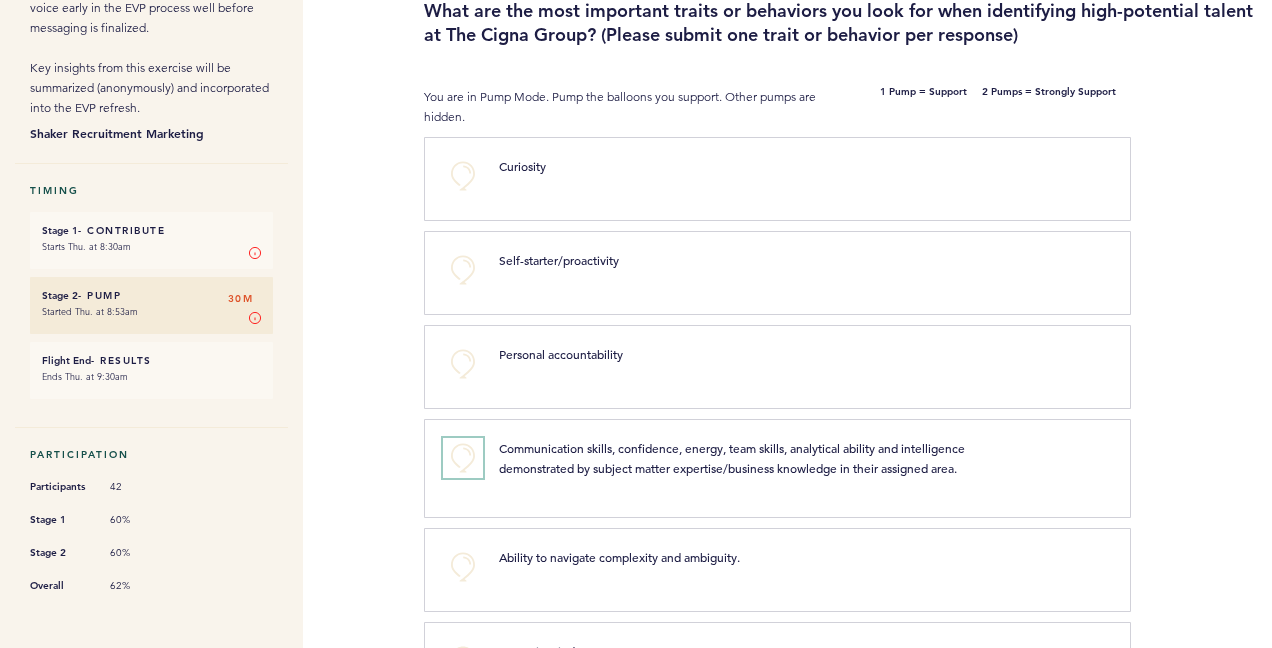 click on "+0" at bounding box center (463, 458) 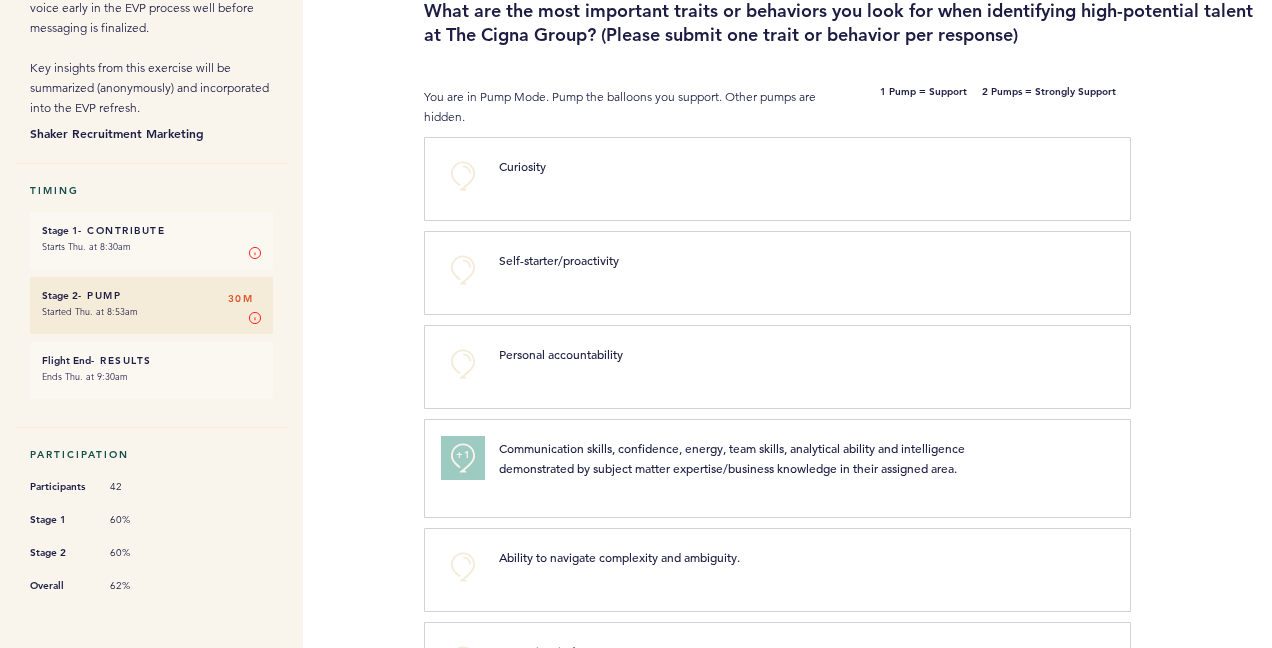 scroll, scrollTop: 300, scrollLeft: 0, axis: vertical 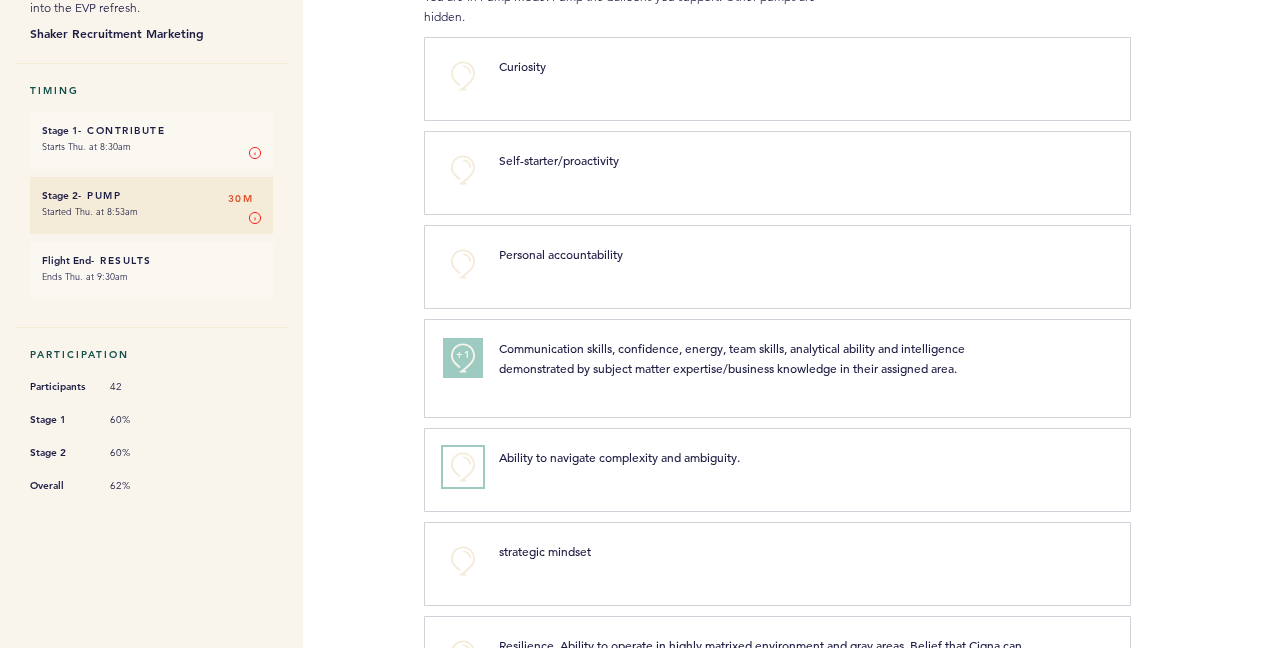 click on "+0" at bounding box center (463, 467) 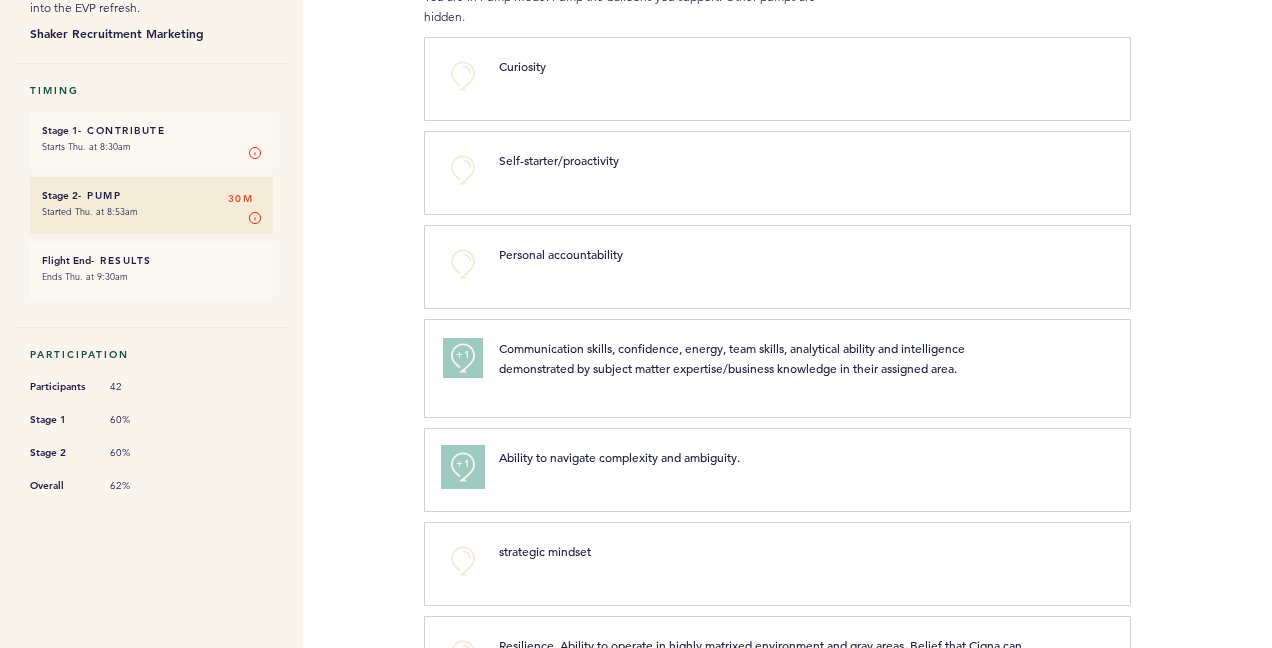 scroll, scrollTop: 400, scrollLeft: 0, axis: vertical 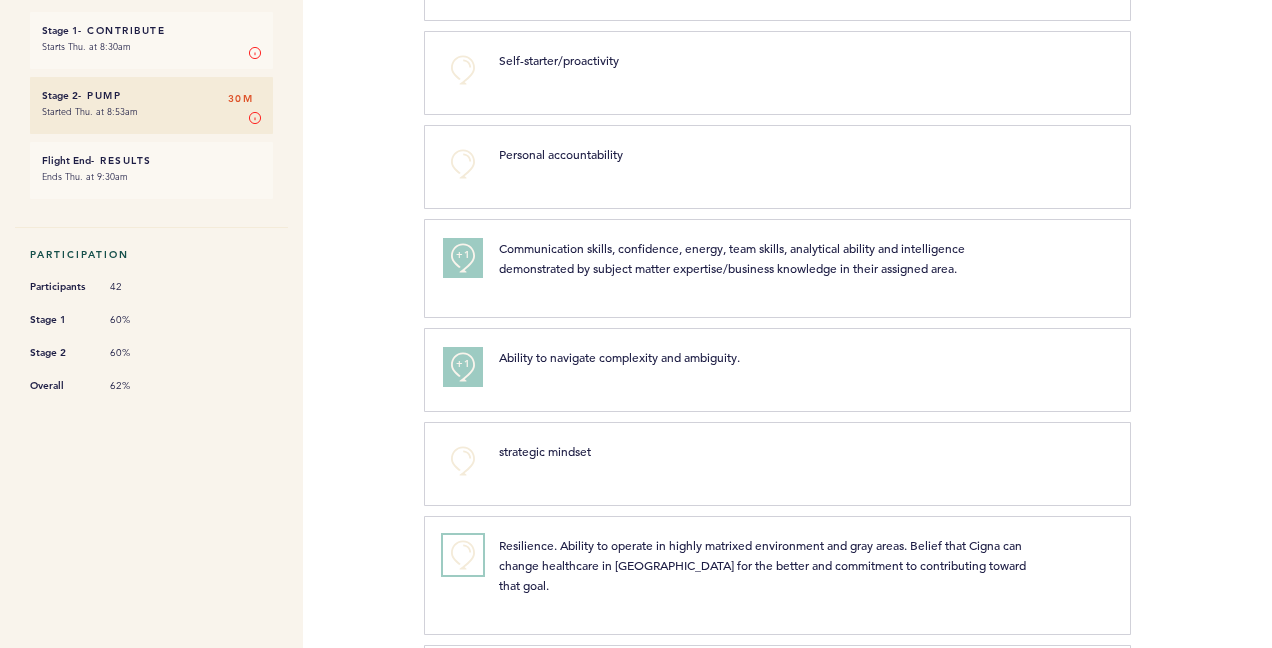 click on "+0" at bounding box center (463, 555) 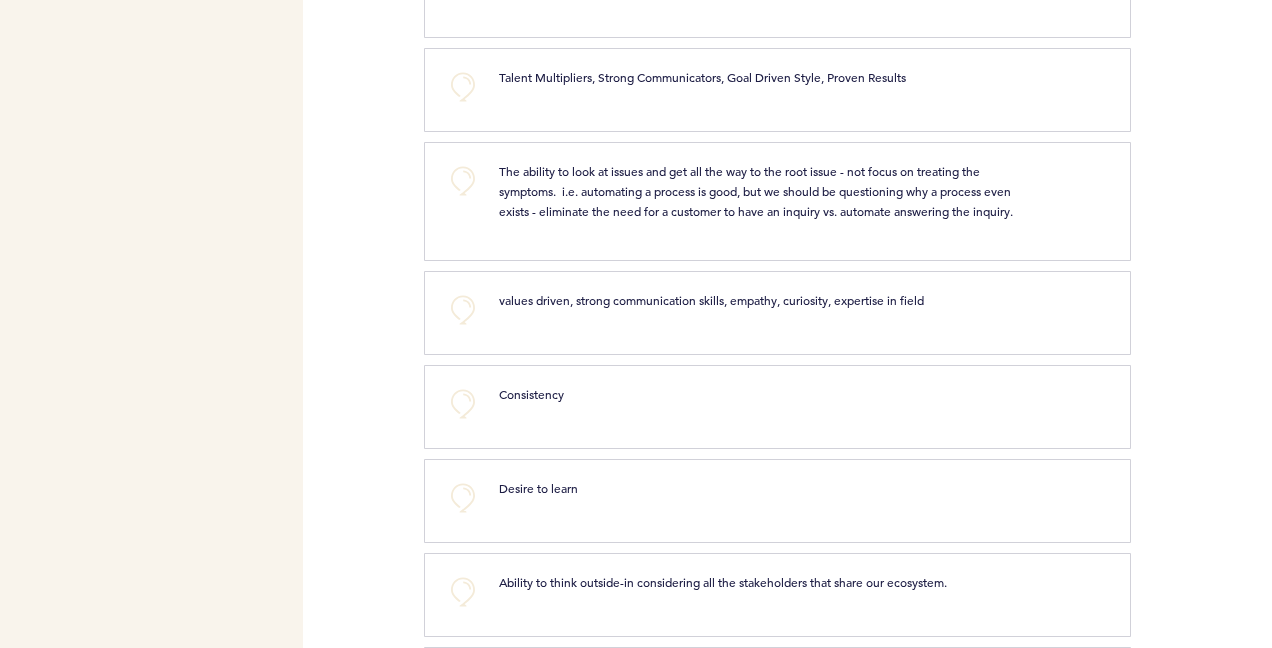 scroll, scrollTop: 1300, scrollLeft: 0, axis: vertical 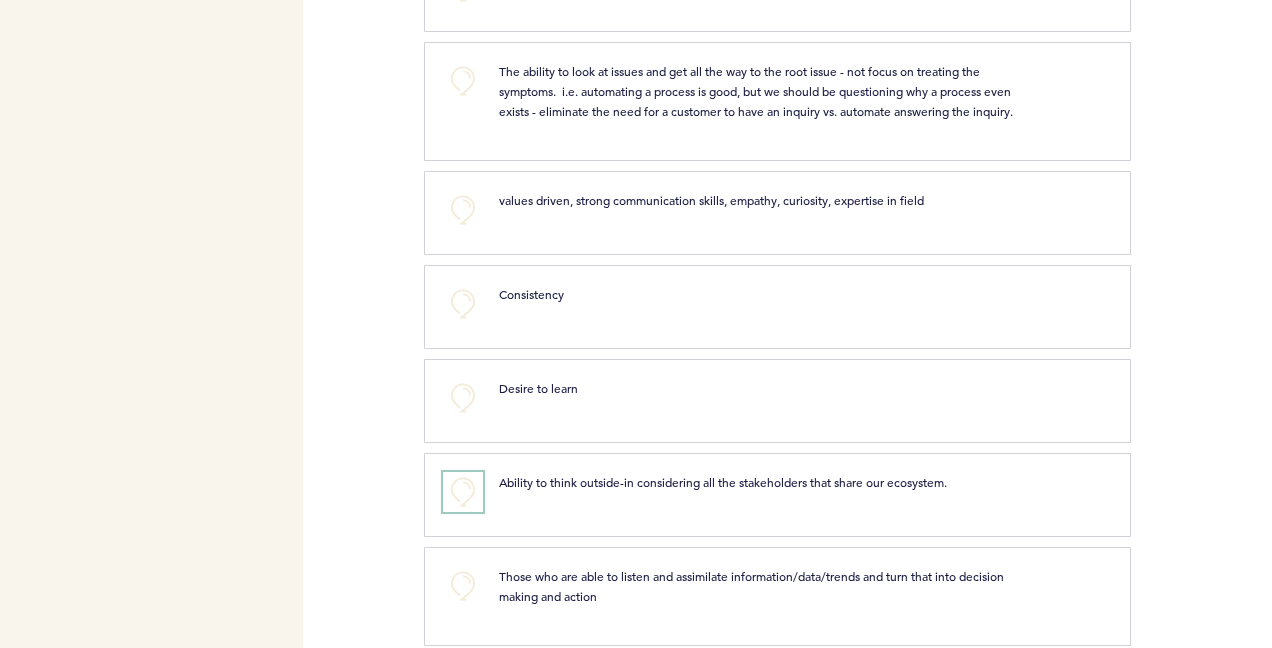 click on "+0" at bounding box center [463, 492] 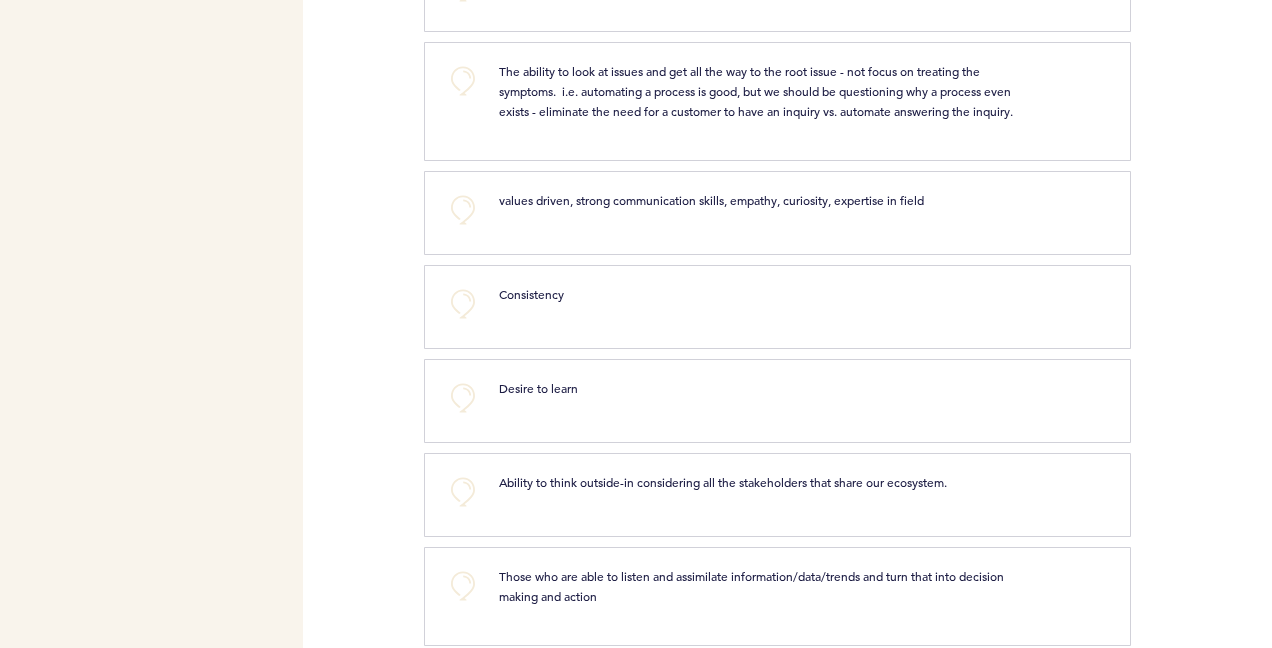 click on "+0 Those who are able to listen and assimilate information/data/trends and turn that into decision making and action  clear   submit" at bounding box center [777, 596] 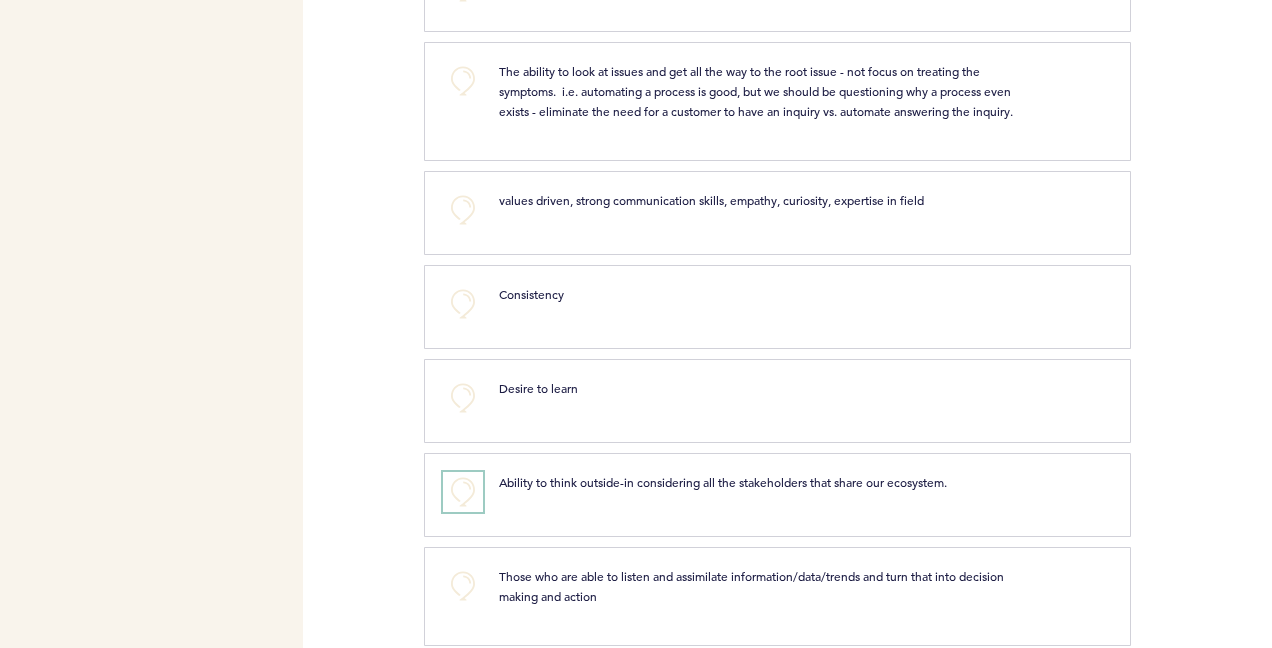 click on "+0" at bounding box center (463, 492) 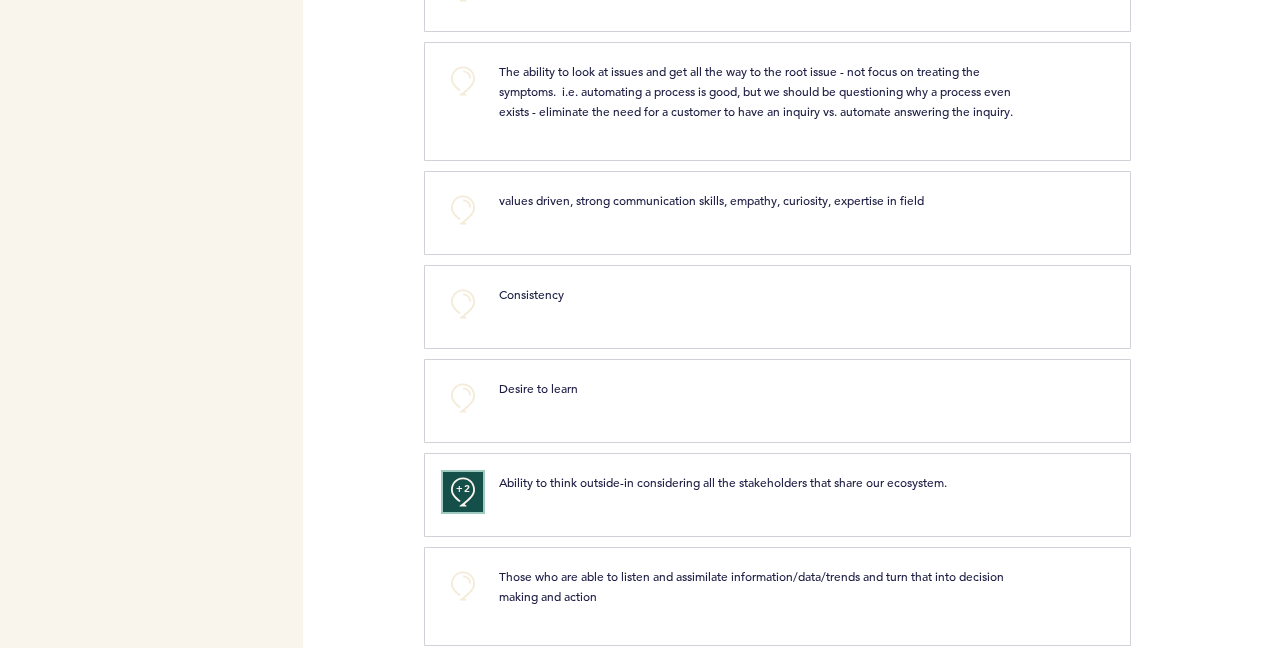 click on "+2" at bounding box center (463, 489) 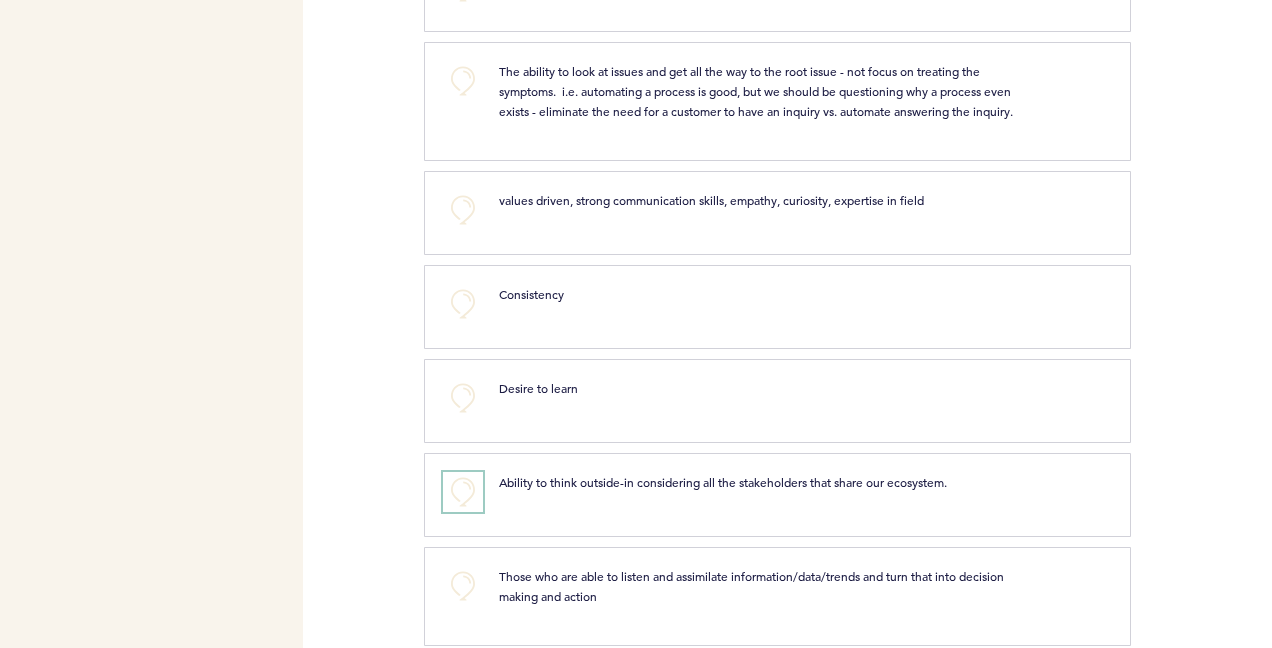 click on "+0" at bounding box center (463, 492) 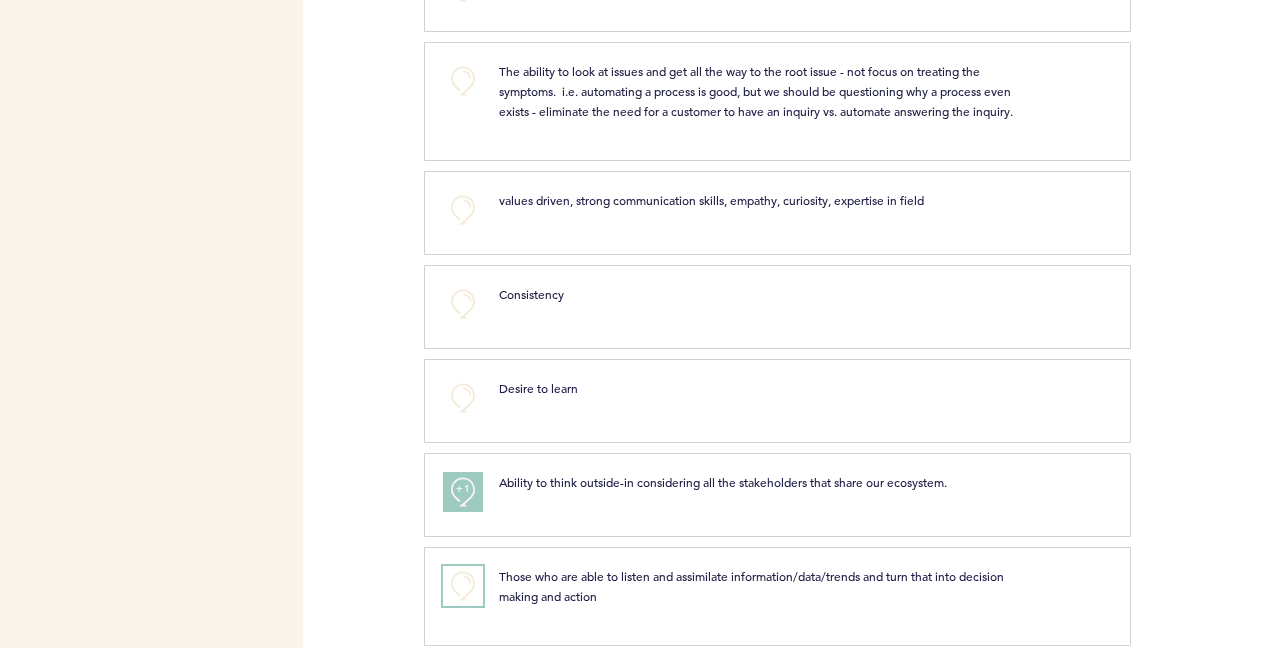 click on "+0" at bounding box center [463, 586] 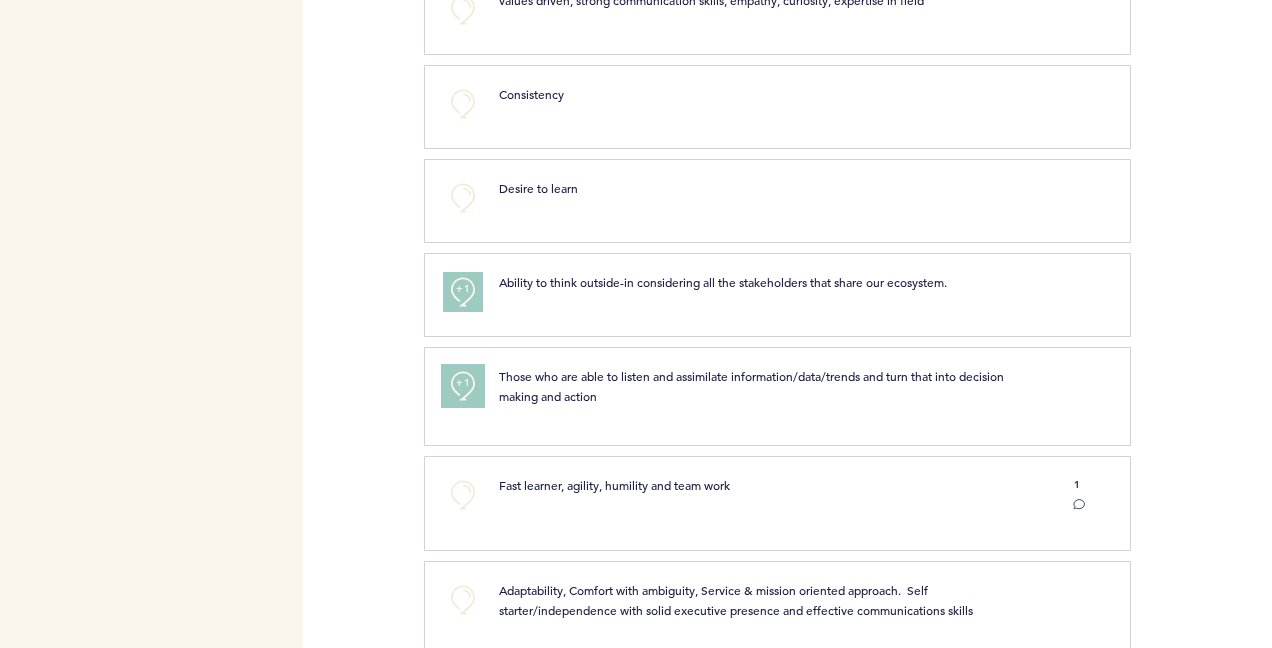 scroll, scrollTop: 1600, scrollLeft: 0, axis: vertical 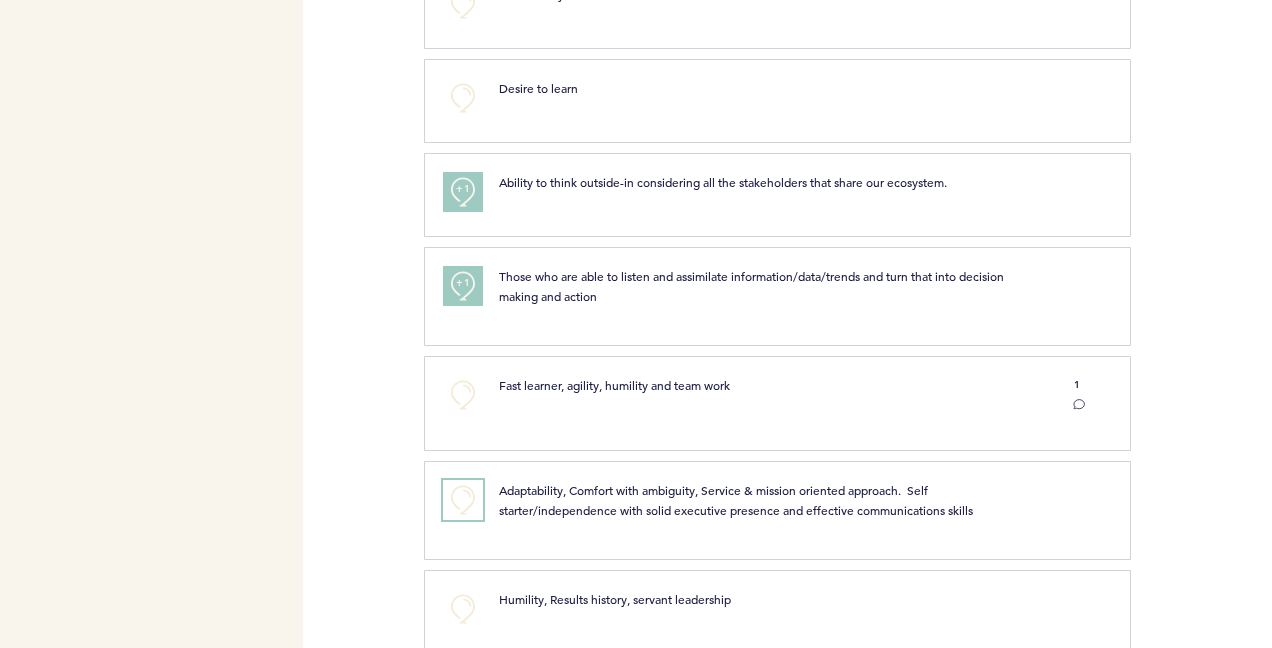 click on "+0" at bounding box center (463, 500) 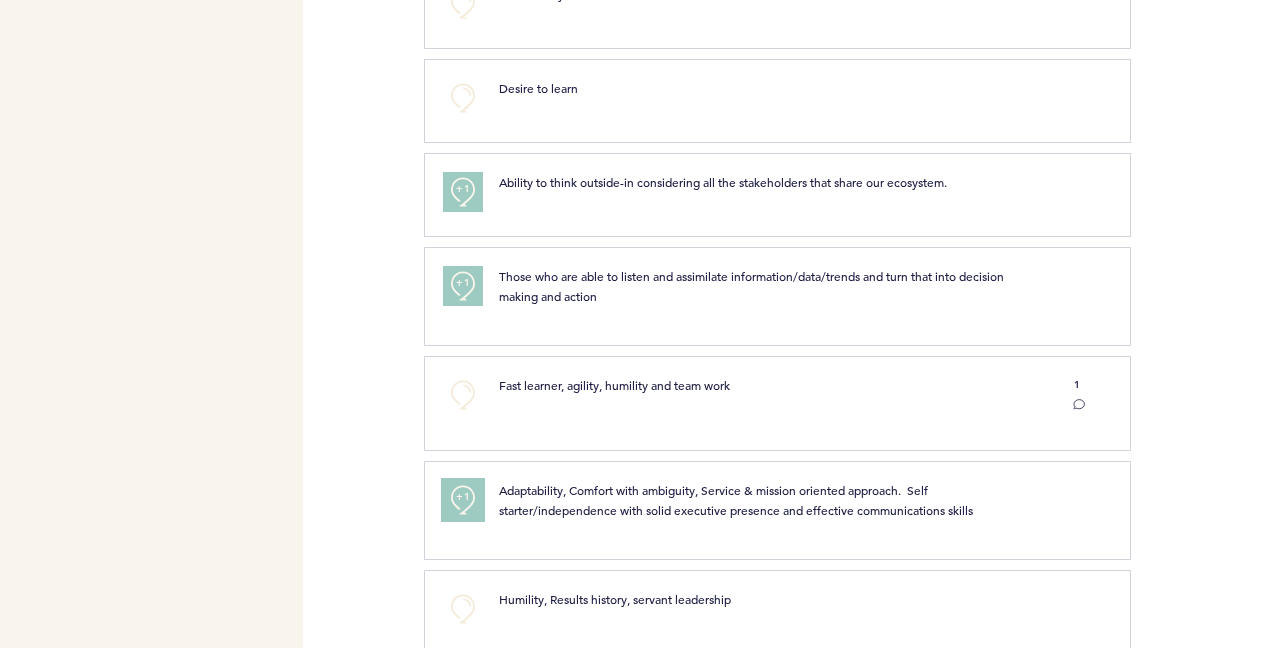 click on "+1" at bounding box center [463, 497] 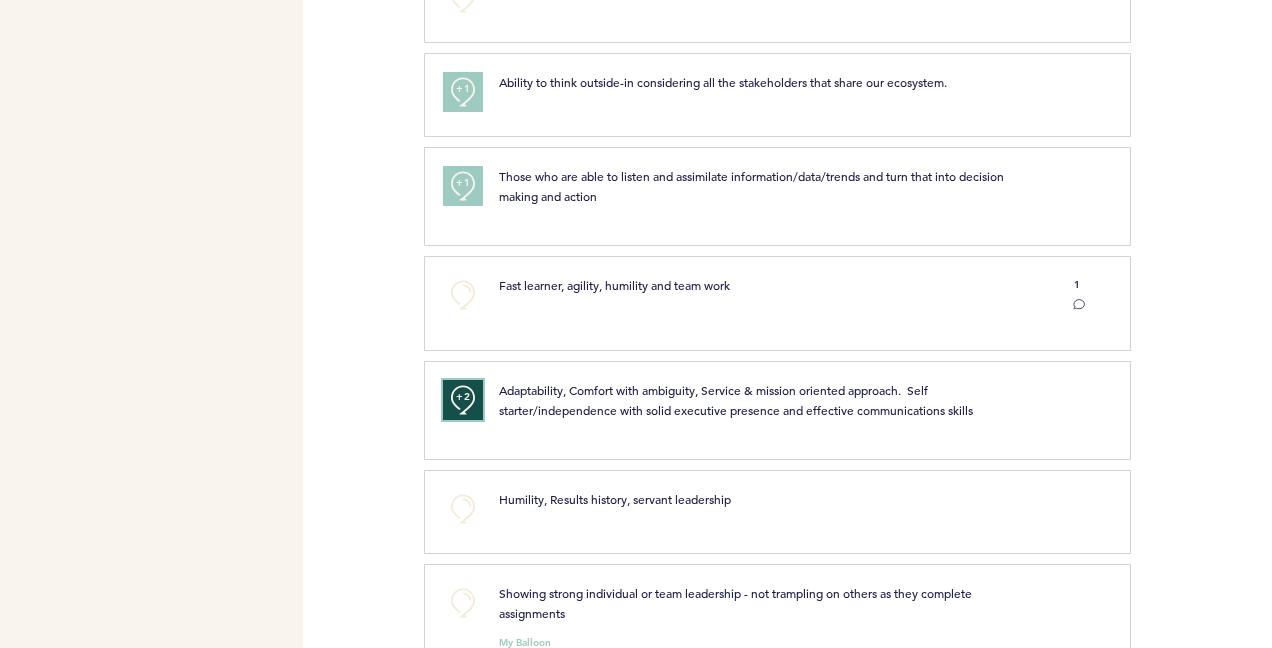 scroll, scrollTop: 1800, scrollLeft: 0, axis: vertical 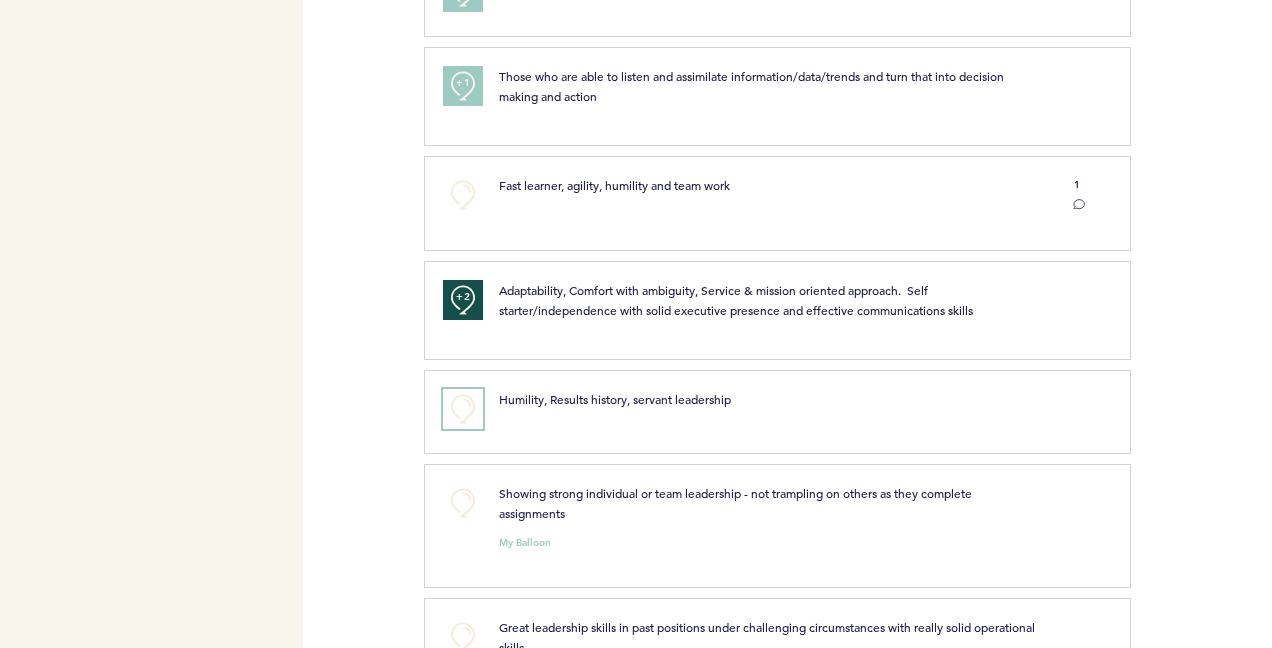 click on "+0" at bounding box center [463, 409] 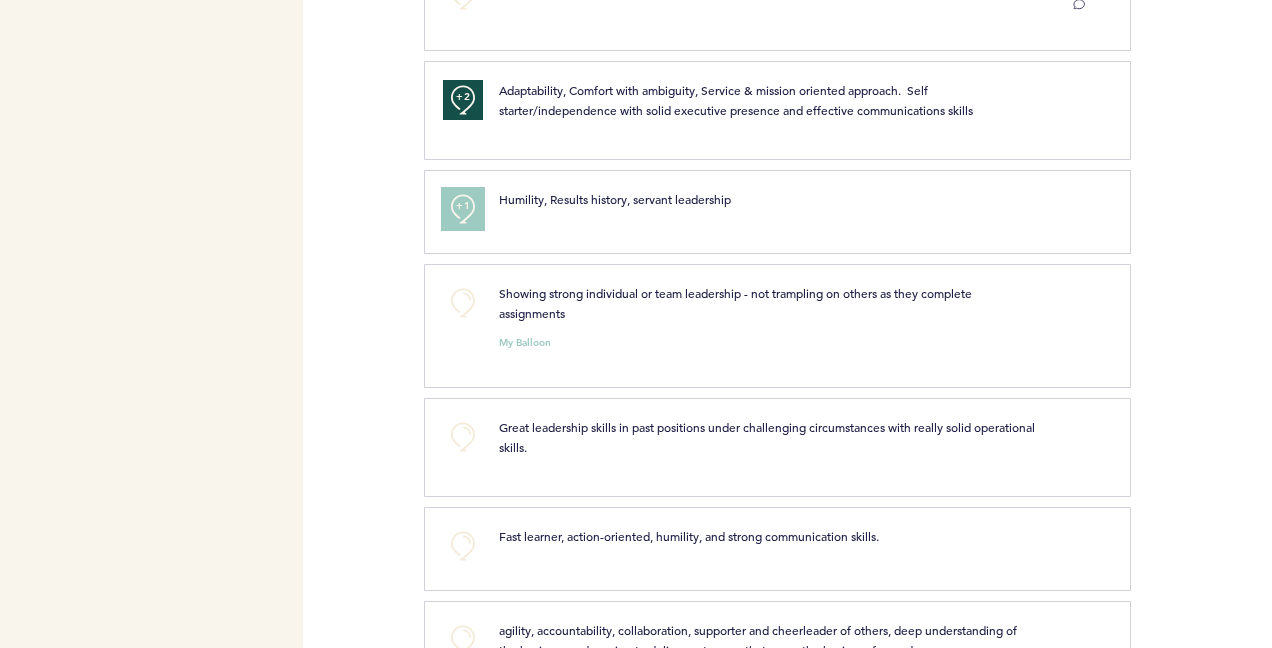 scroll, scrollTop: 2100, scrollLeft: 0, axis: vertical 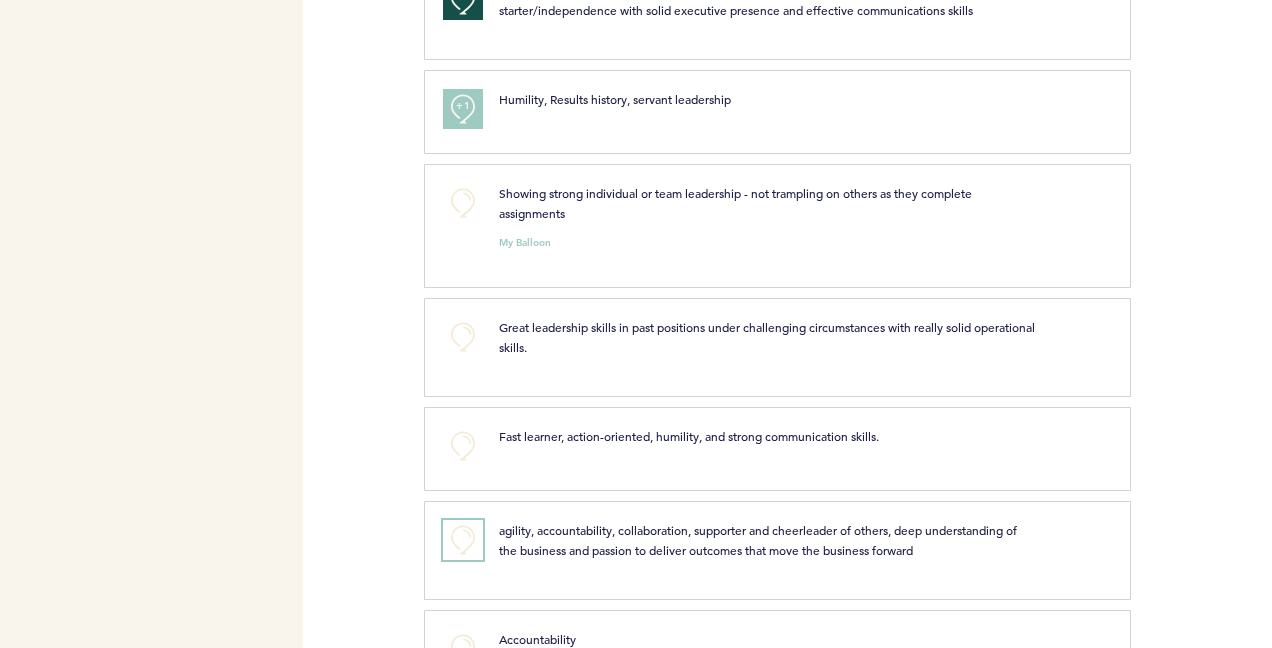 click on "+0" at bounding box center (463, 540) 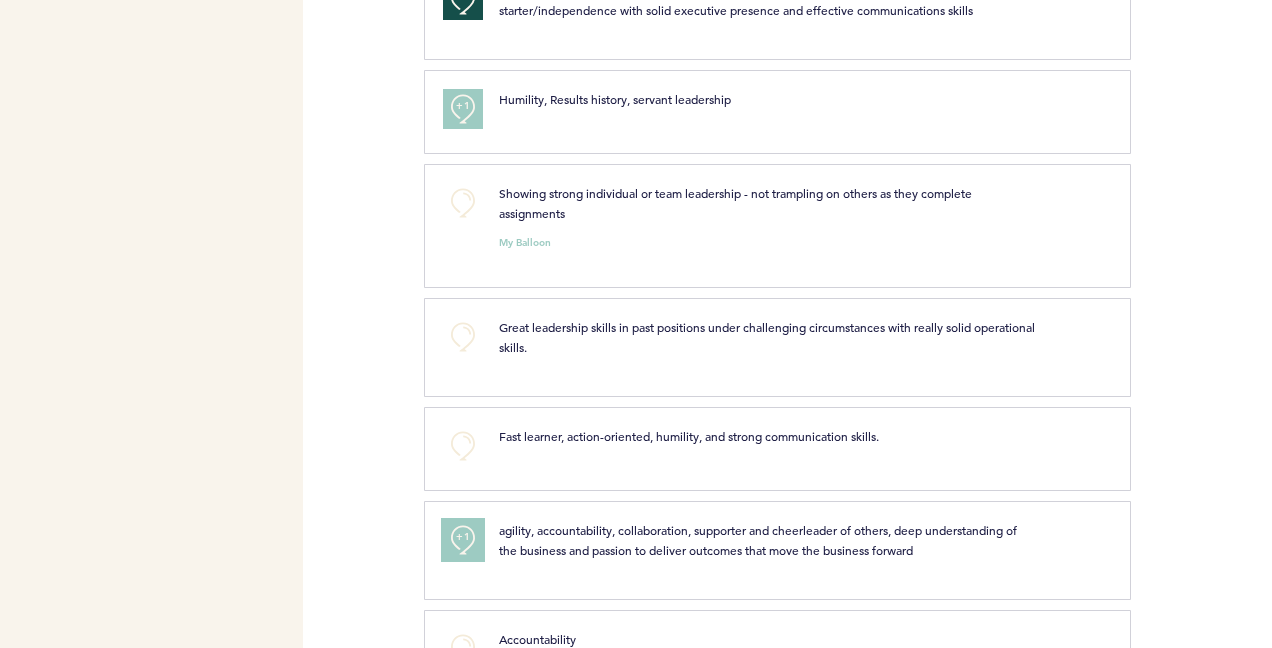 click on "+1" at bounding box center [463, 537] 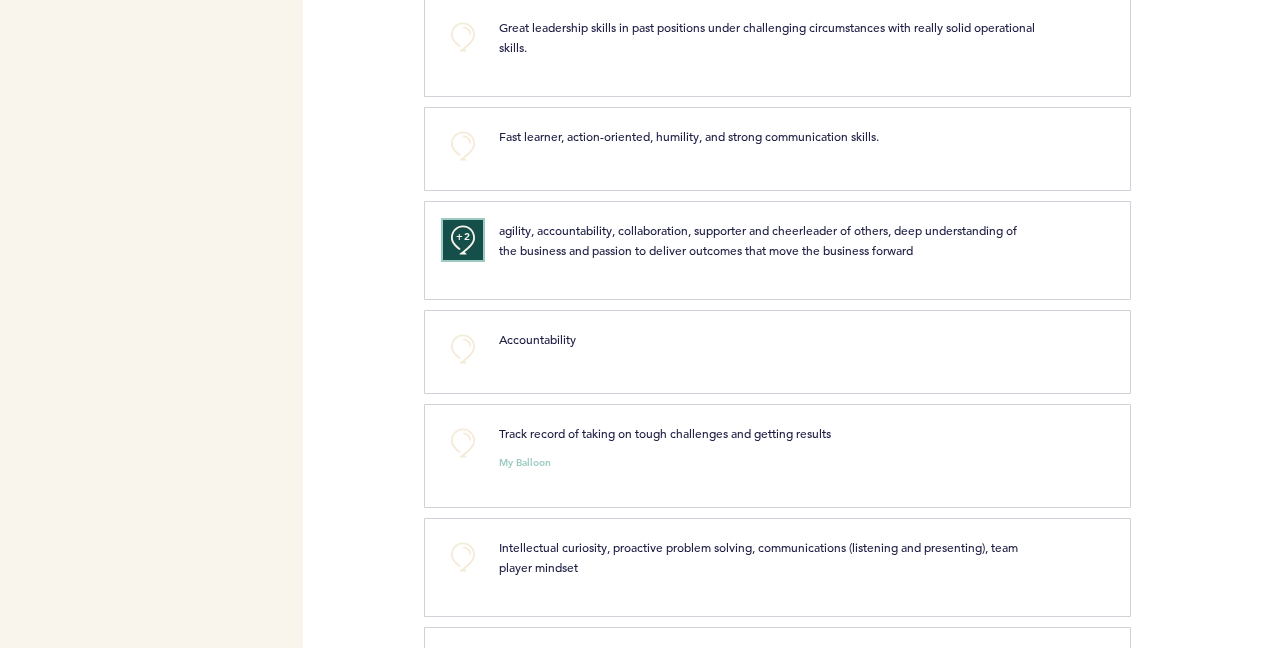 scroll, scrollTop: 2500, scrollLeft: 0, axis: vertical 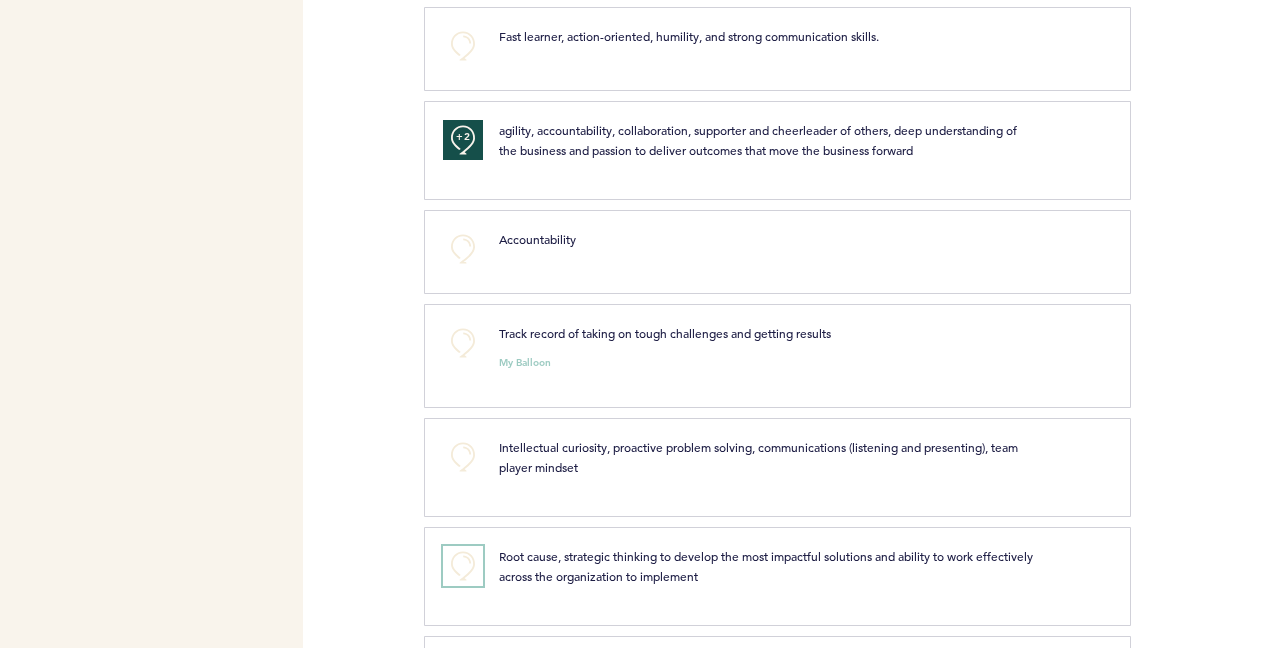 click on "+0" at bounding box center [463, 566] 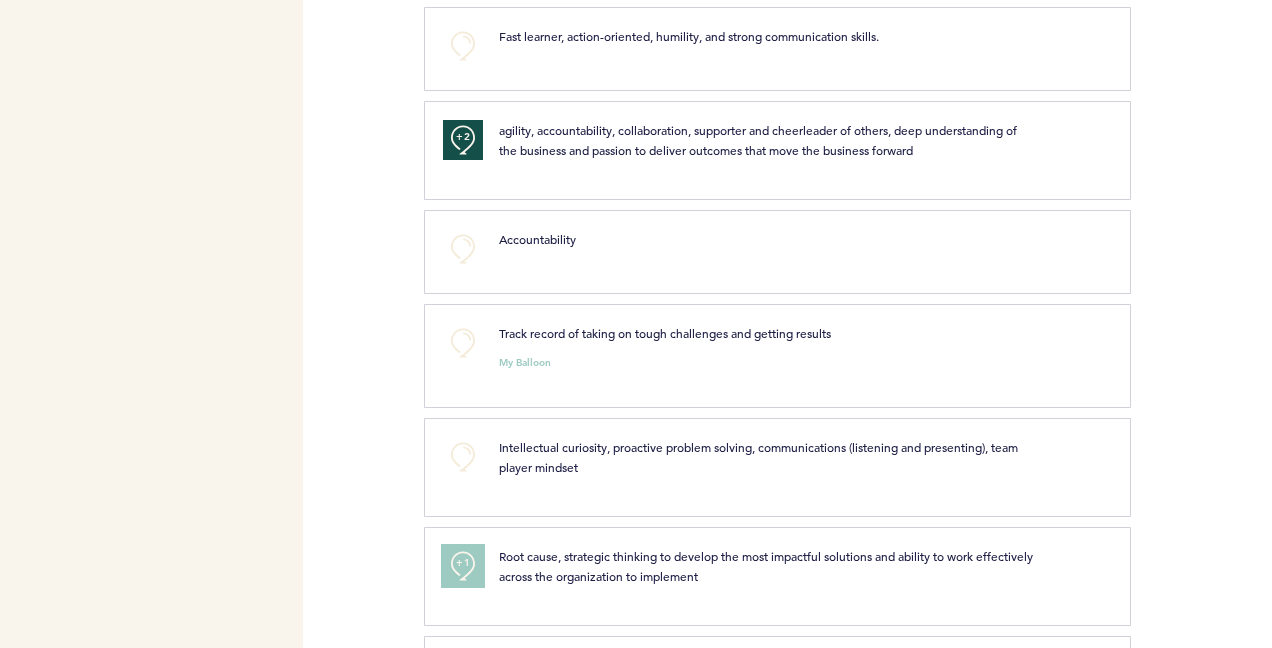 scroll, scrollTop: 2560, scrollLeft: 0, axis: vertical 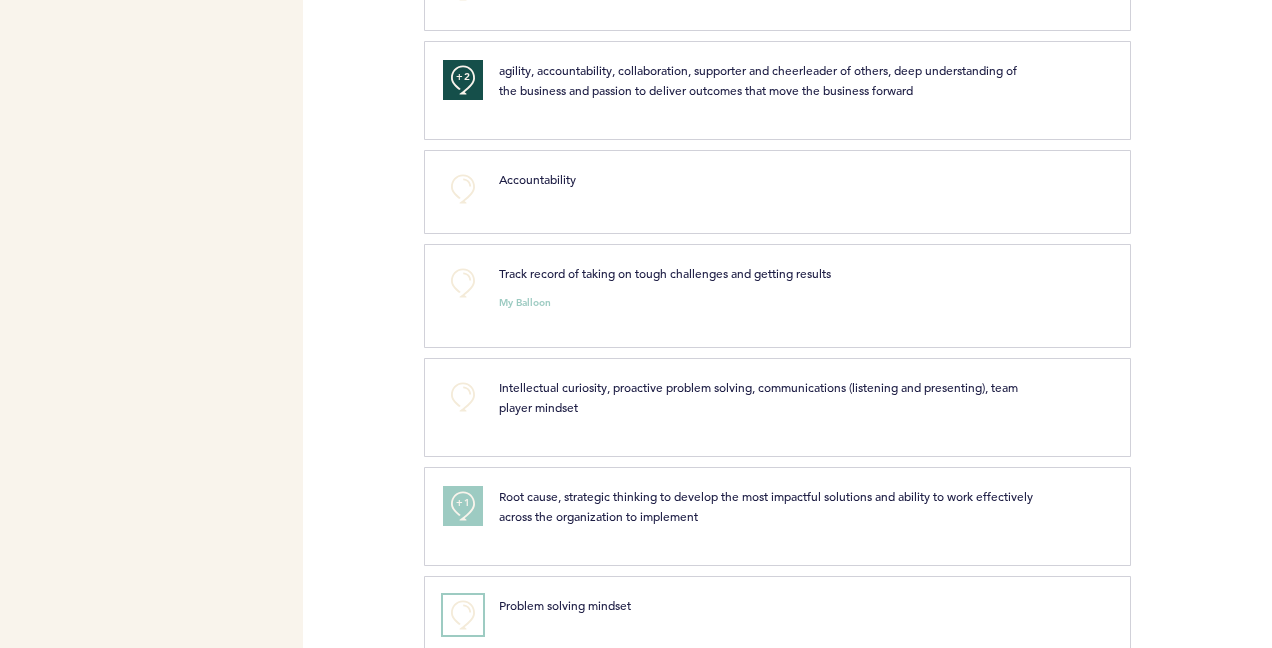 click on "+0" at bounding box center (463, 615) 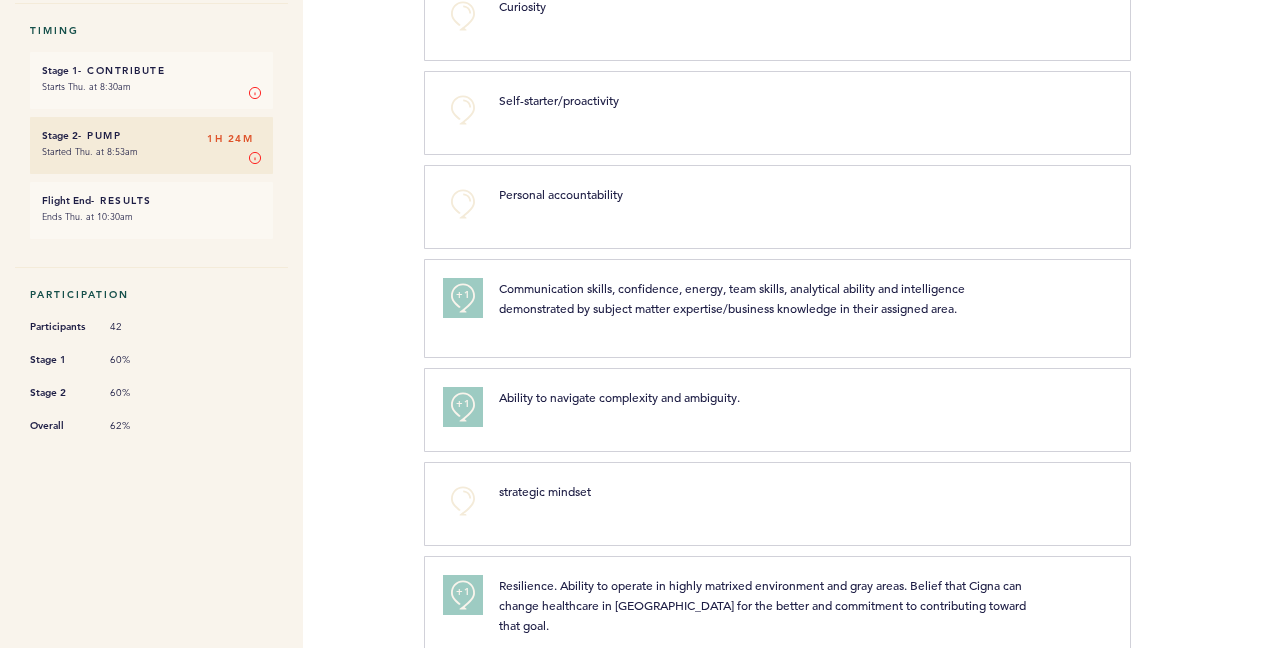 scroll, scrollTop: 0, scrollLeft: 0, axis: both 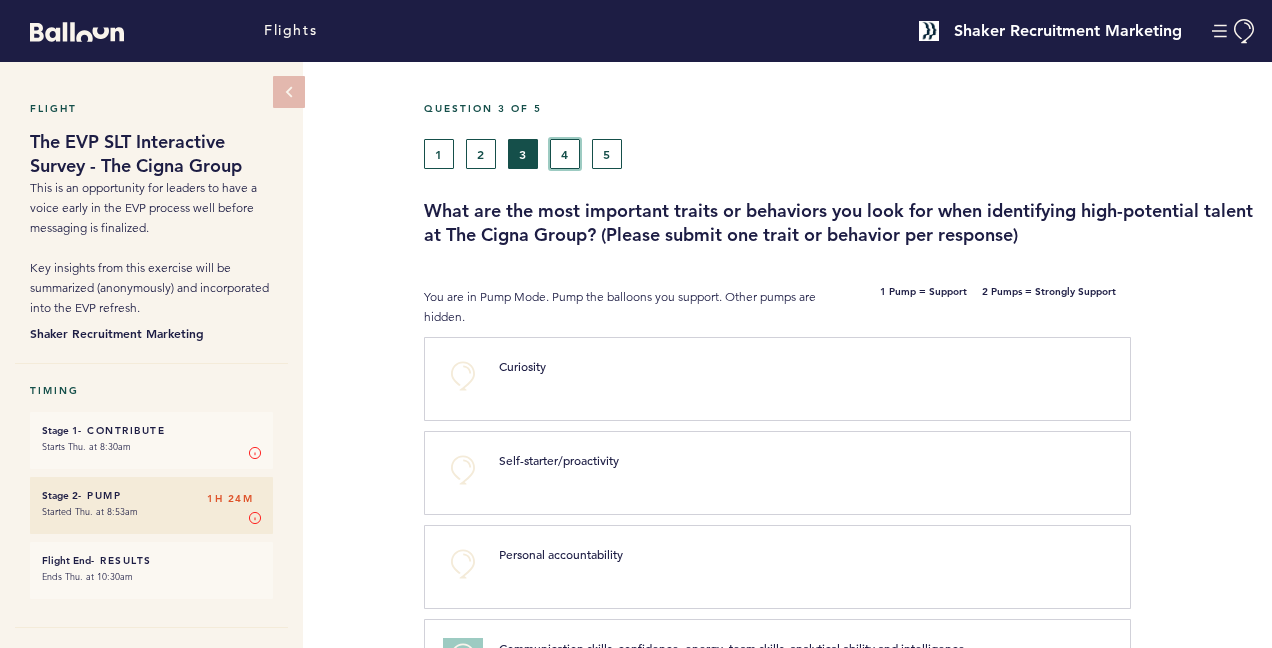 click on "4" at bounding box center [565, 154] 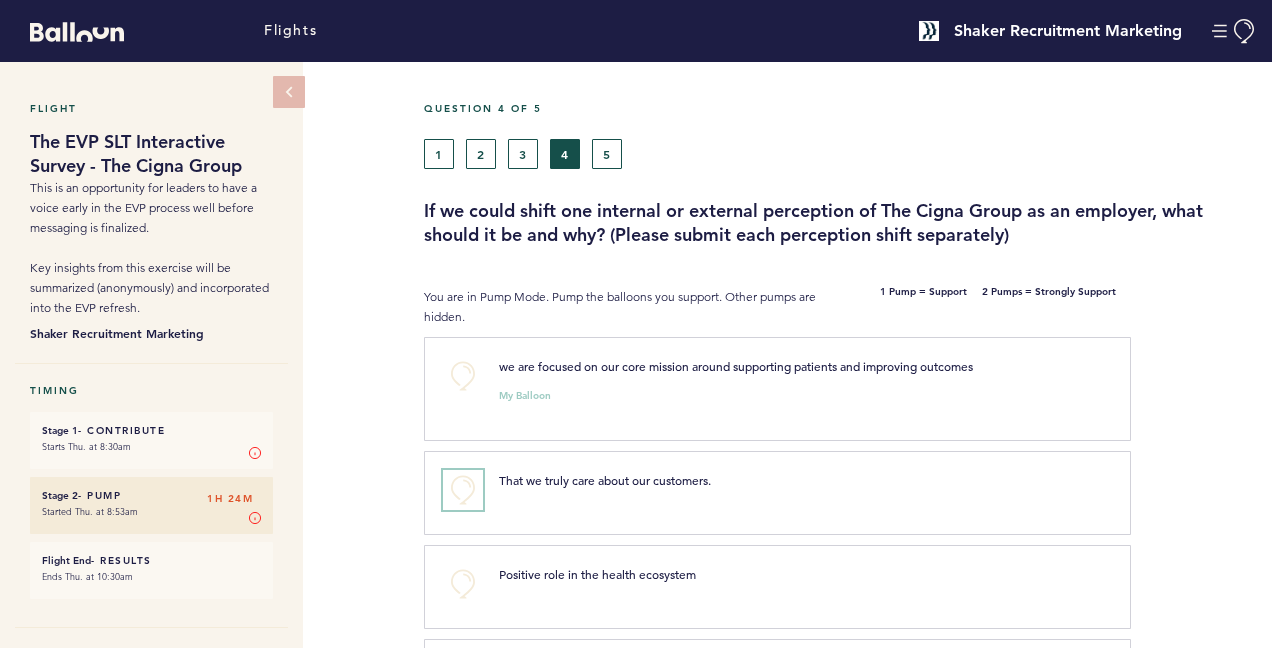 click on "+0" at bounding box center [463, 490] 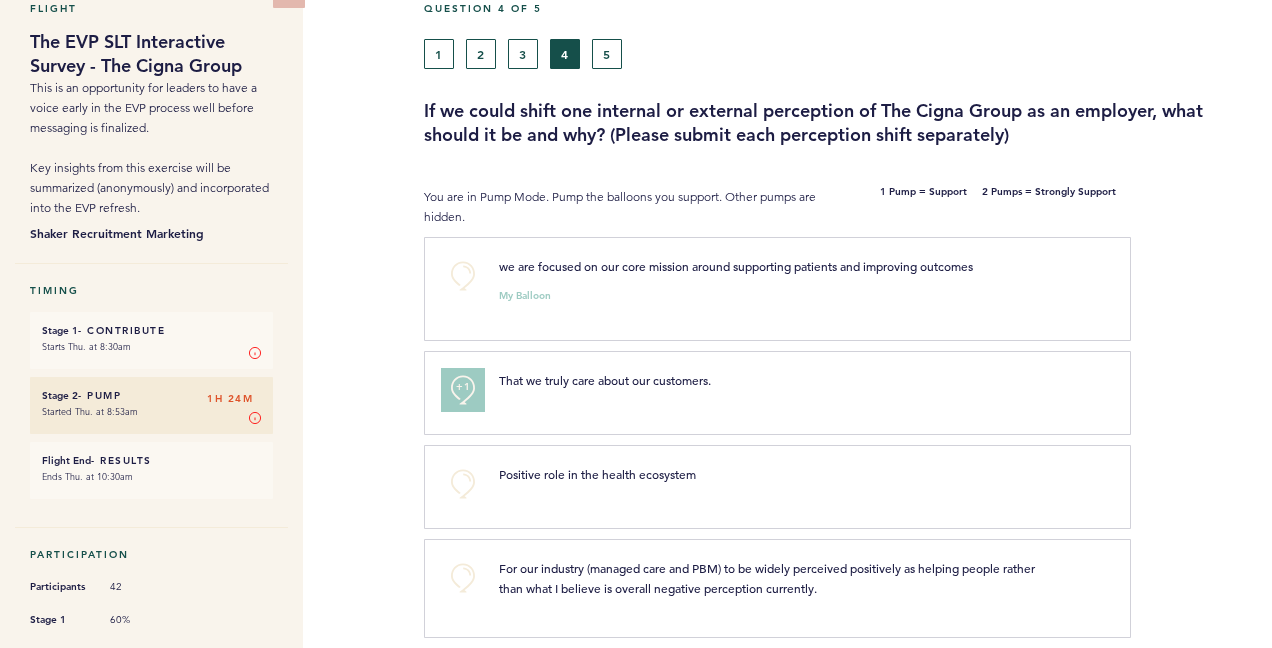 scroll, scrollTop: 200, scrollLeft: 0, axis: vertical 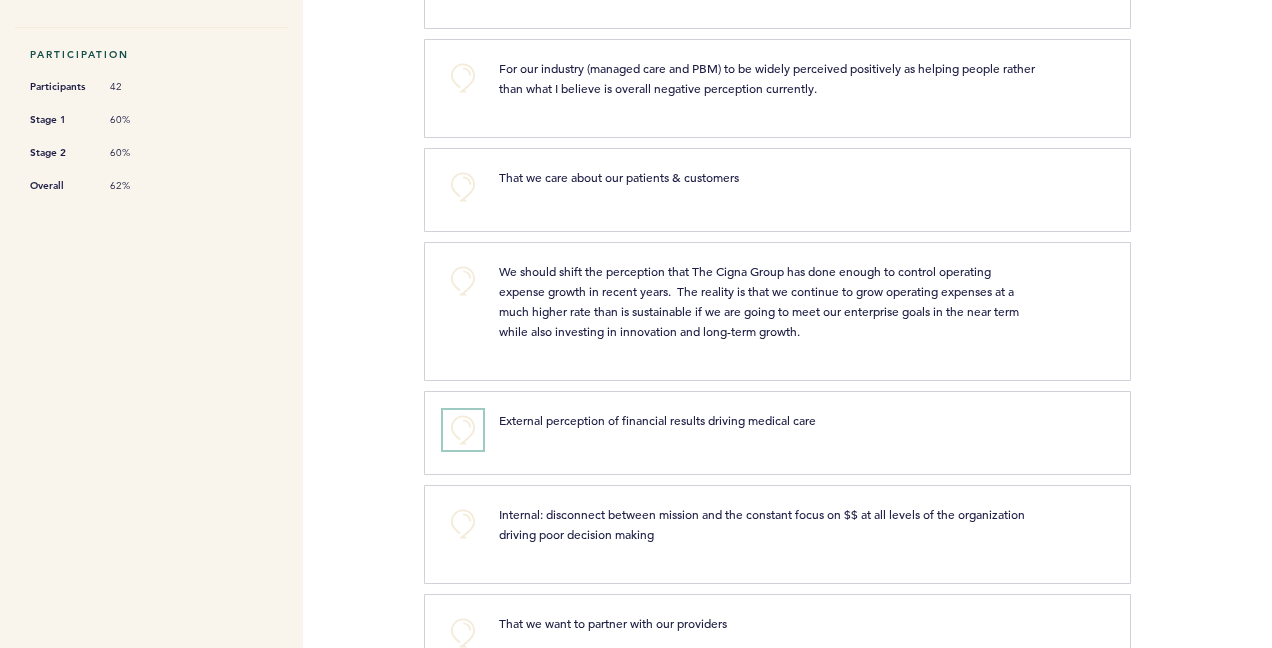 click on "+0" at bounding box center (463, 430) 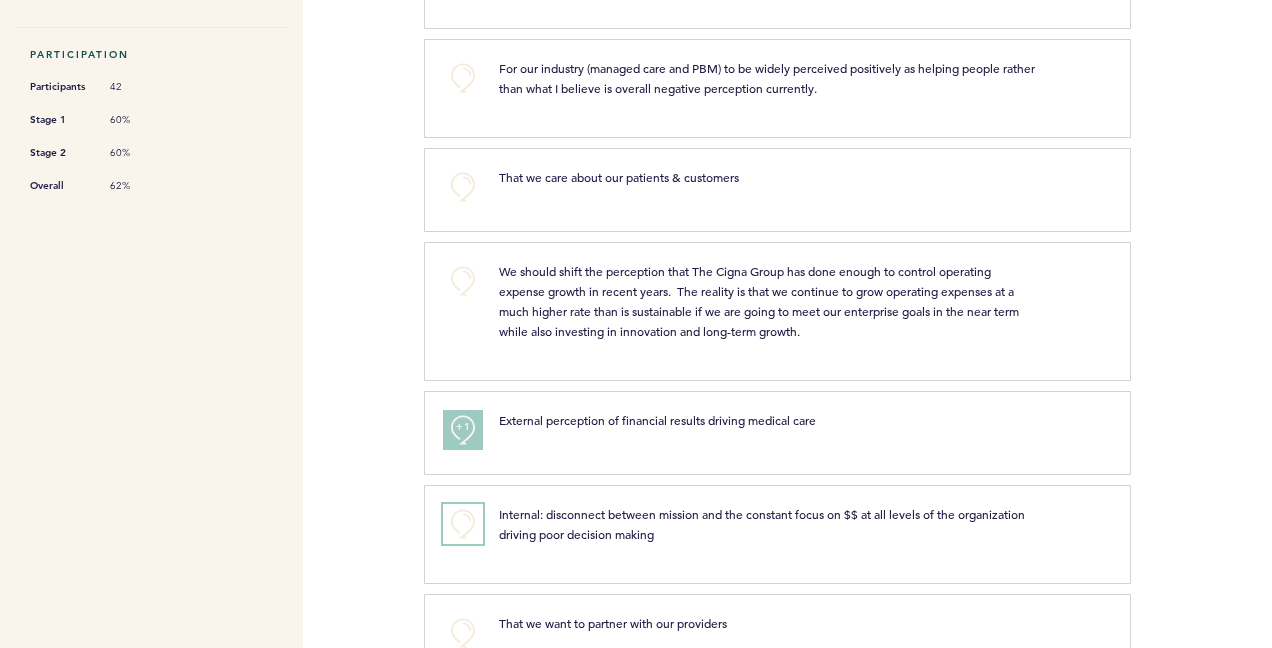 click on "+0" at bounding box center (463, 524) 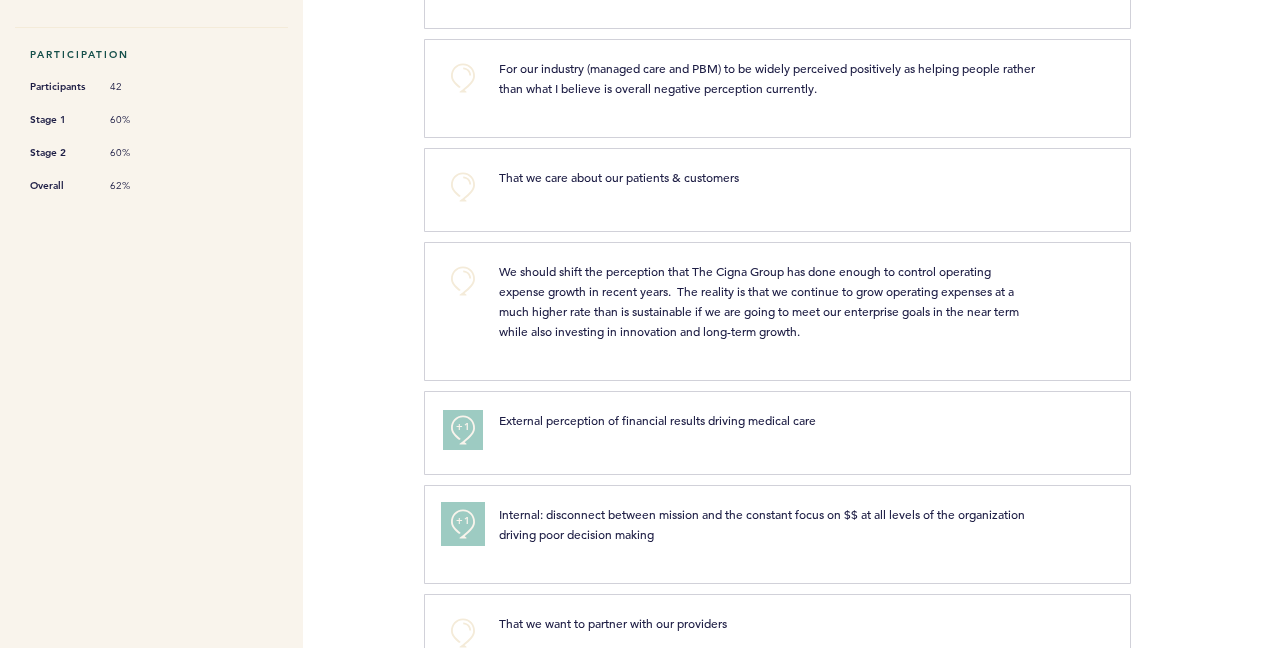 scroll, scrollTop: 700, scrollLeft: 0, axis: vertical 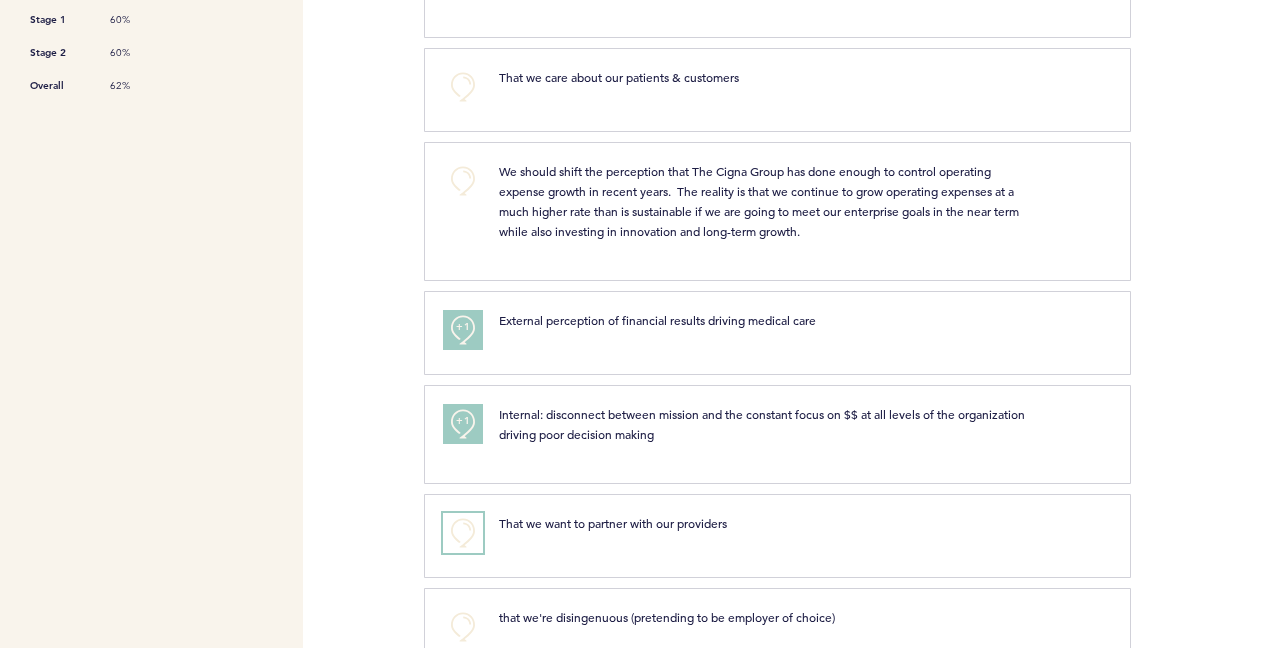 click on "+0" at bounding box center [463, 533] 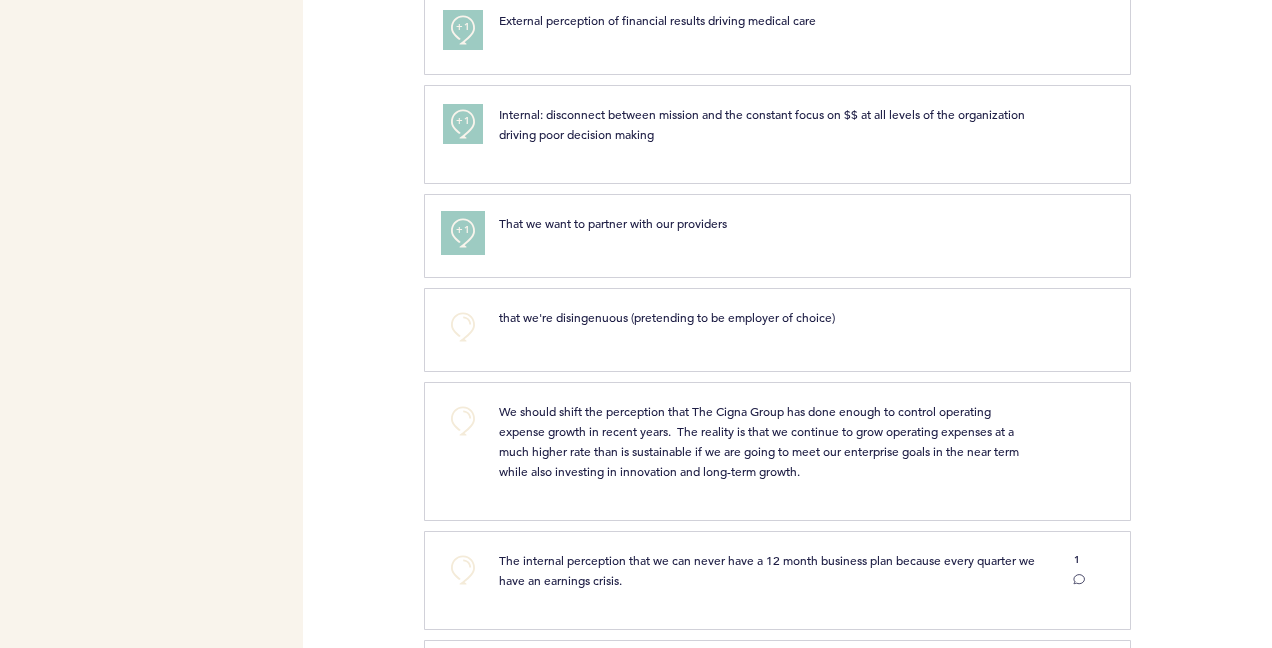 scroll, scrollTop: 1100, scrollLeft: 0, axis: vertical 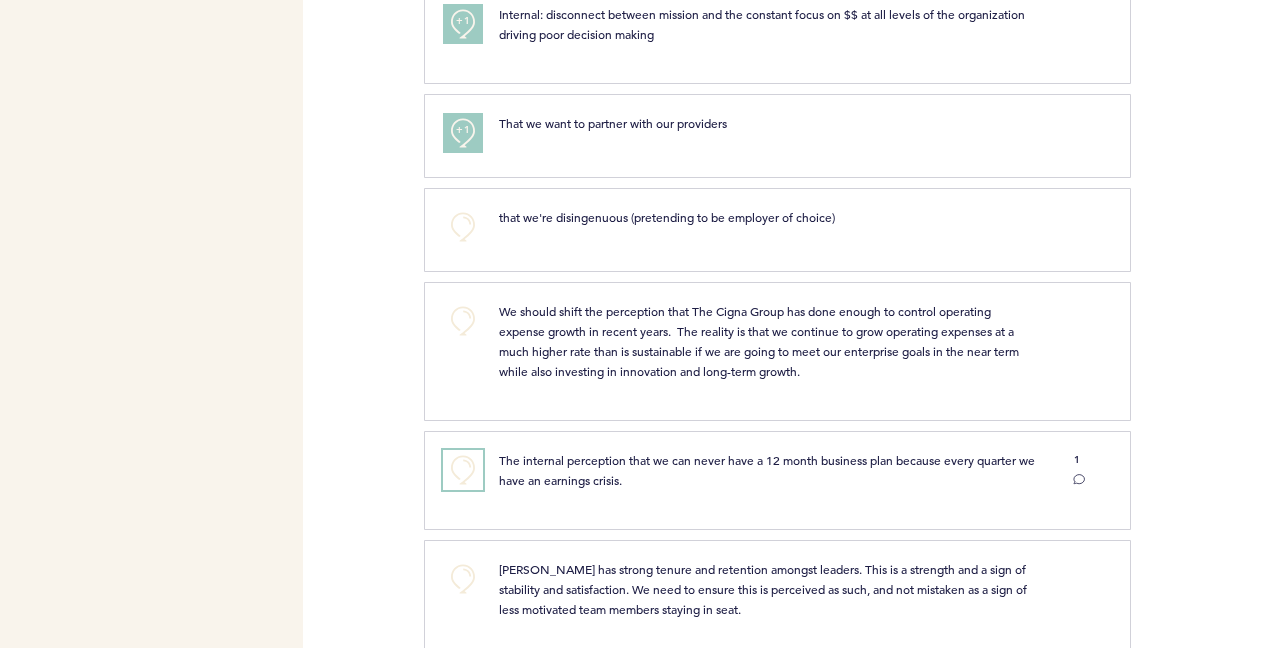 click on "+0" at bounding box center (463, 470) 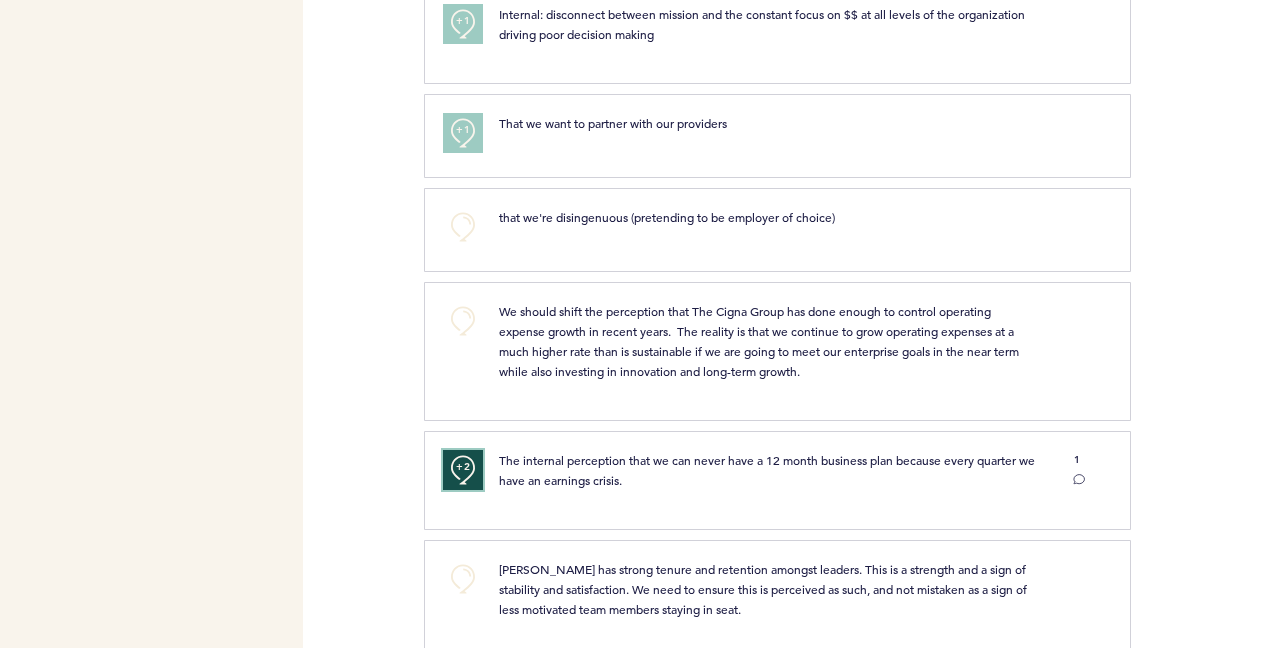 scroll, scrollTop: 1200, scrollLeft: 0, axis: vertical 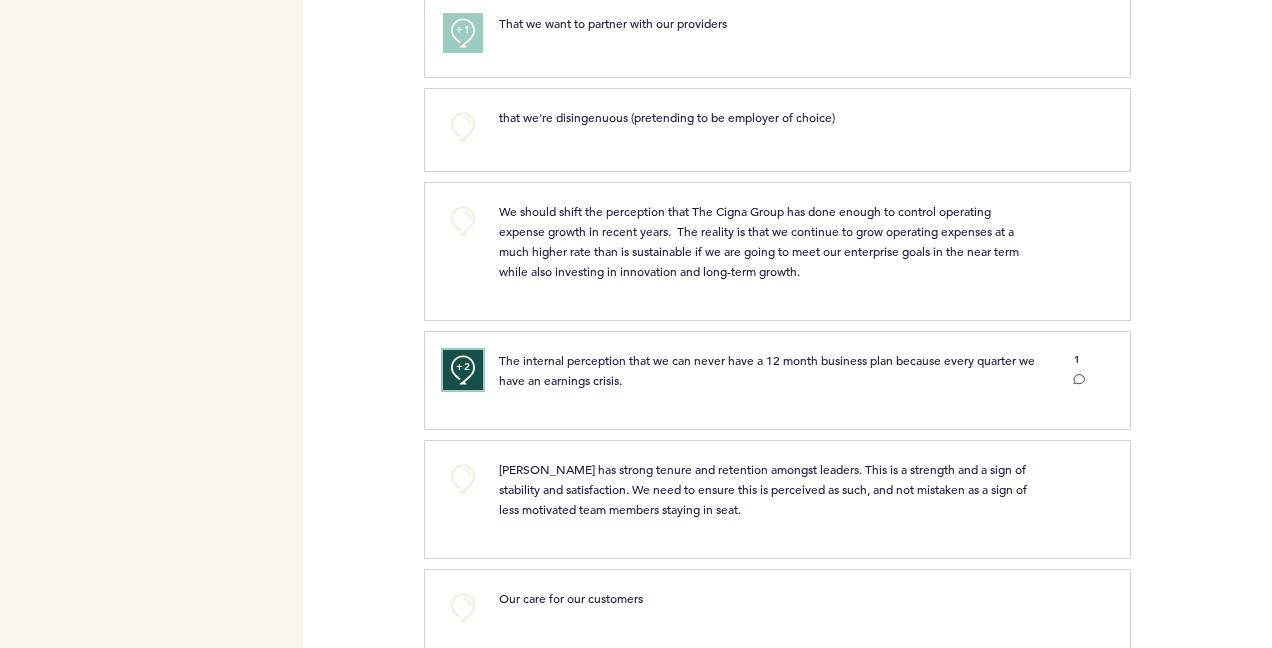 click on "+2" at bounding box center (463, 367) 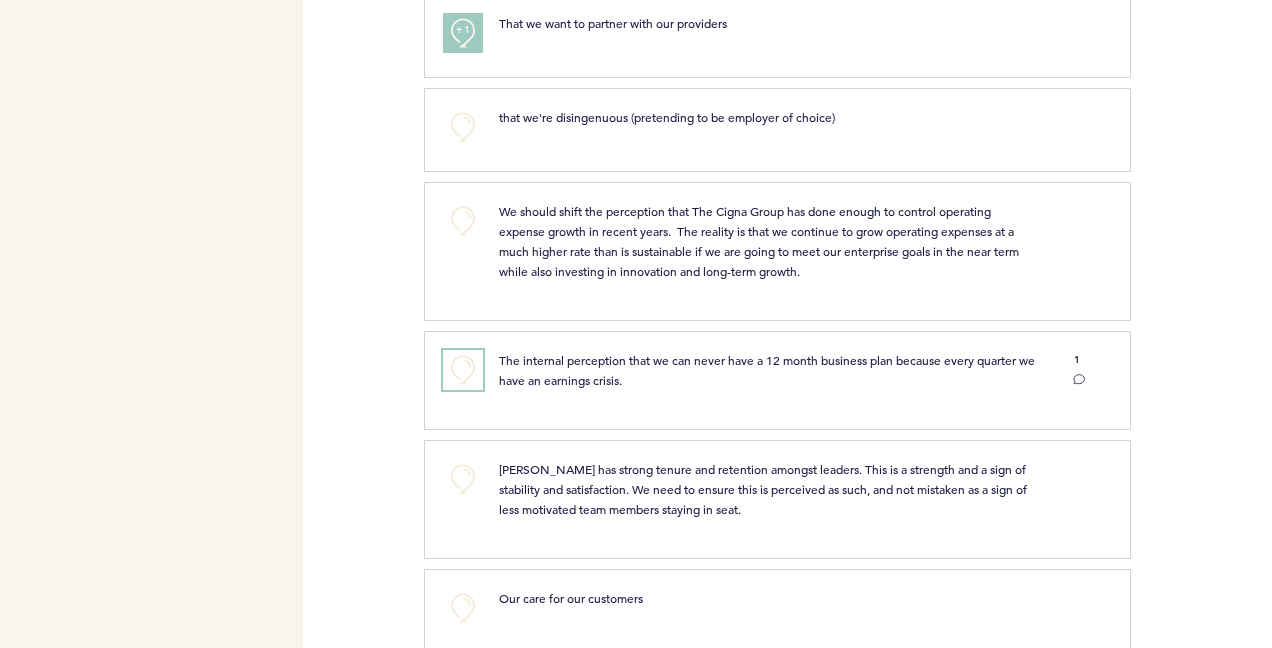 click on "+0" at bounding box center (463, 370) 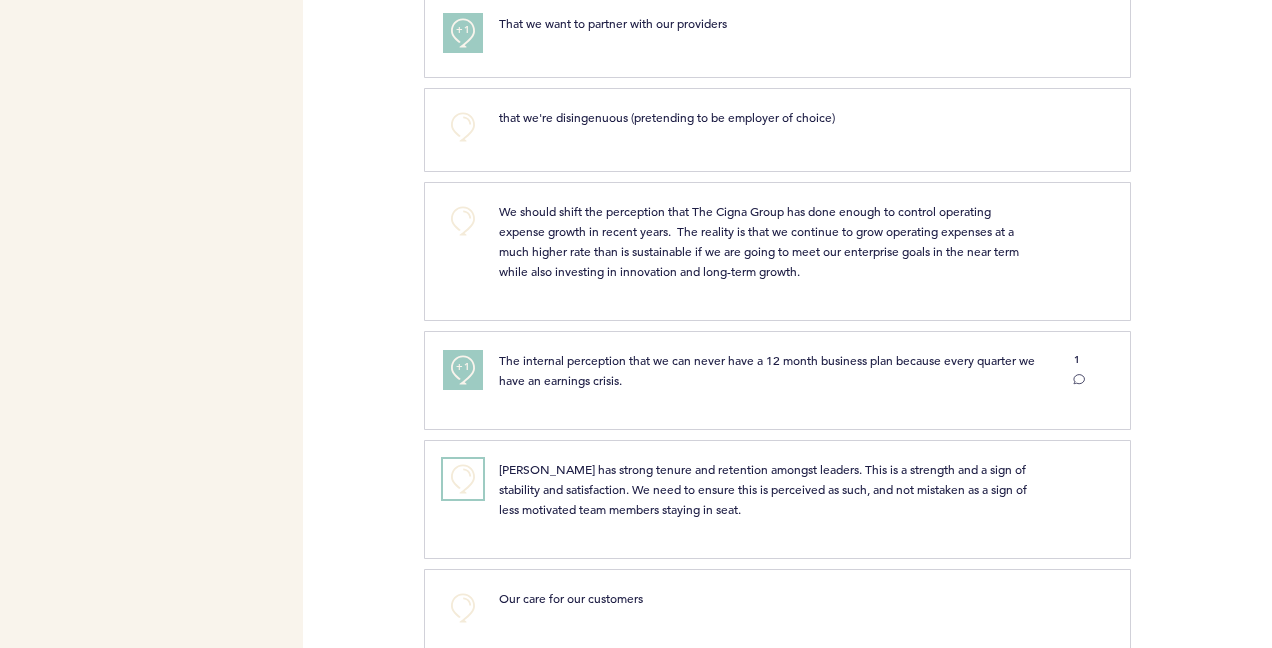 click on "+0" at bounding box center [463, 479] 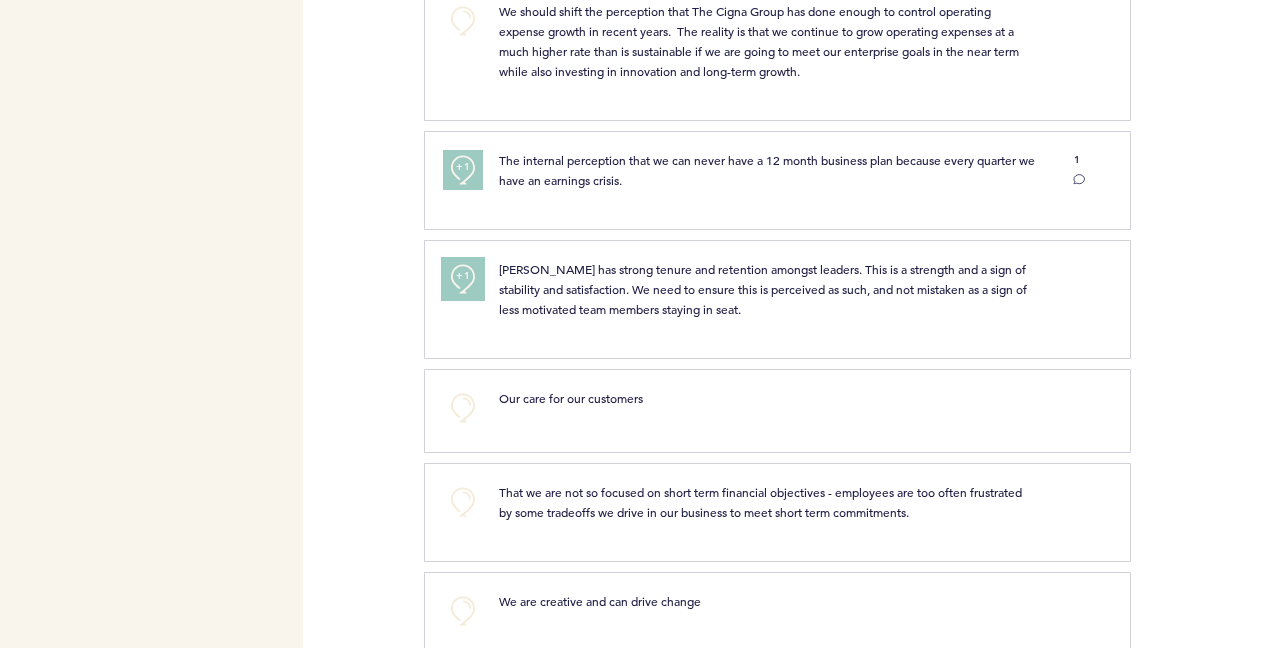 scroll, scrollTop: 1500, scrollLeft: 0, axis: vertical 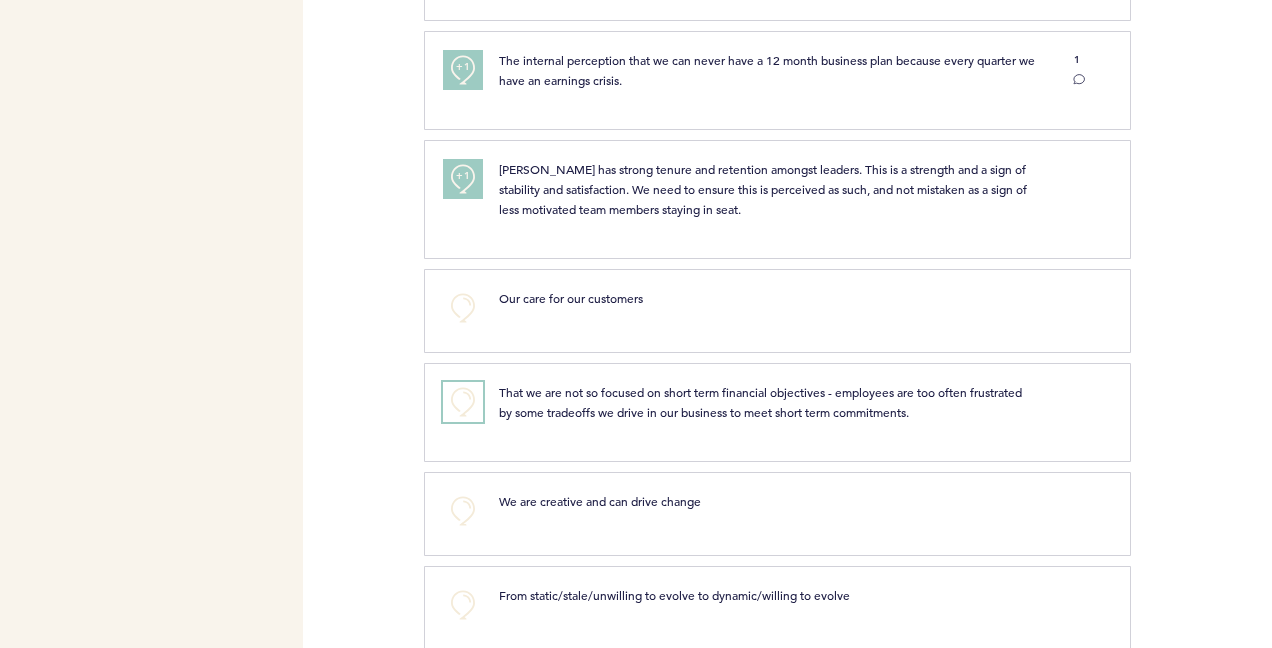 click on "+0" at bounding box center (463, 402) 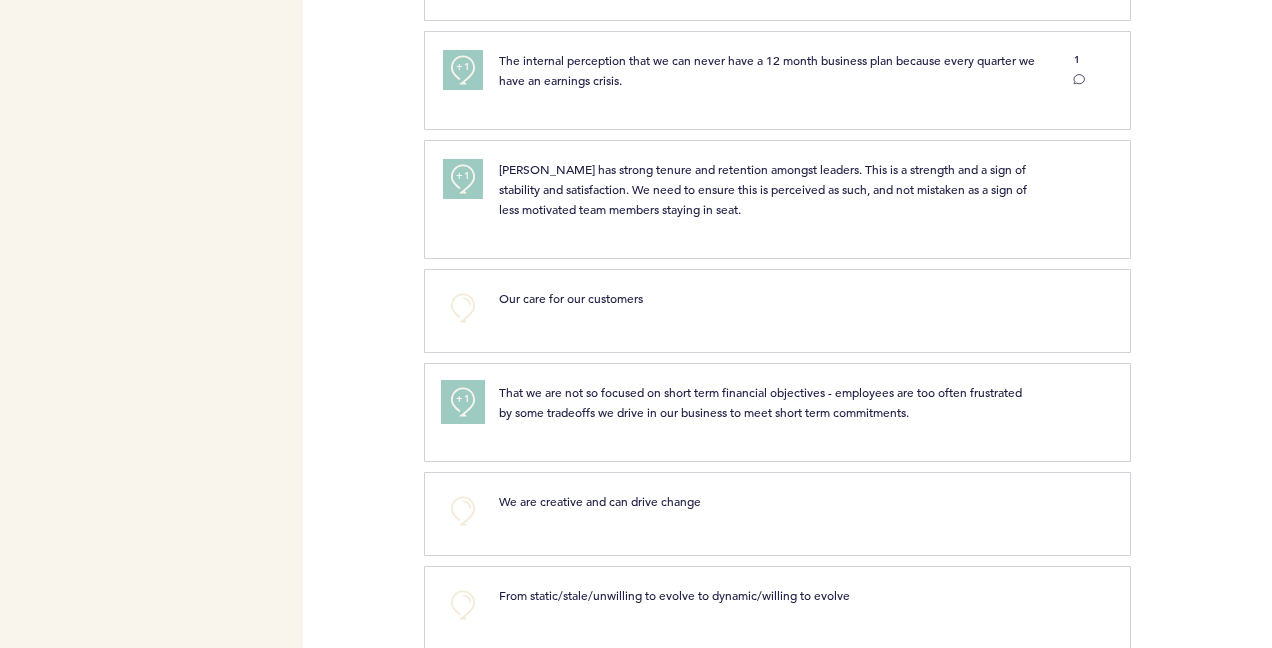 click on "+1" at bounding box center (463, 399) 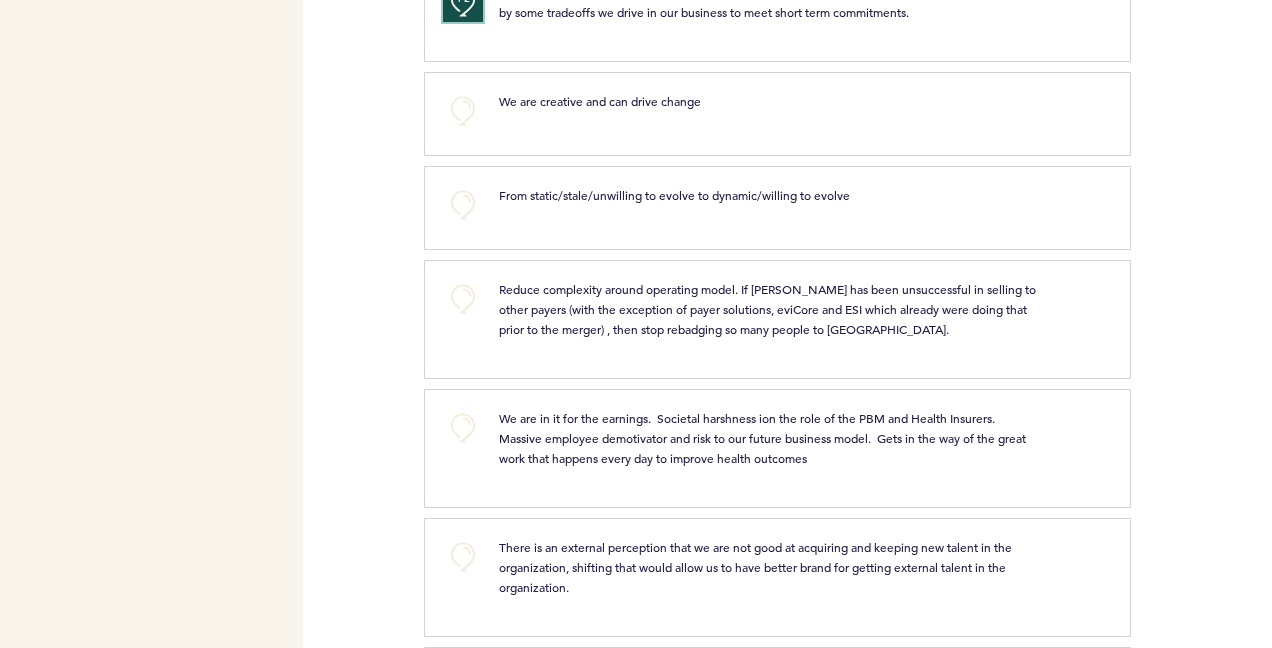 scroll, scrollTop: 2000, scrollLeft: 0, axis: vertical 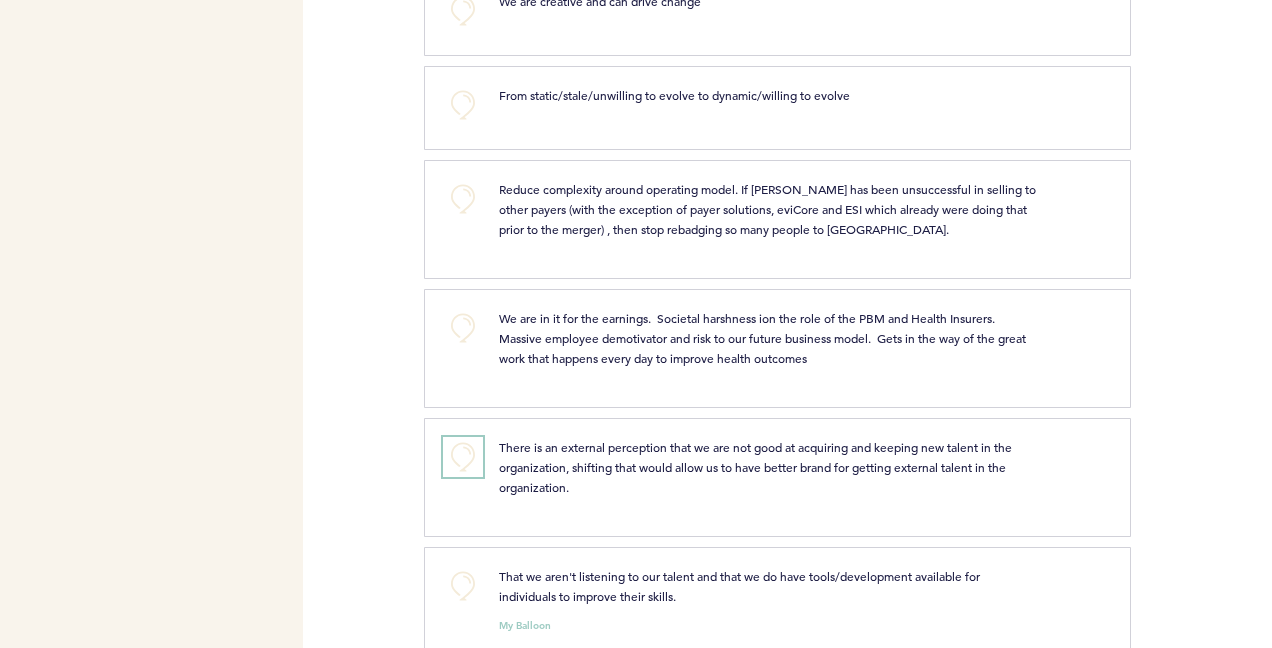 click on "+0" at bounding box center (463, 457) 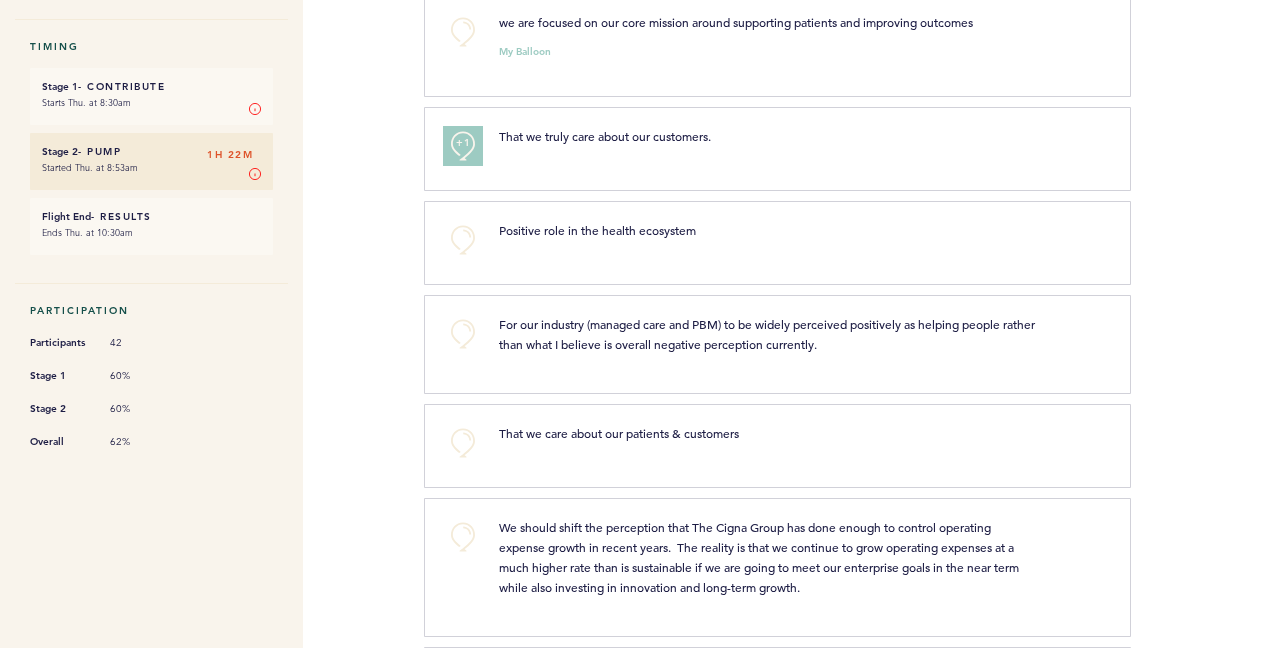 scroll, scrollTop: 0, scrollLeft: 0, axis: both 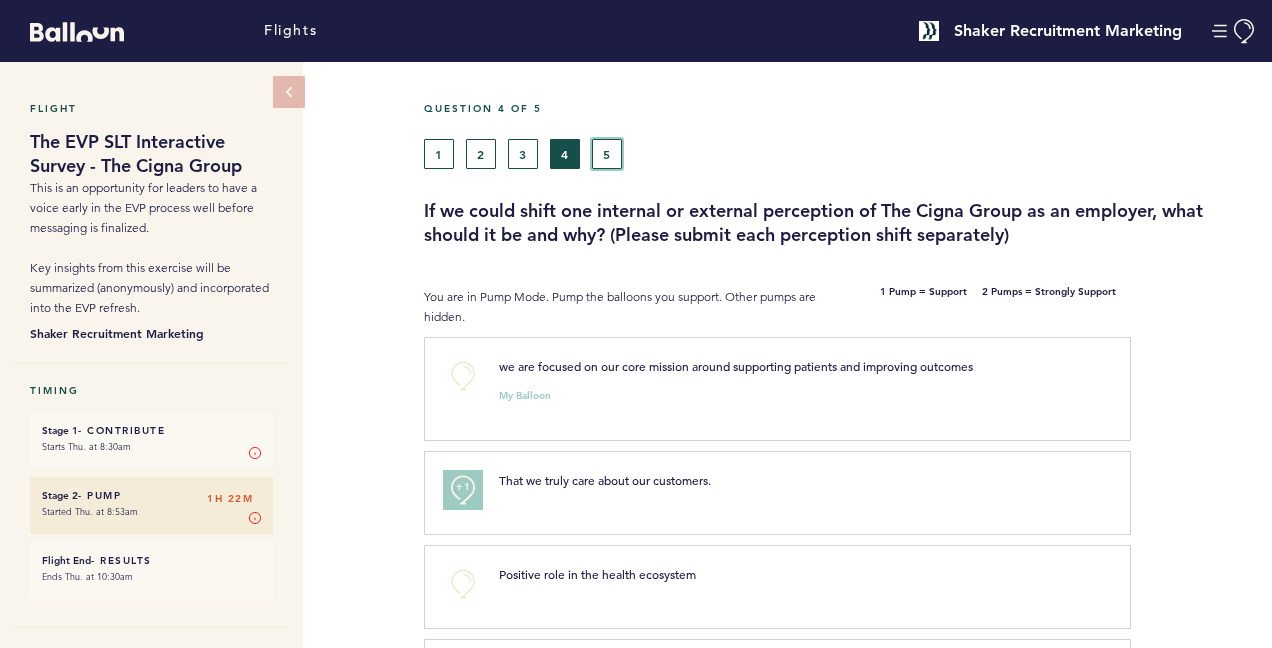 click on "5" at bounding box center (607, 154) 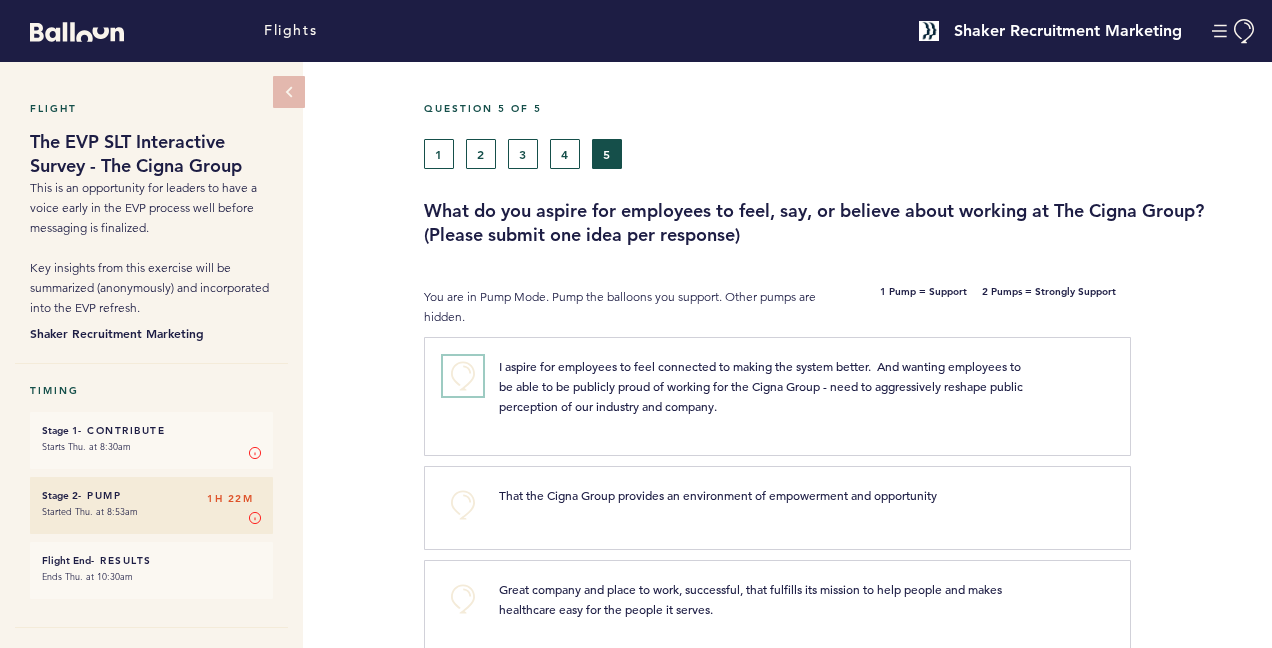 click on "+0" at bounding box center [463, 376] 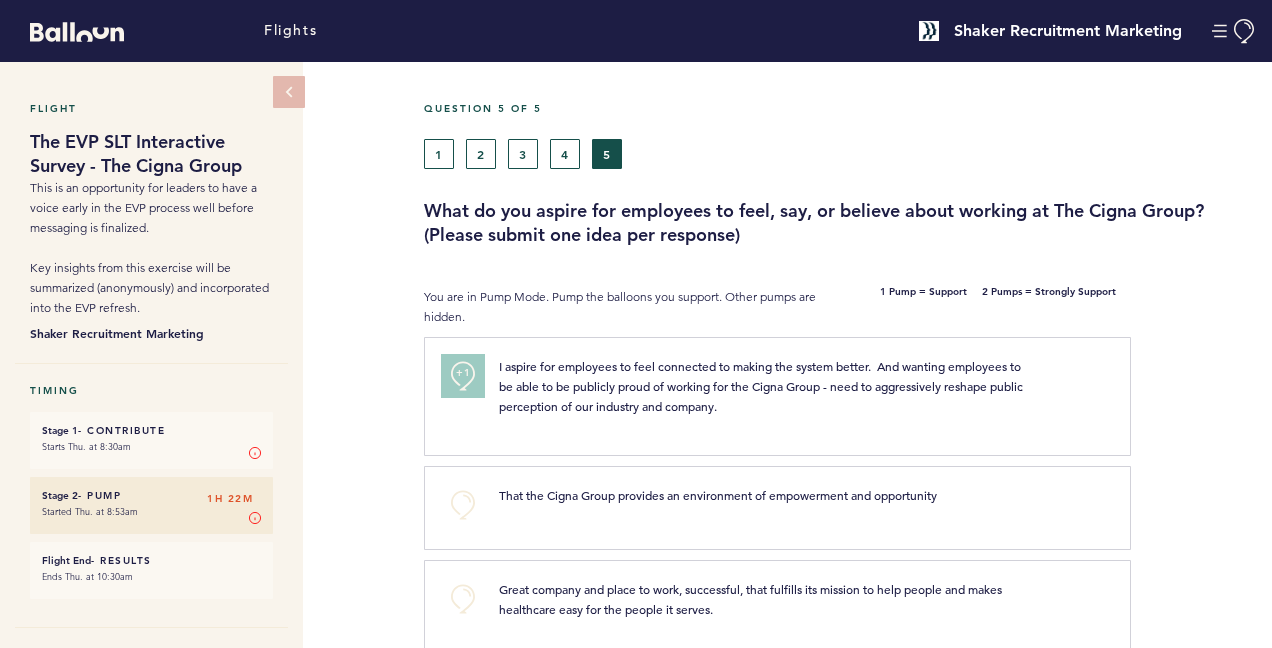 scroll, scrollTop: 100, scrollLeft: 0, axis: vertical 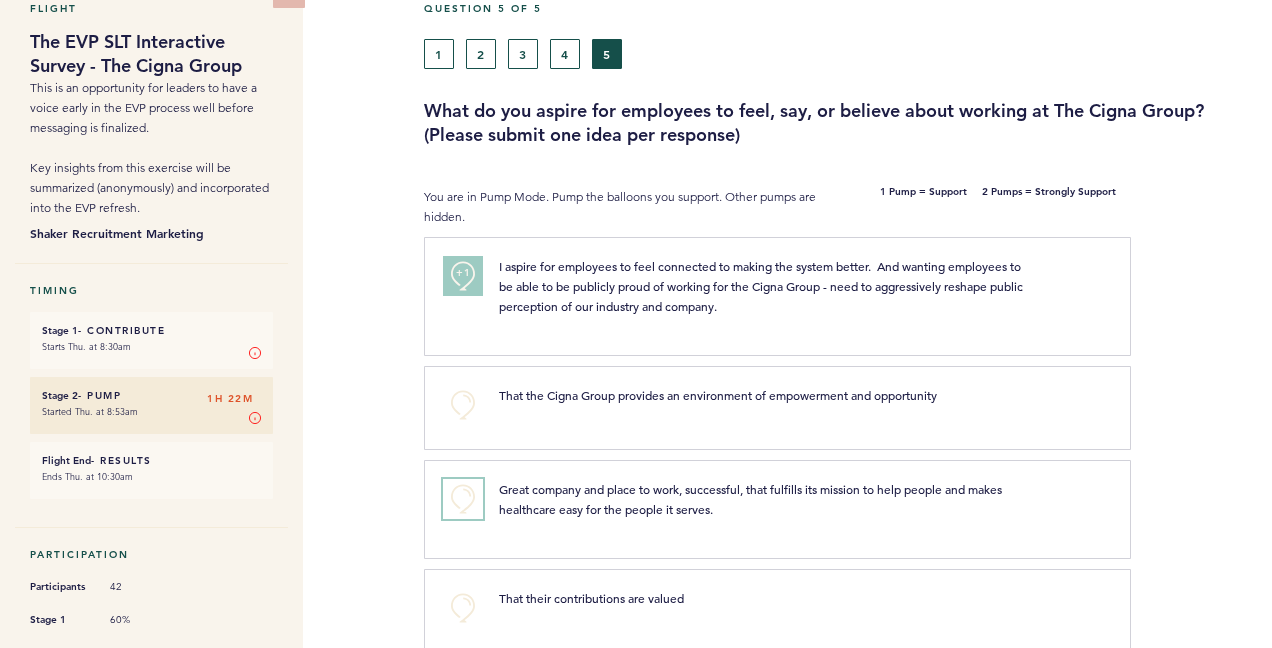 click on "+0" at bounding box center [463, 499] 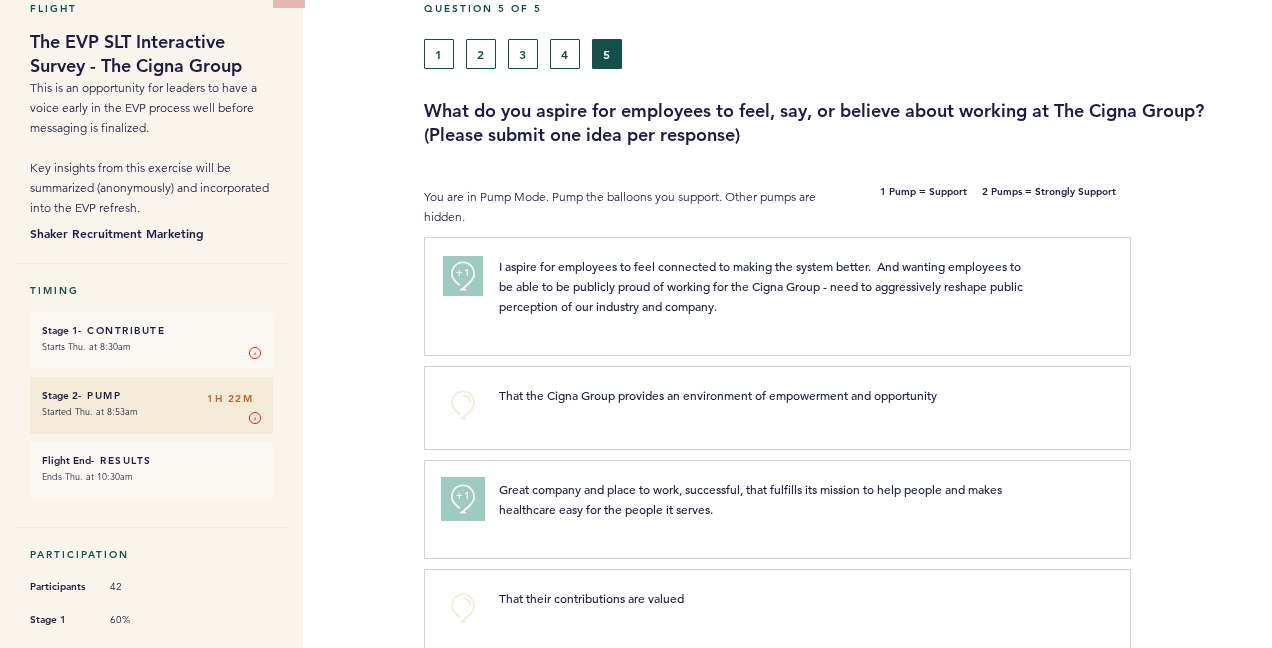click on "+1" at bounding box center [463, 496] 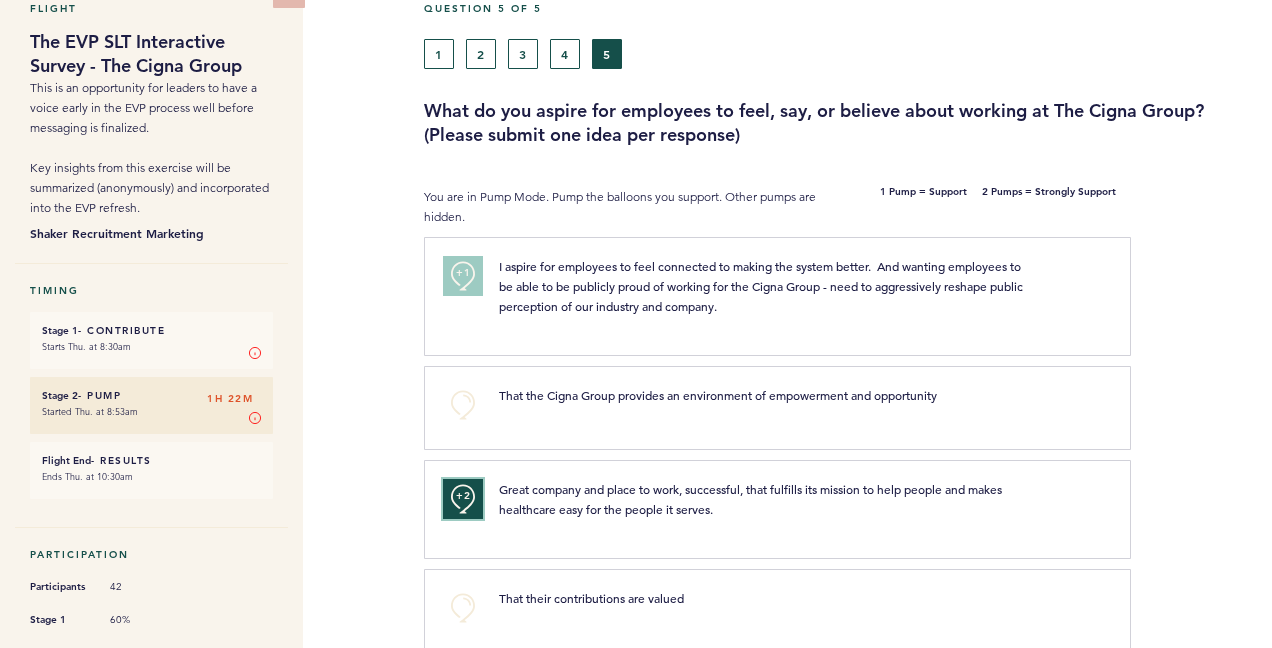 scroll, scrollTop: 200, scrollLeft: 0, axis: vertical 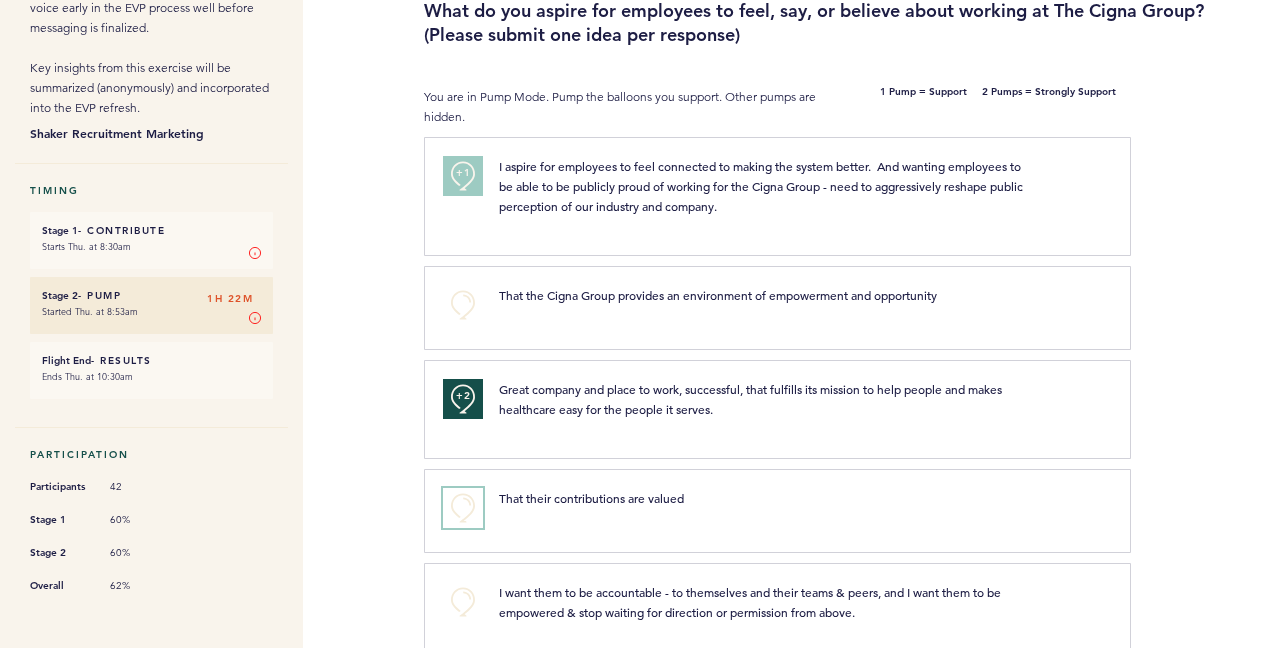 click on "+0" at bounding box center [463, 508] 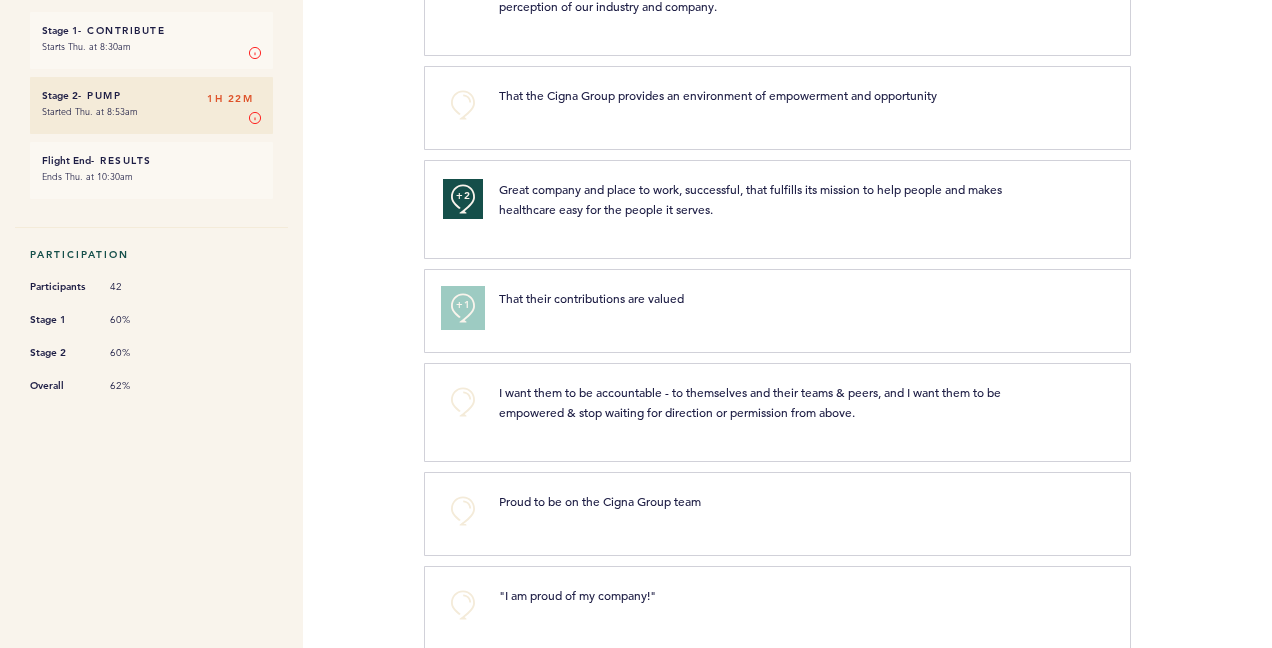 scroll, scrollTop: 500, scrollLeft: 0, axis: vertical 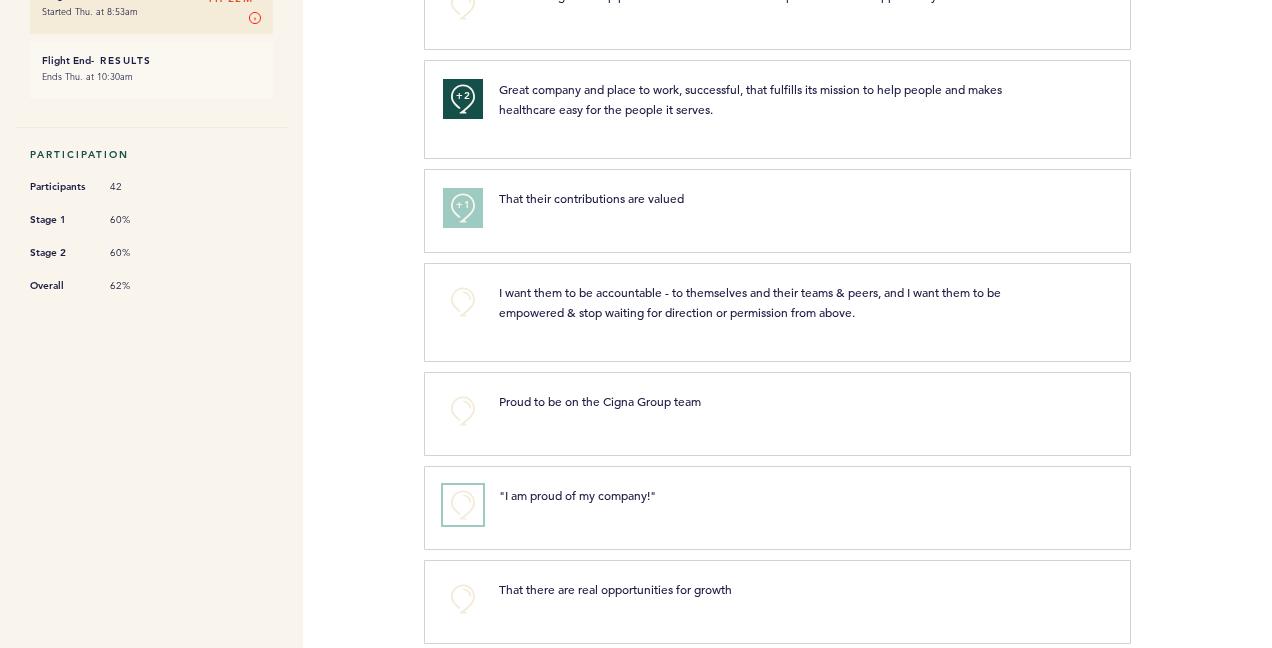 click on "+0" at bounding box center (463, 505) 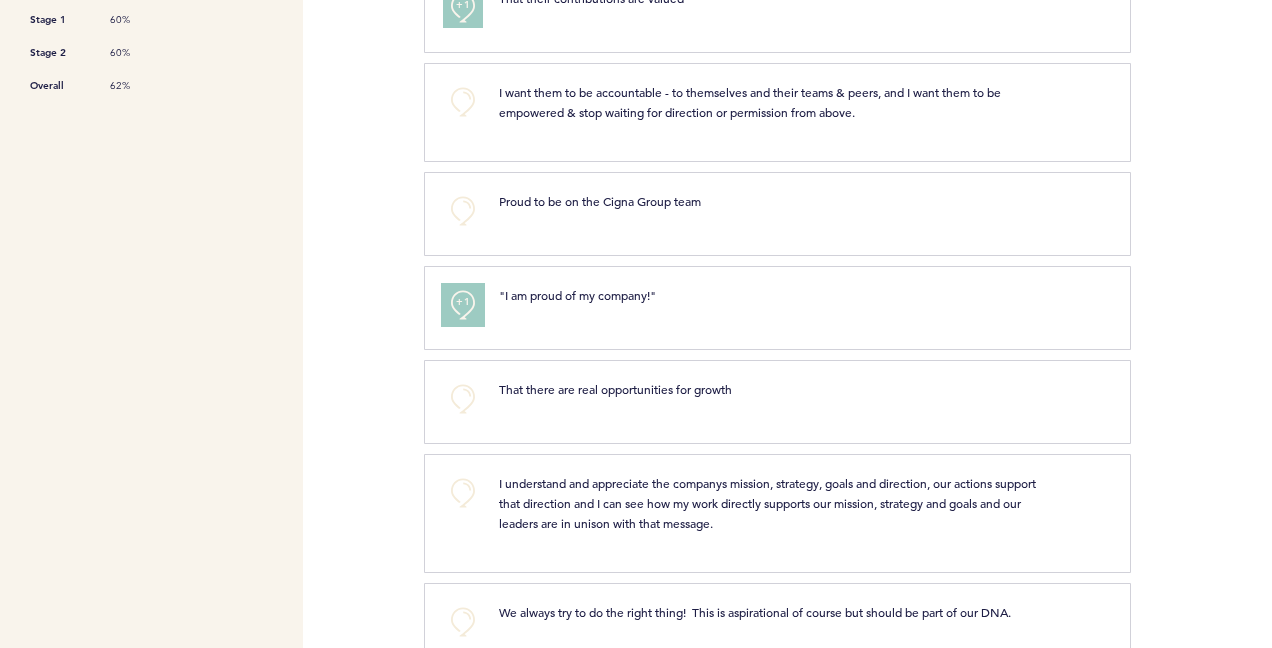 scroll, scrollTop: 800, scrollLeft: 0, axis: vertical 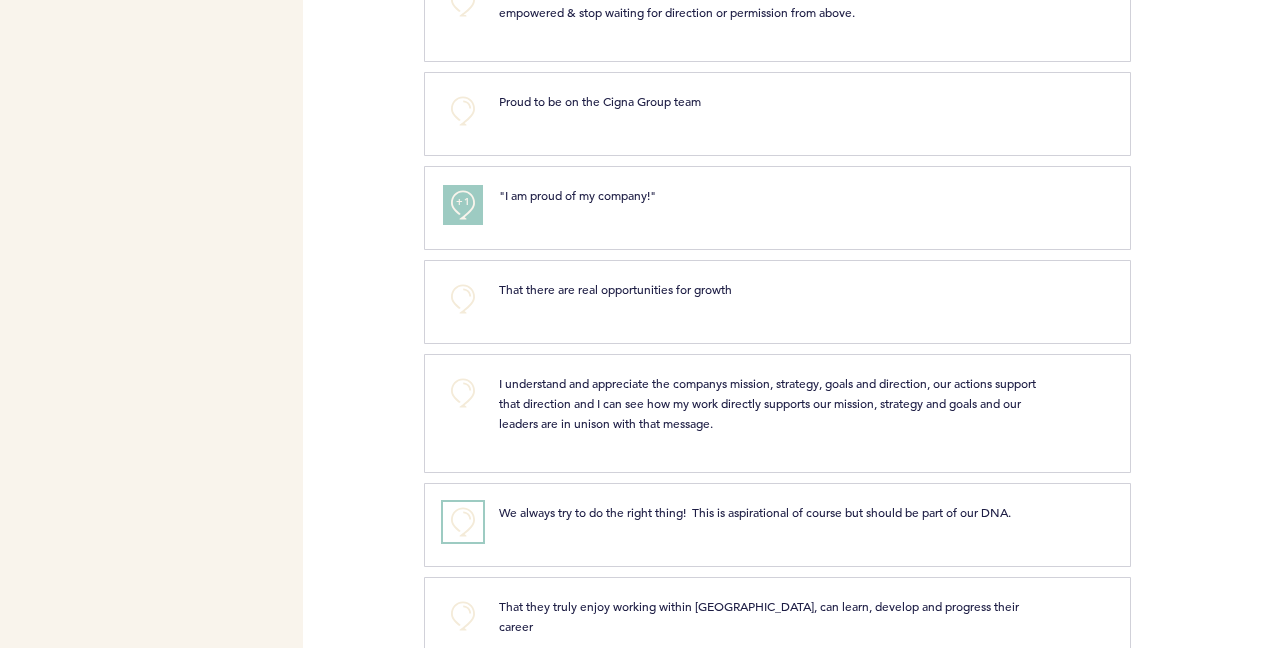 click on "+0" at bounding box center (463, 522) 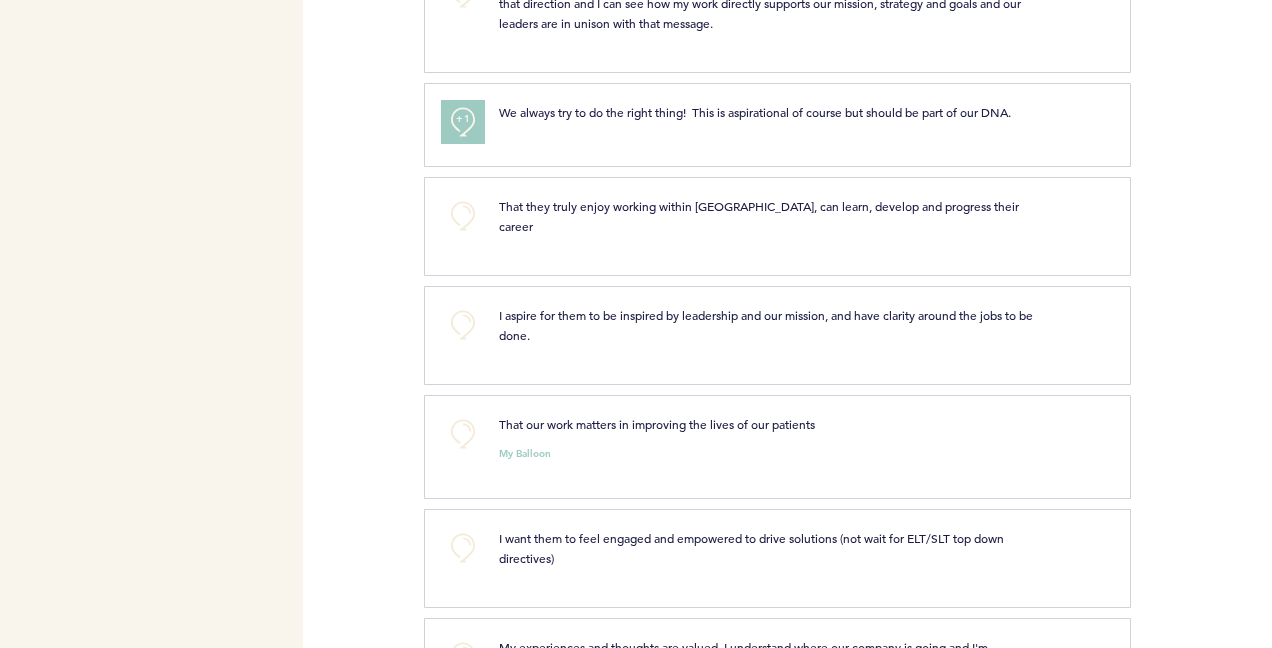 scroll, scrollTop: 1300, scrollLeft: 0, axis: vertical 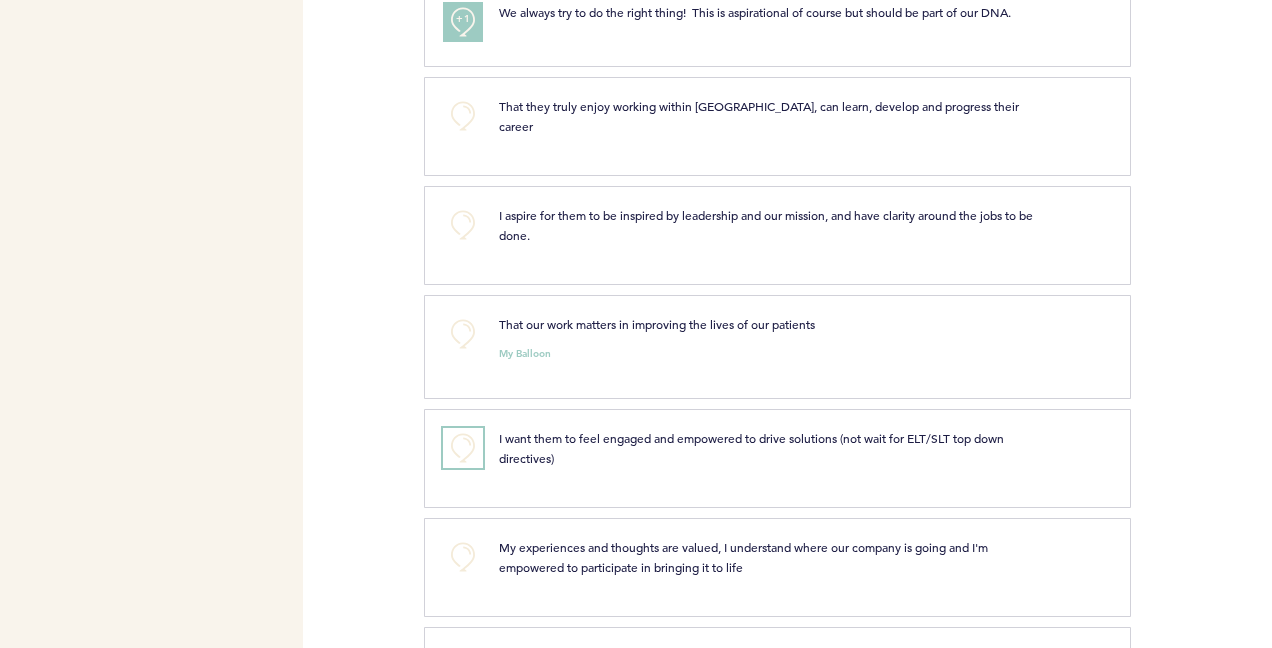 click on "+0" at bounding box center (463, 448) 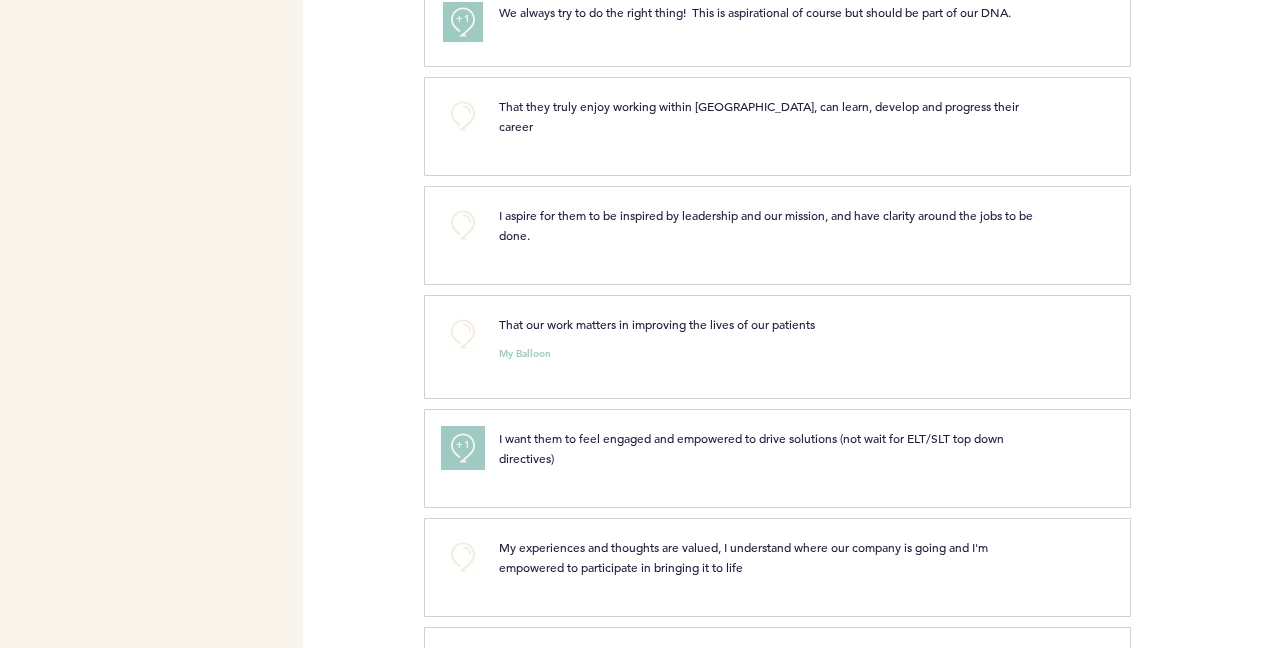 scroll, scrollTop: 1400, scrollLeft: 0, axis: vertical 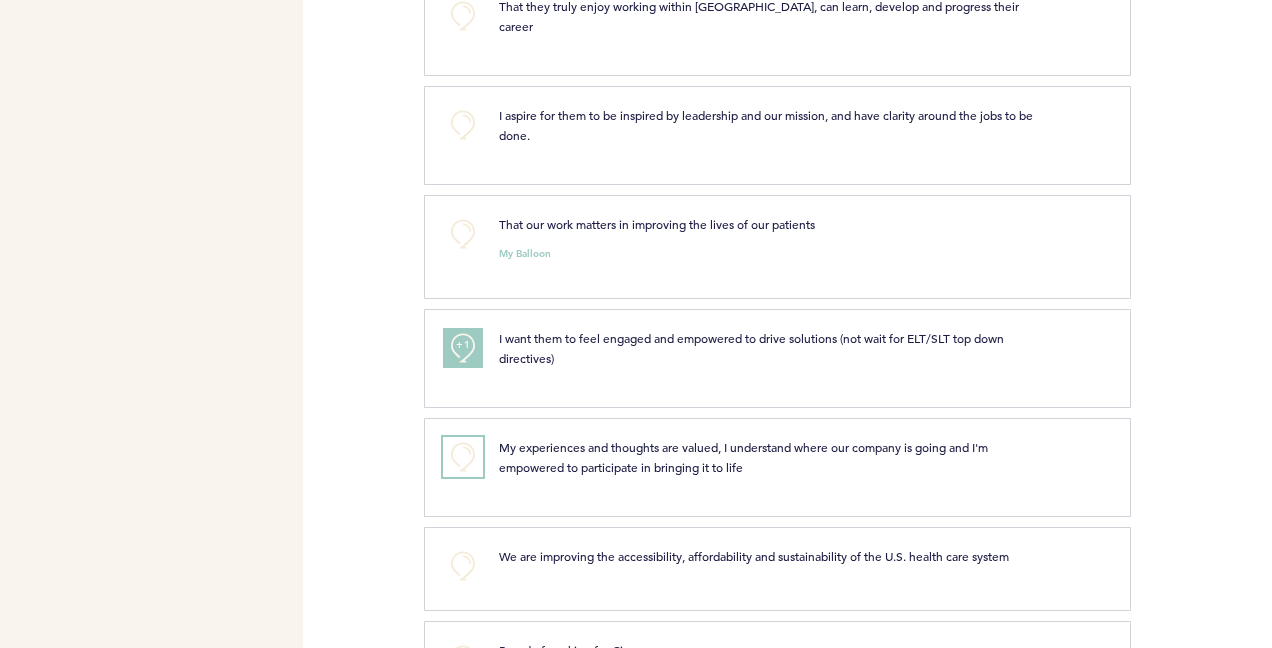 click on "+0" at bounding box center (463, 457) 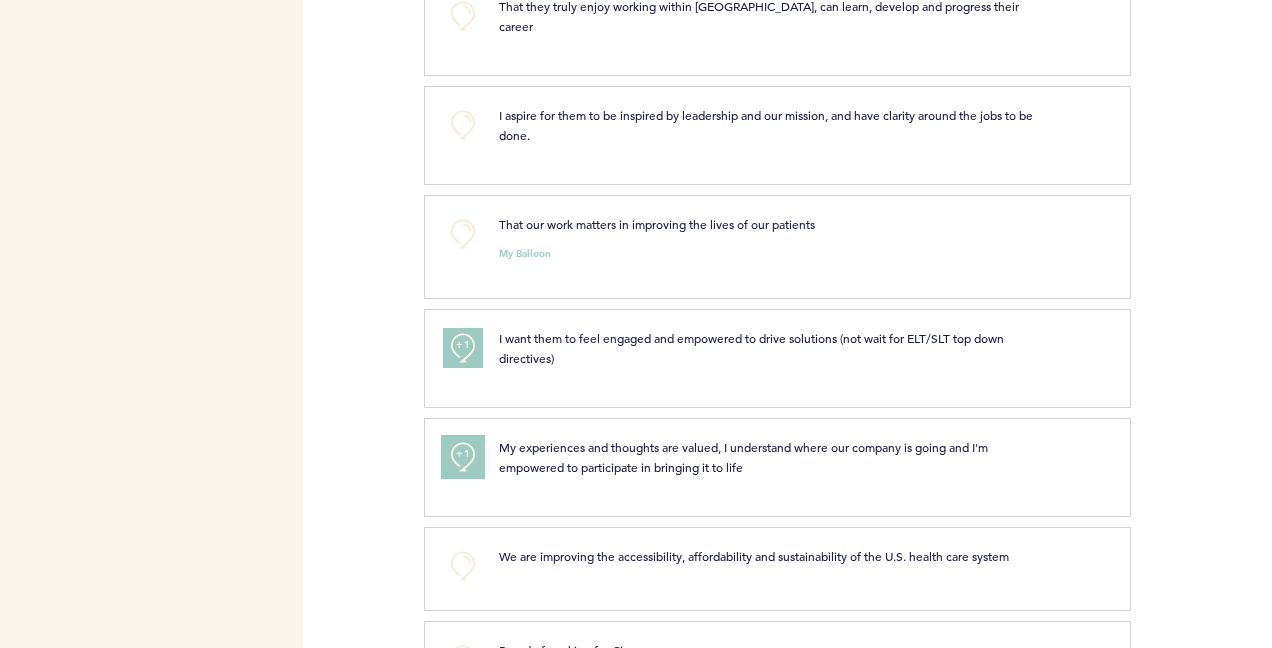 click on "+1" at bounding box center [463, 454] 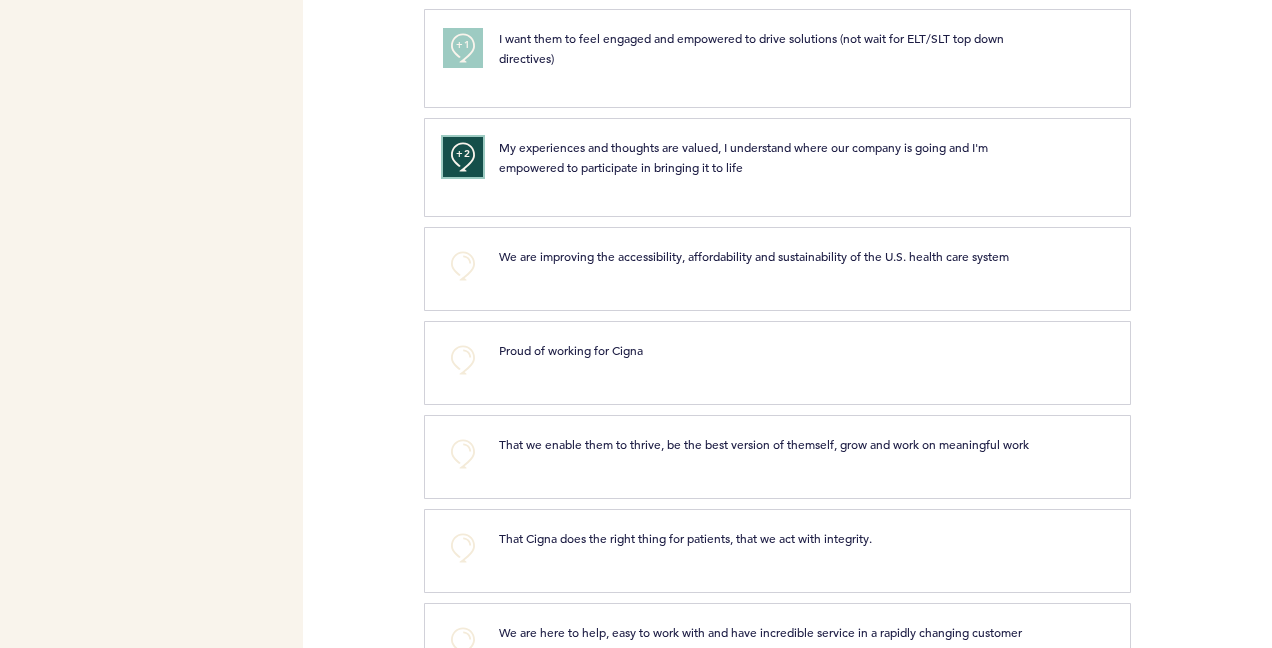 scroll, scrollTop: 2000, scrollLeft: 0, axis: vertical 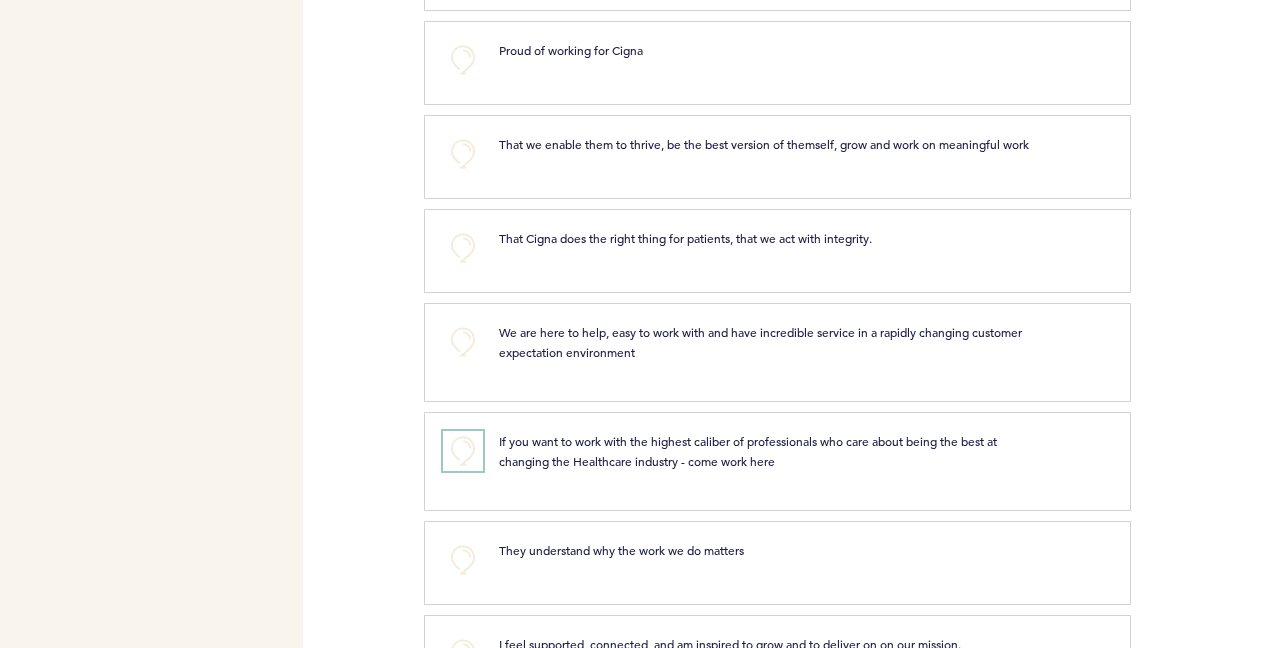 click on "+0" at bounding box center [463, 451] 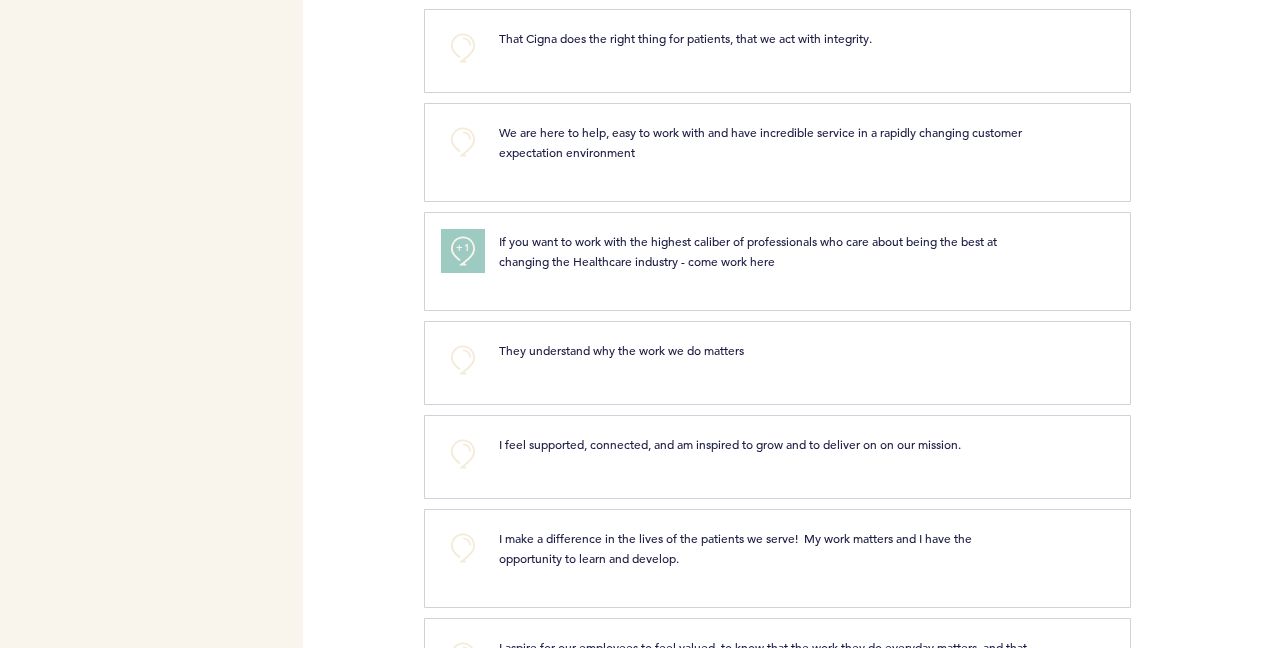 scroll, scrollTop: 2374, scrollLeft: 0, axis: vertical 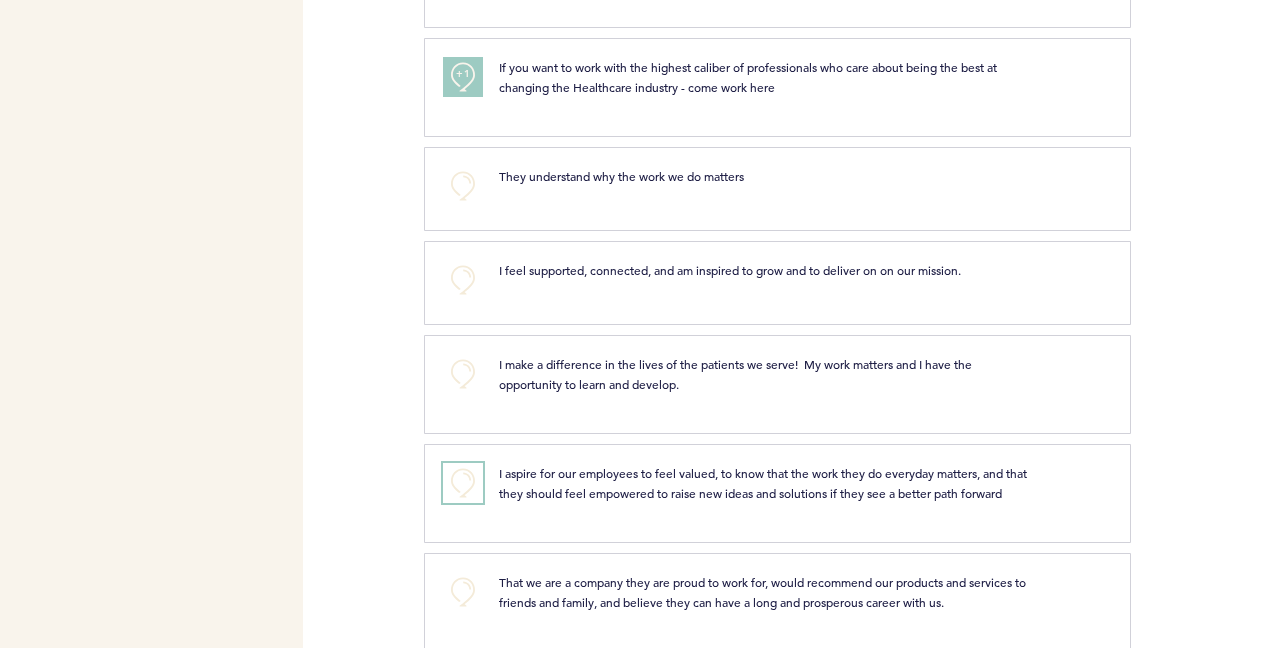 click on "+0" at bounding box center (463, 483) 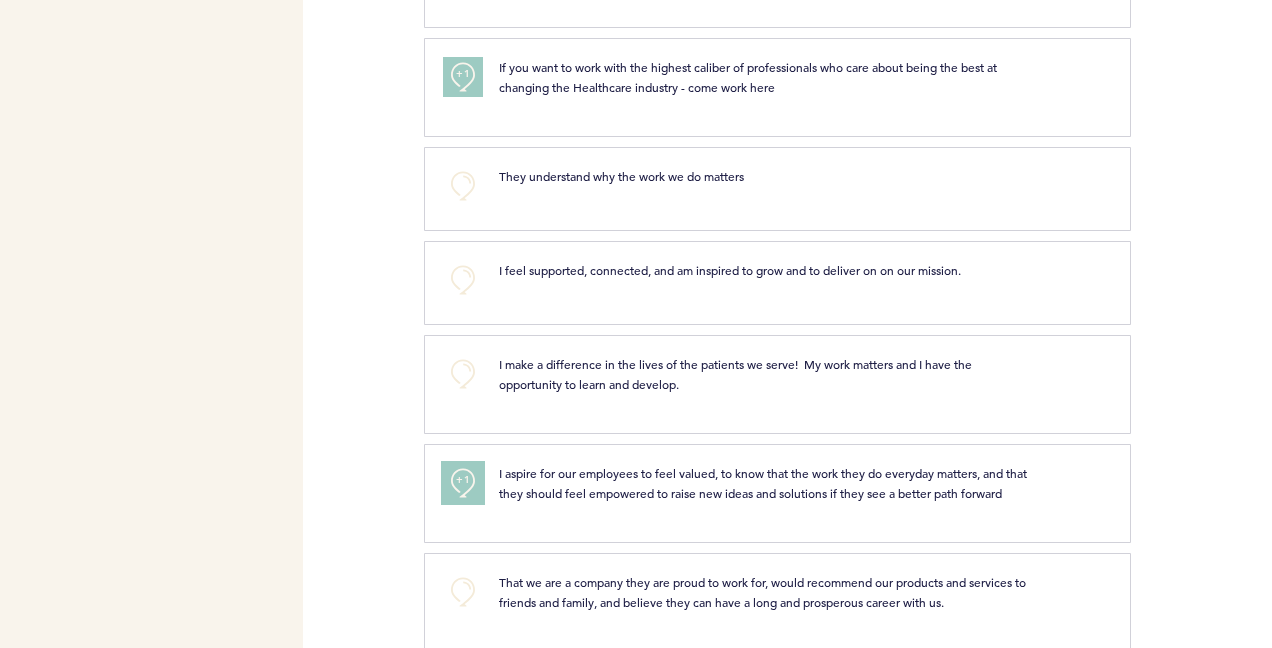 click on "+1" at bounding box center (463, 480) 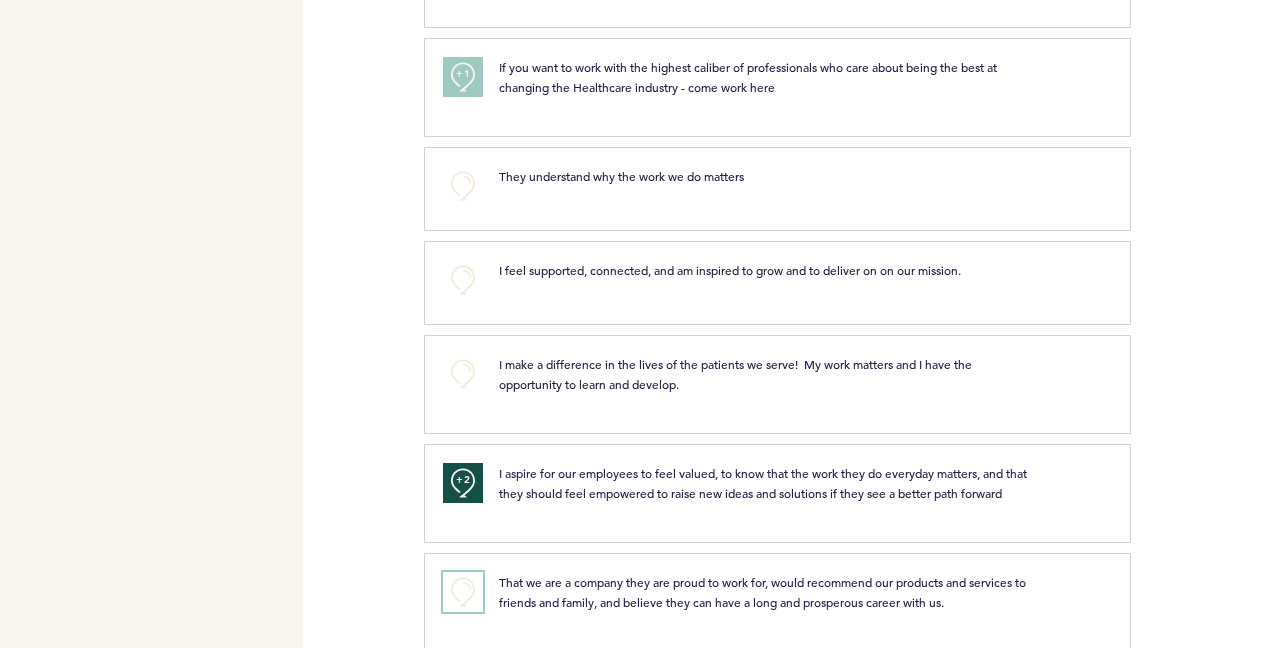 click on "+0" at bounding box center (463, 592) 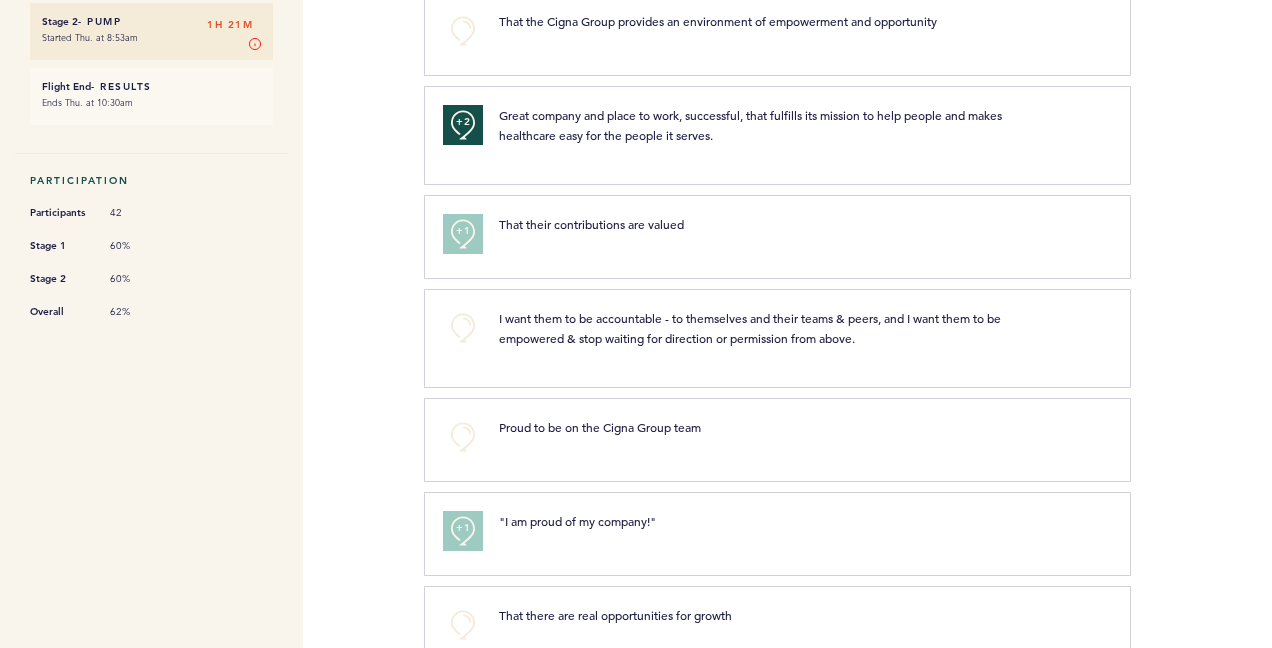 scroll, scrollTop: 0, scrollLeft: 0, axis: both 